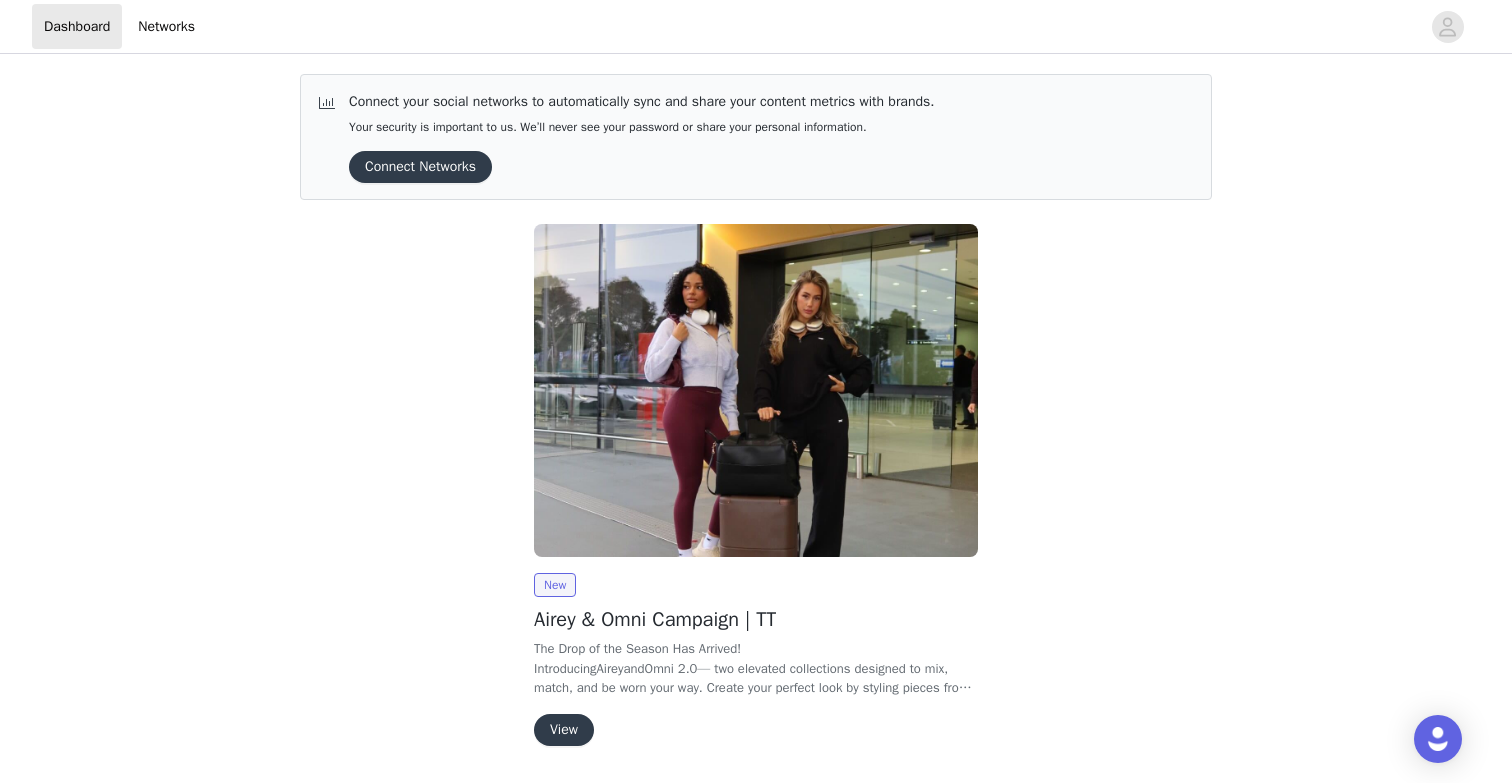 scroll, scrollTop: 0, scrollLeft: 0, axis: both 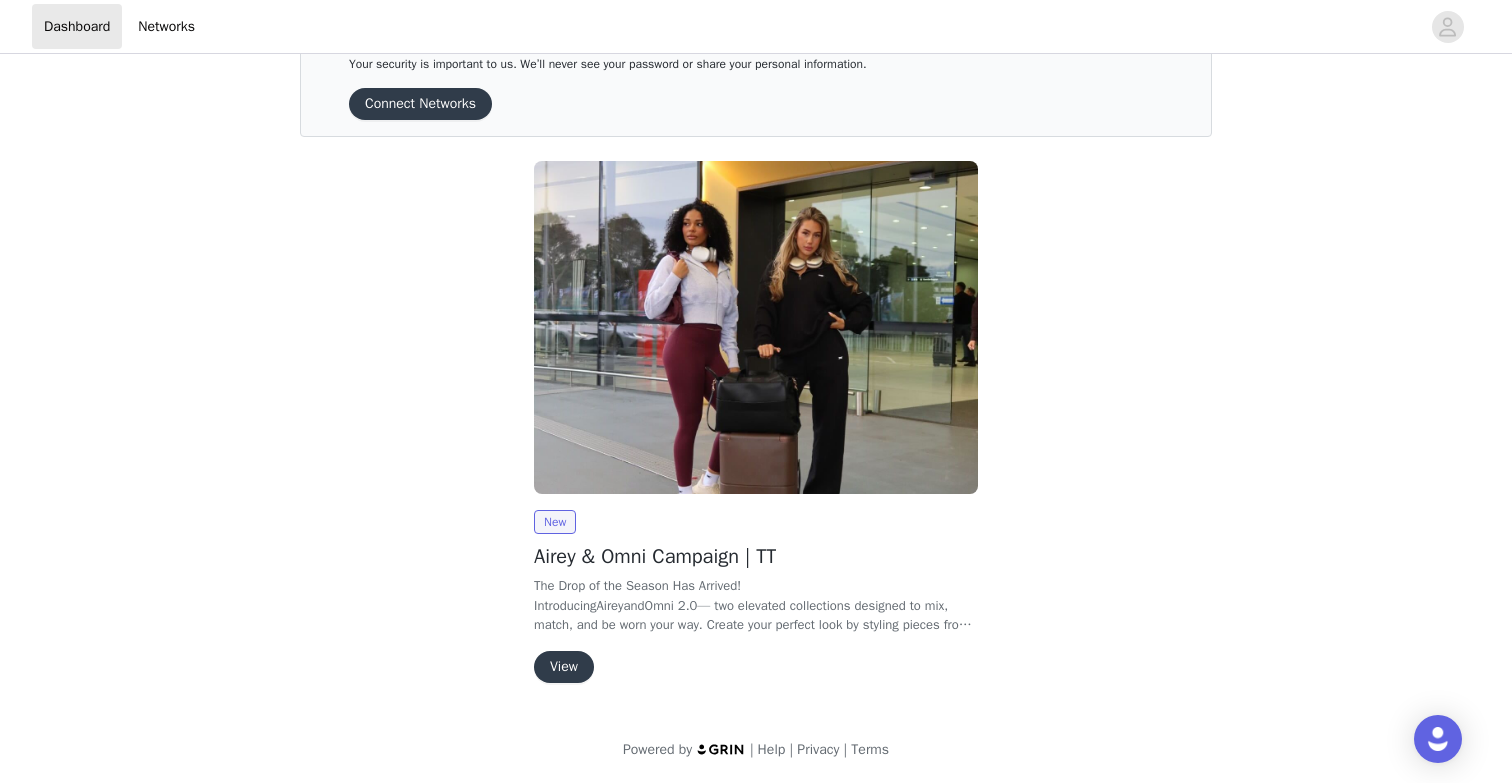 click on "View" at bounding box center (564, 667) 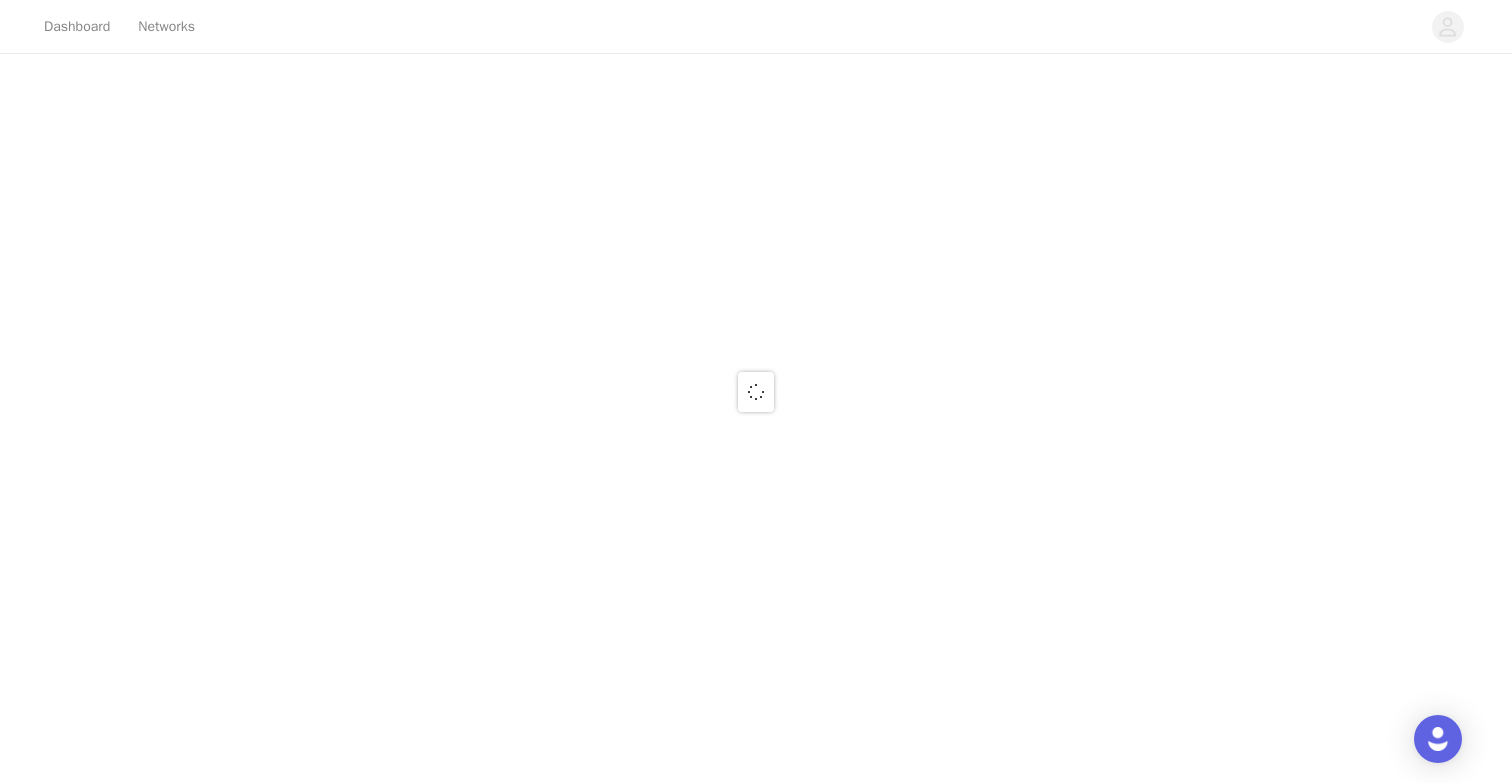 scroll, scrollTop: 0, scrollLeft: 0, axis: both 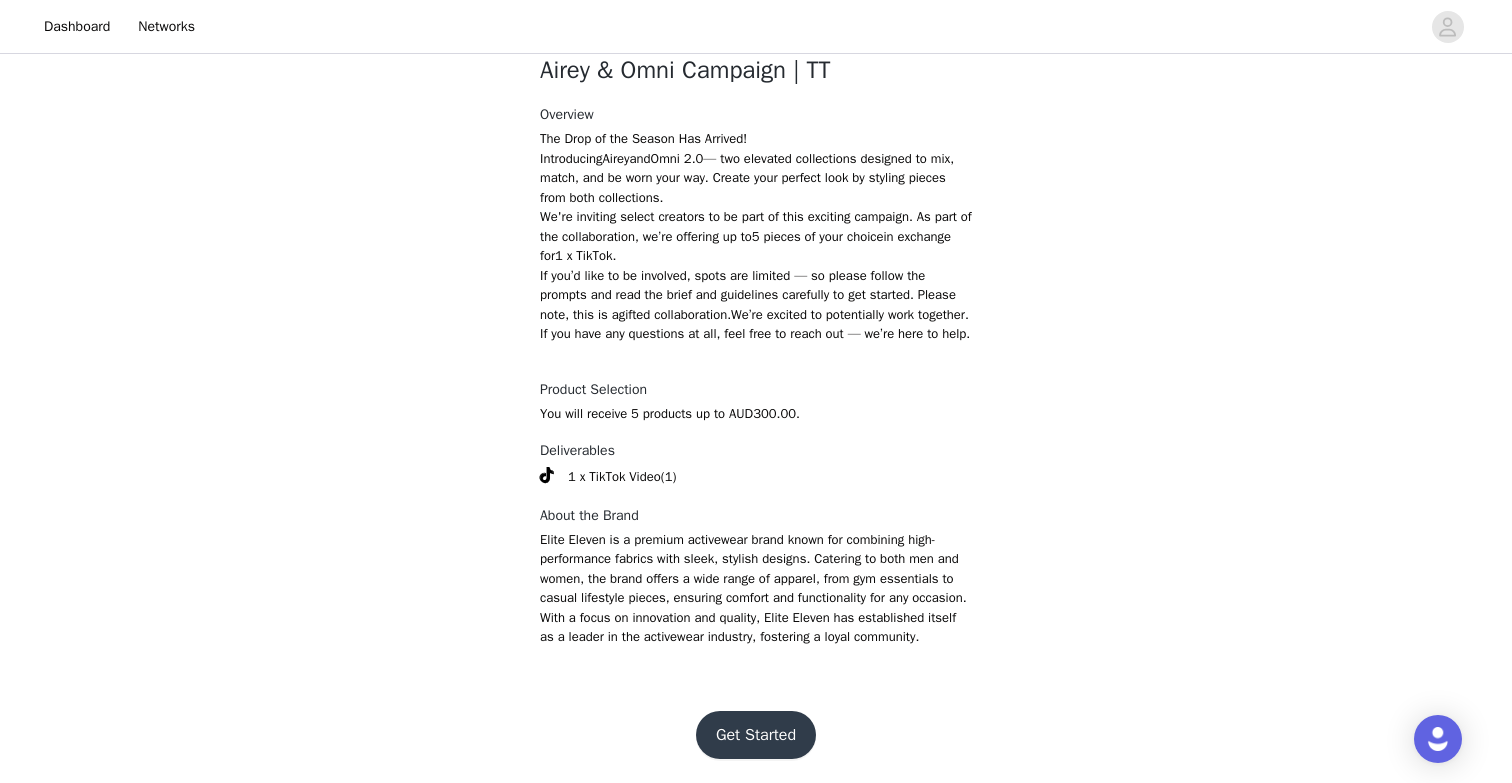 click on "Get Started" at bounding box center [756, 735] 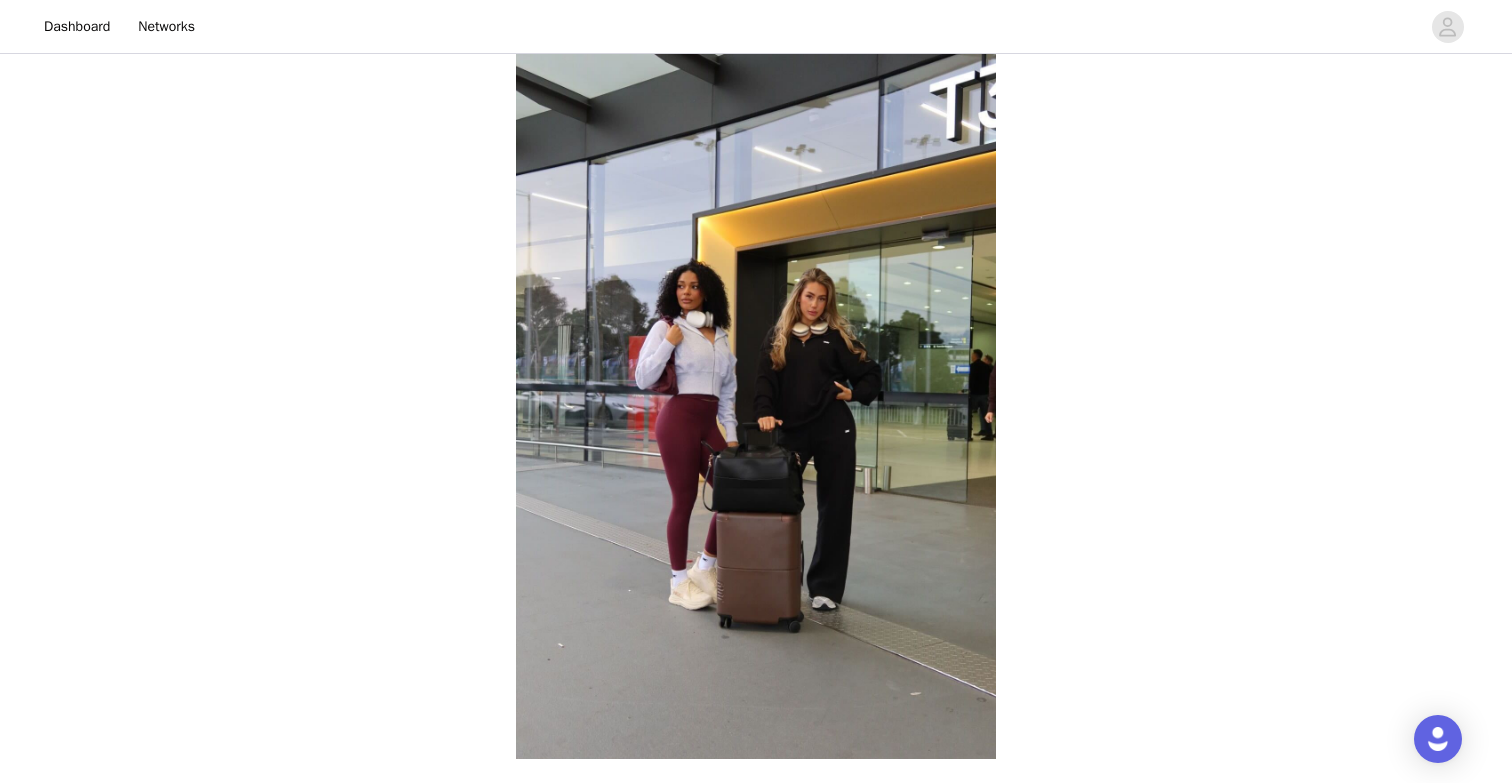 scroll, scrollTop: 606, scrollLeft: 0, axis: vertical 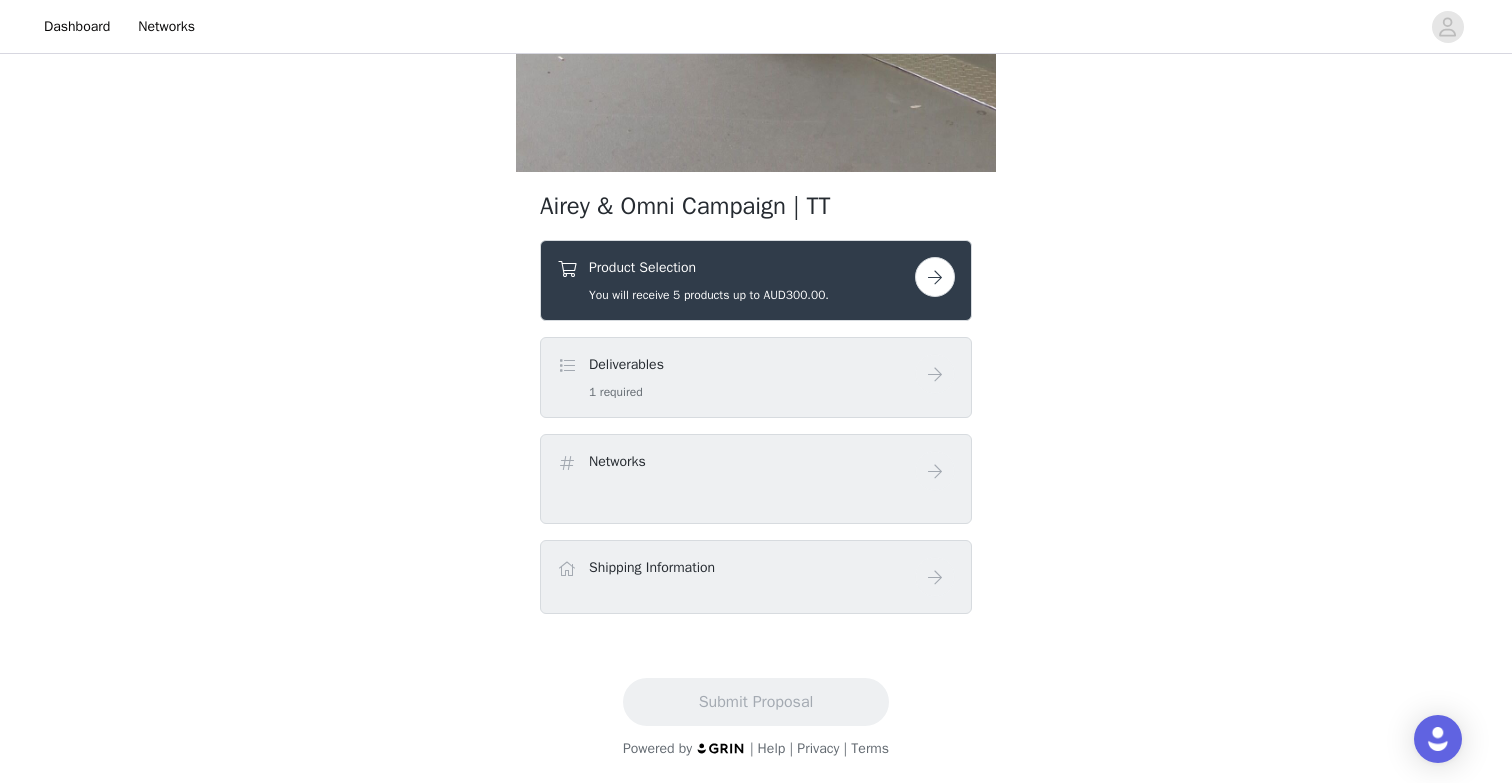 click at bounding box center (935, 277) 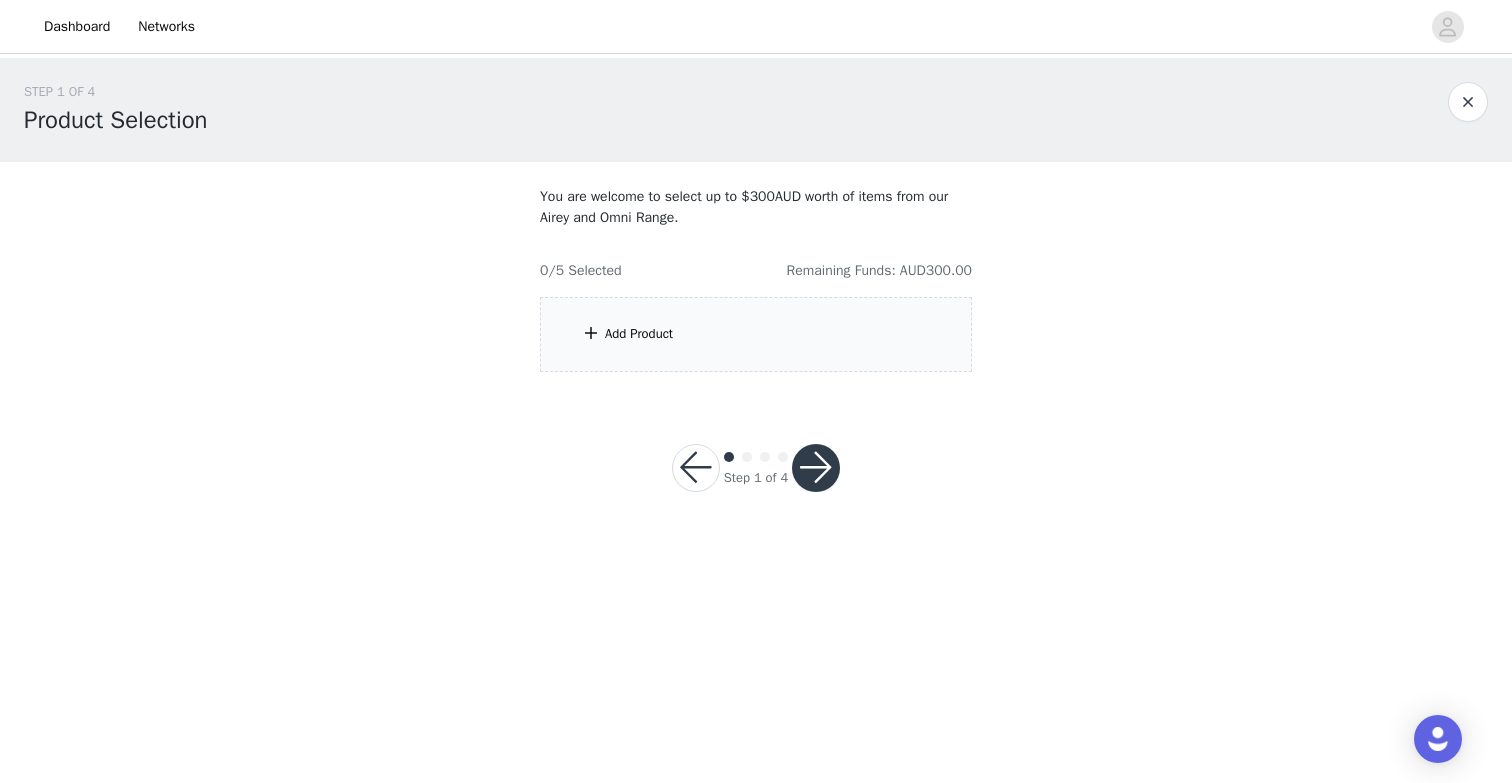 click on "Add Product" at bounding box center [639, 334] 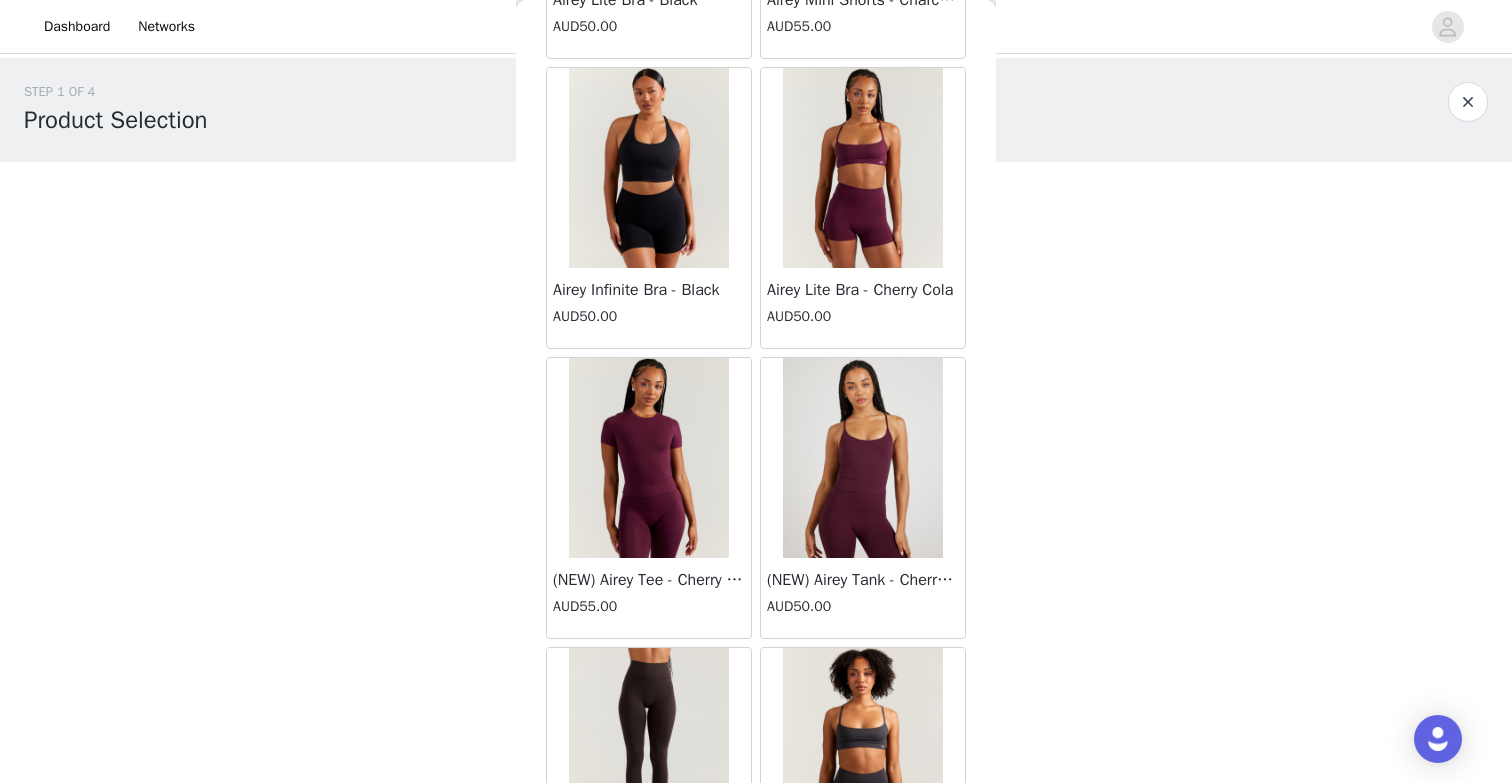 scroll, scrollTop: 14238, scrollLeft: 0, axis: vertical 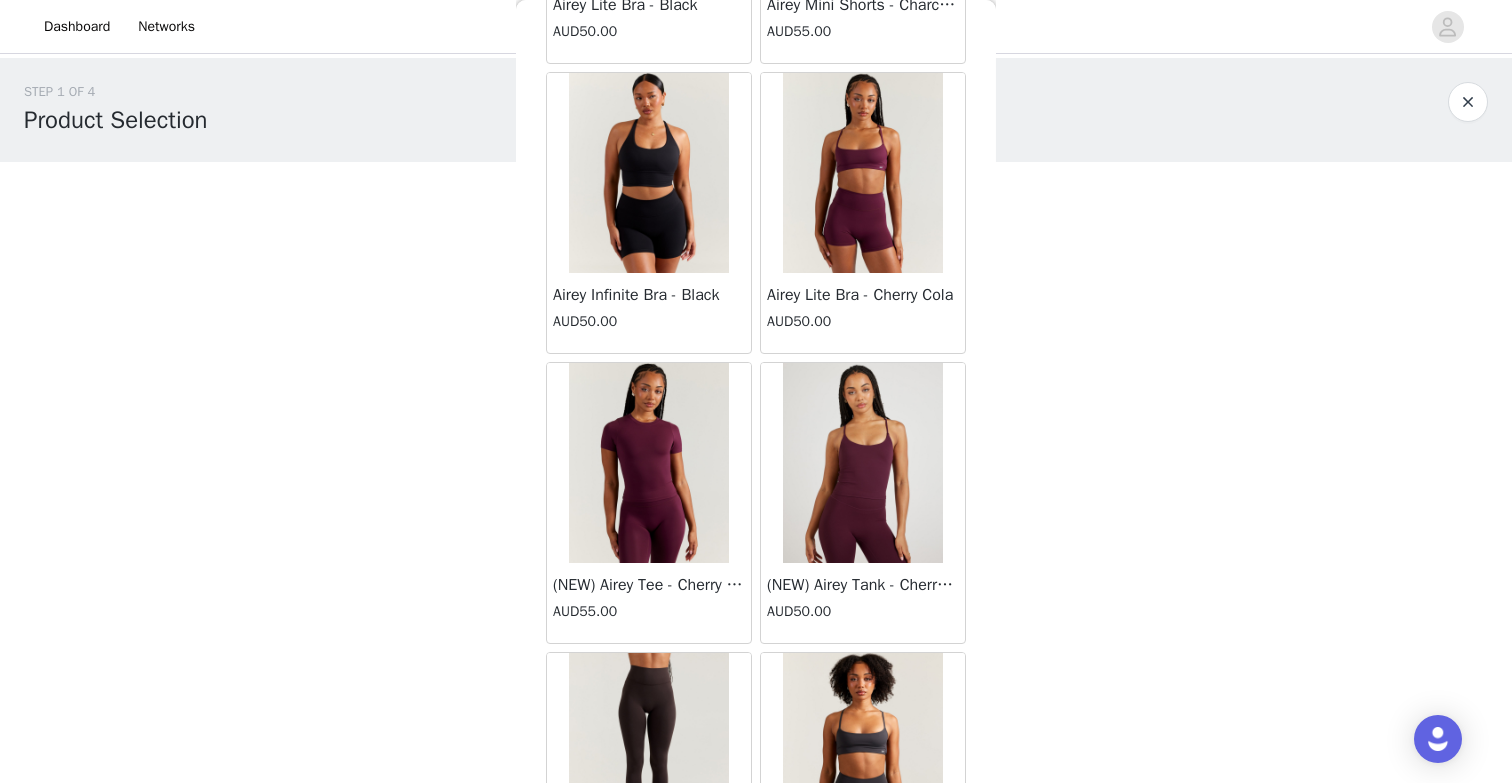 click on "Airey Lite Bra - Cherry Cola   AUD50.00" at bounding box center (863, 313) 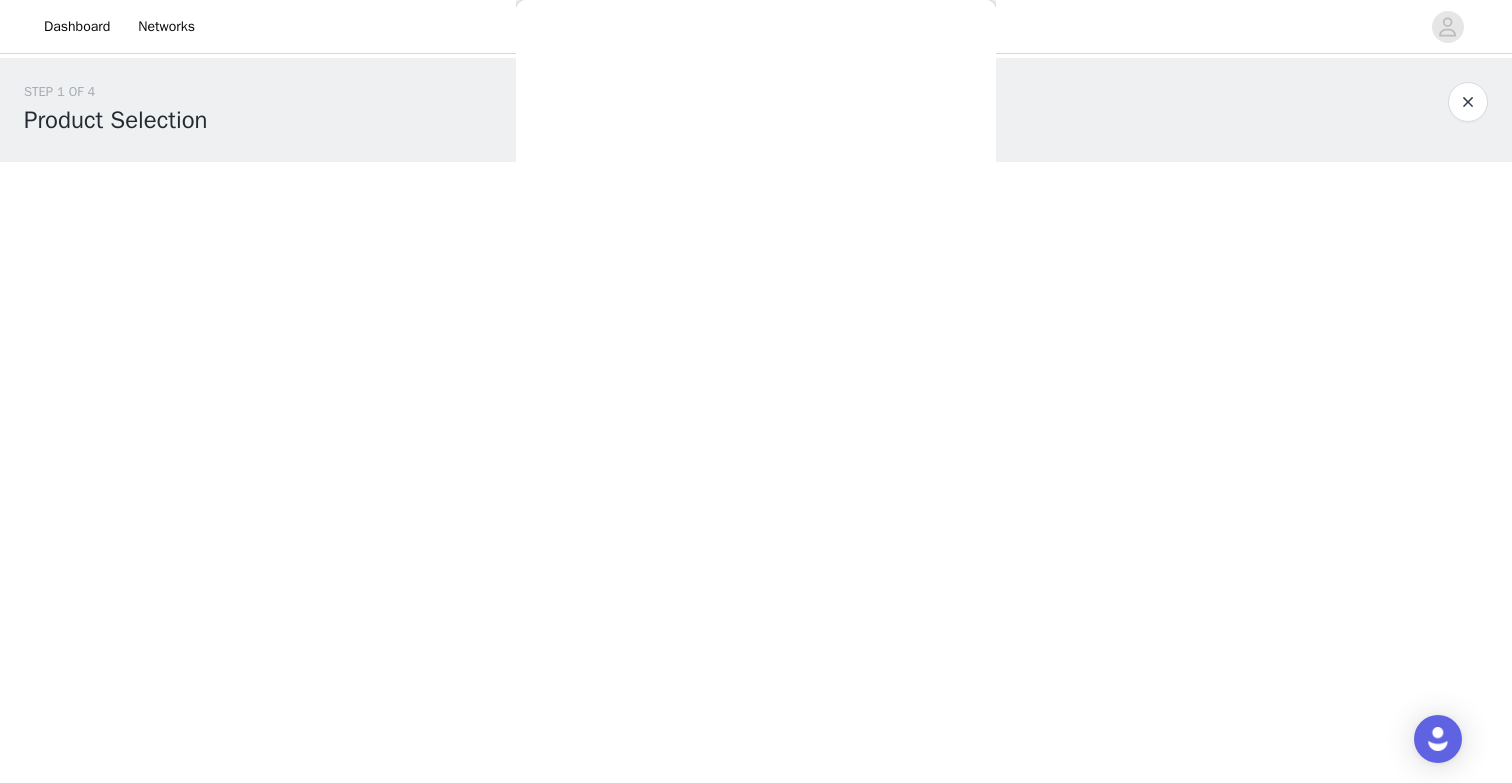scroll, scrollTop: 372, scrollLeft: 0, axis: vertical 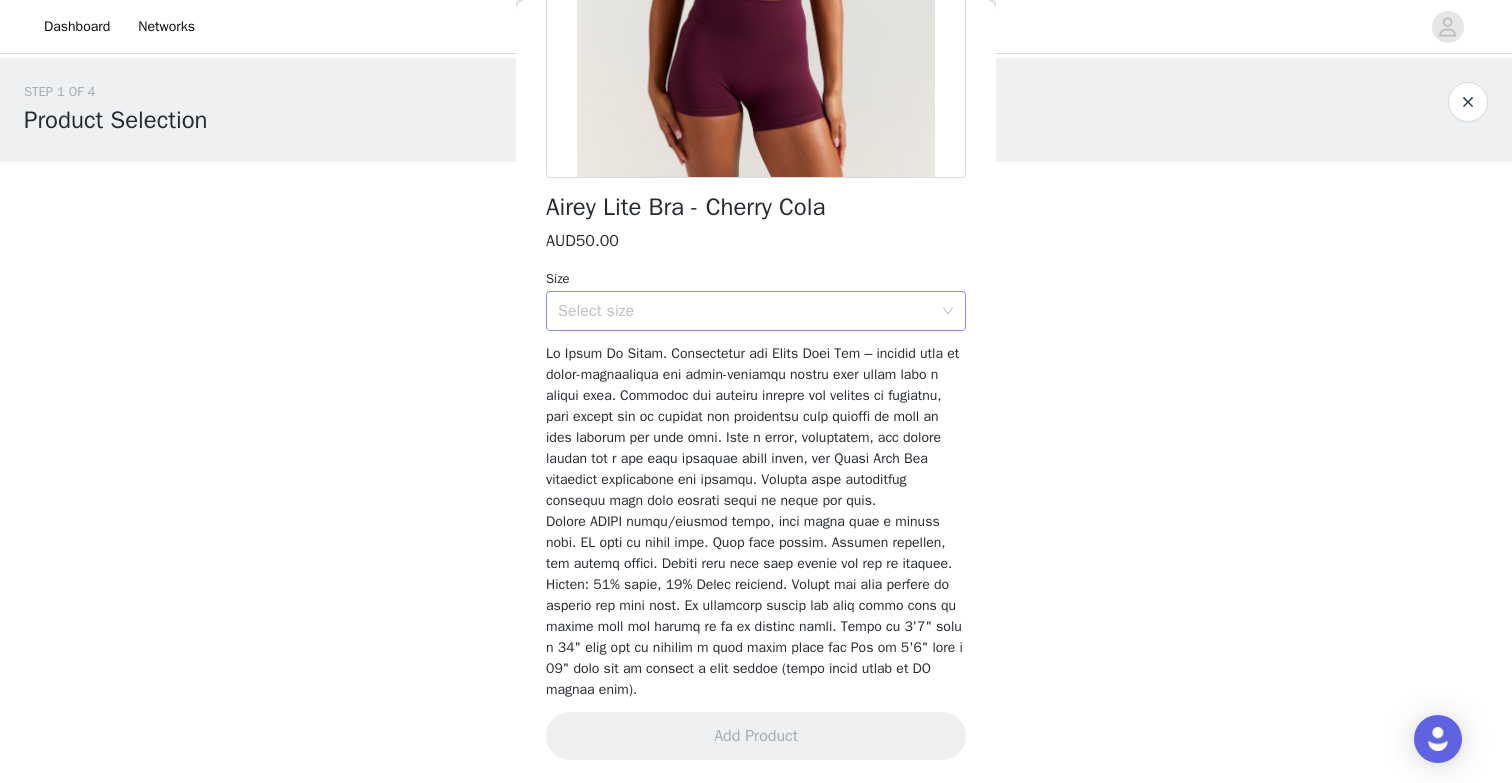 click on "Select size" at bounding box center [745, 311] 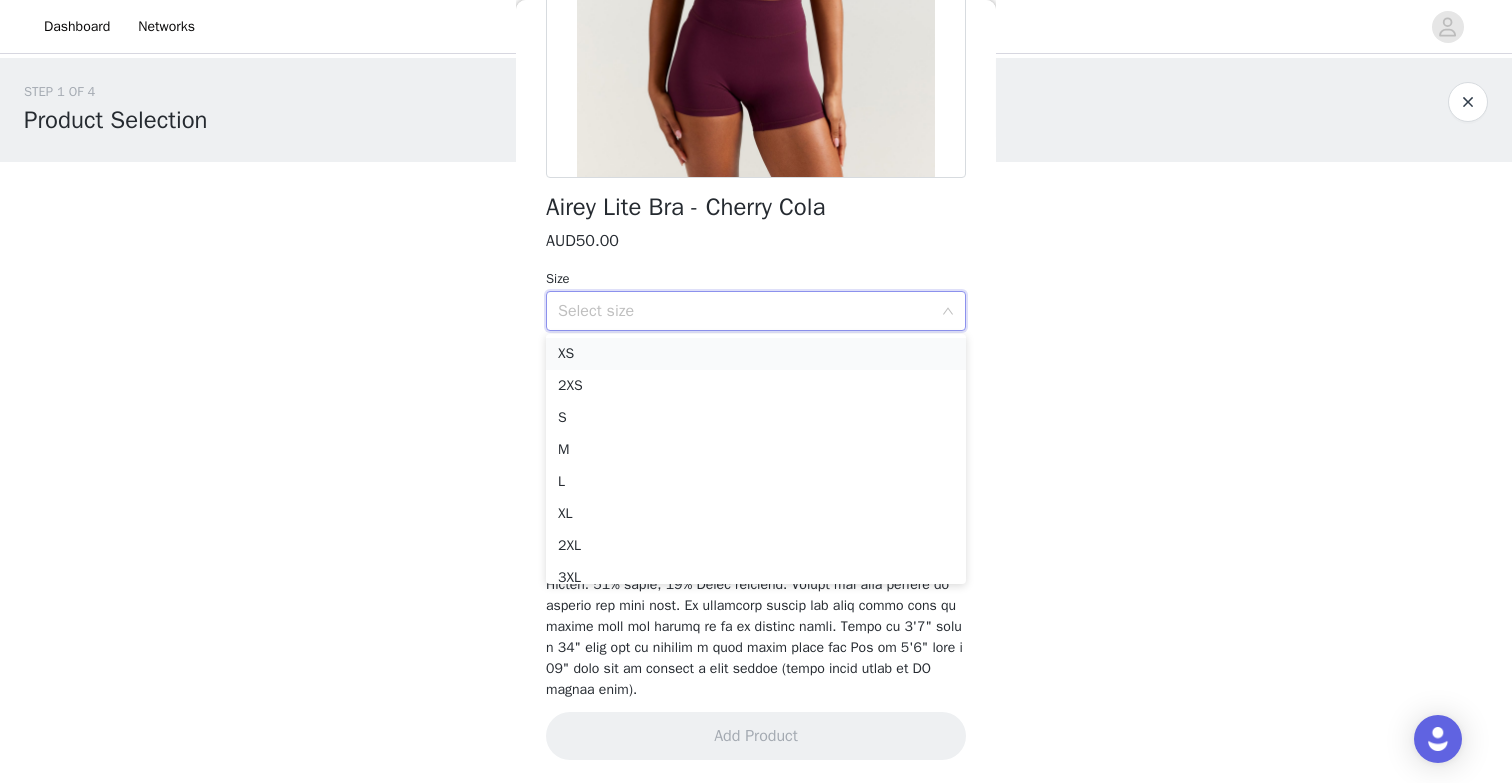 click on "XS" at bounding box center (756, 354) 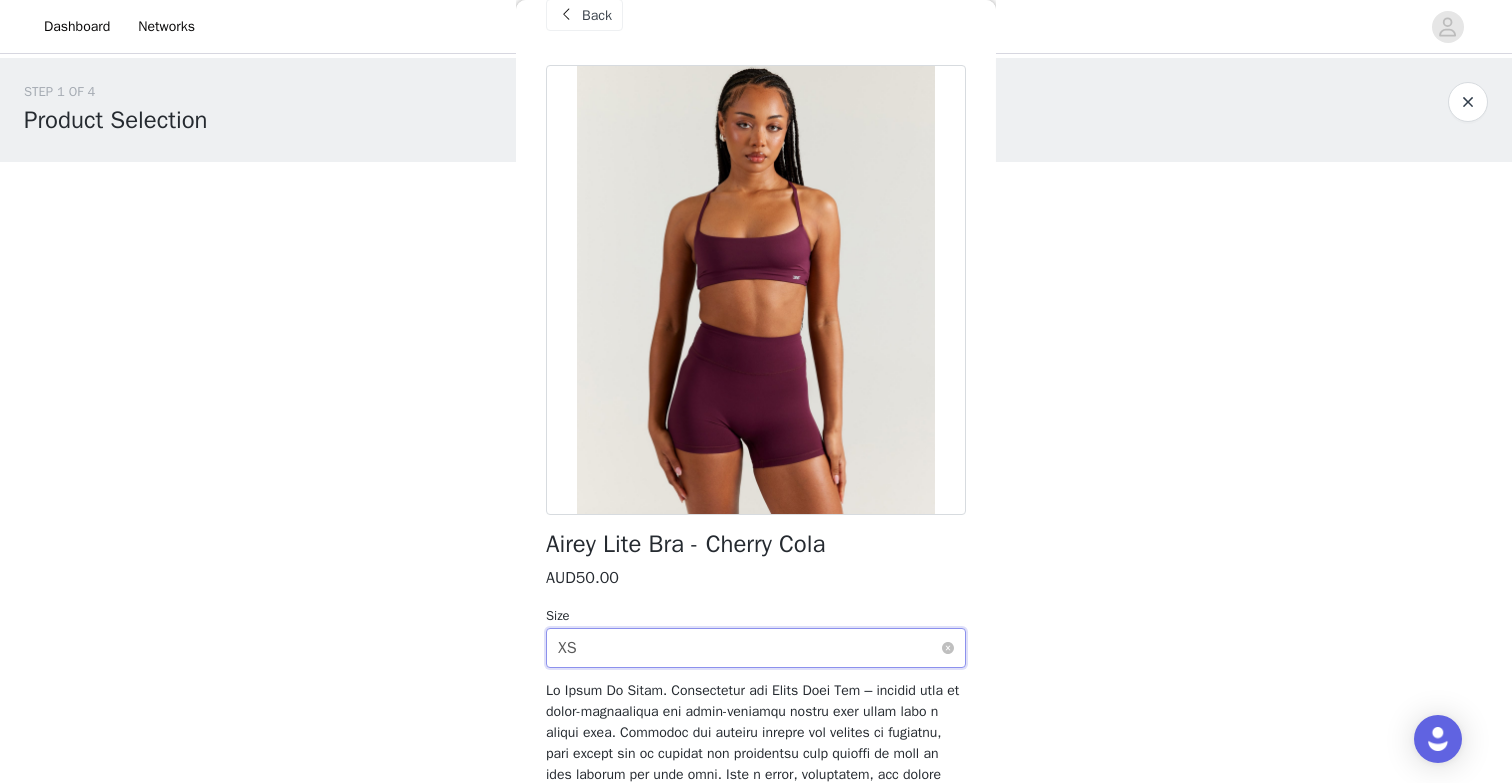 scroll, scrollTop: 372, scrollLeft: 0, axis: vertical 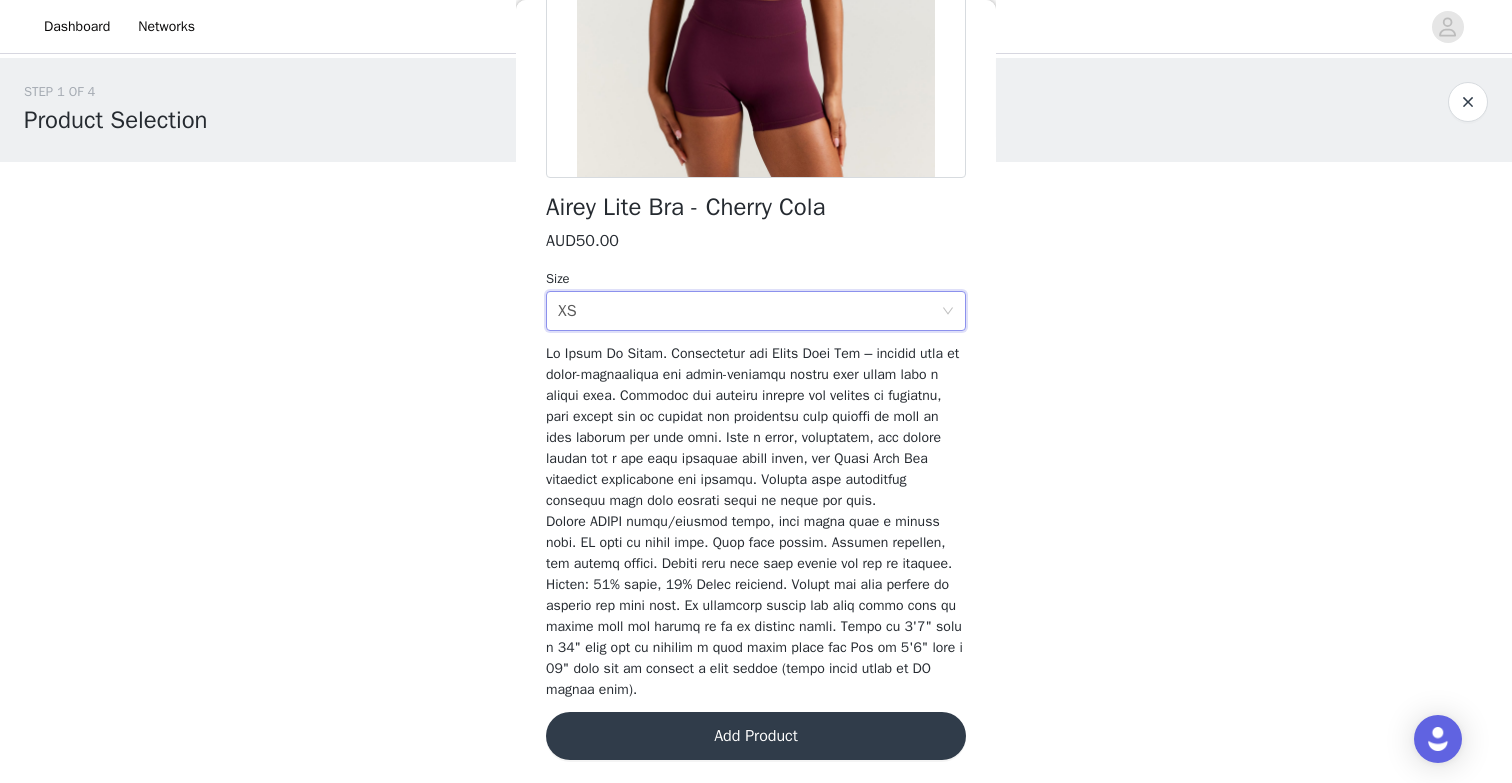 click on "Add Product" at bounding box center [756, 736] 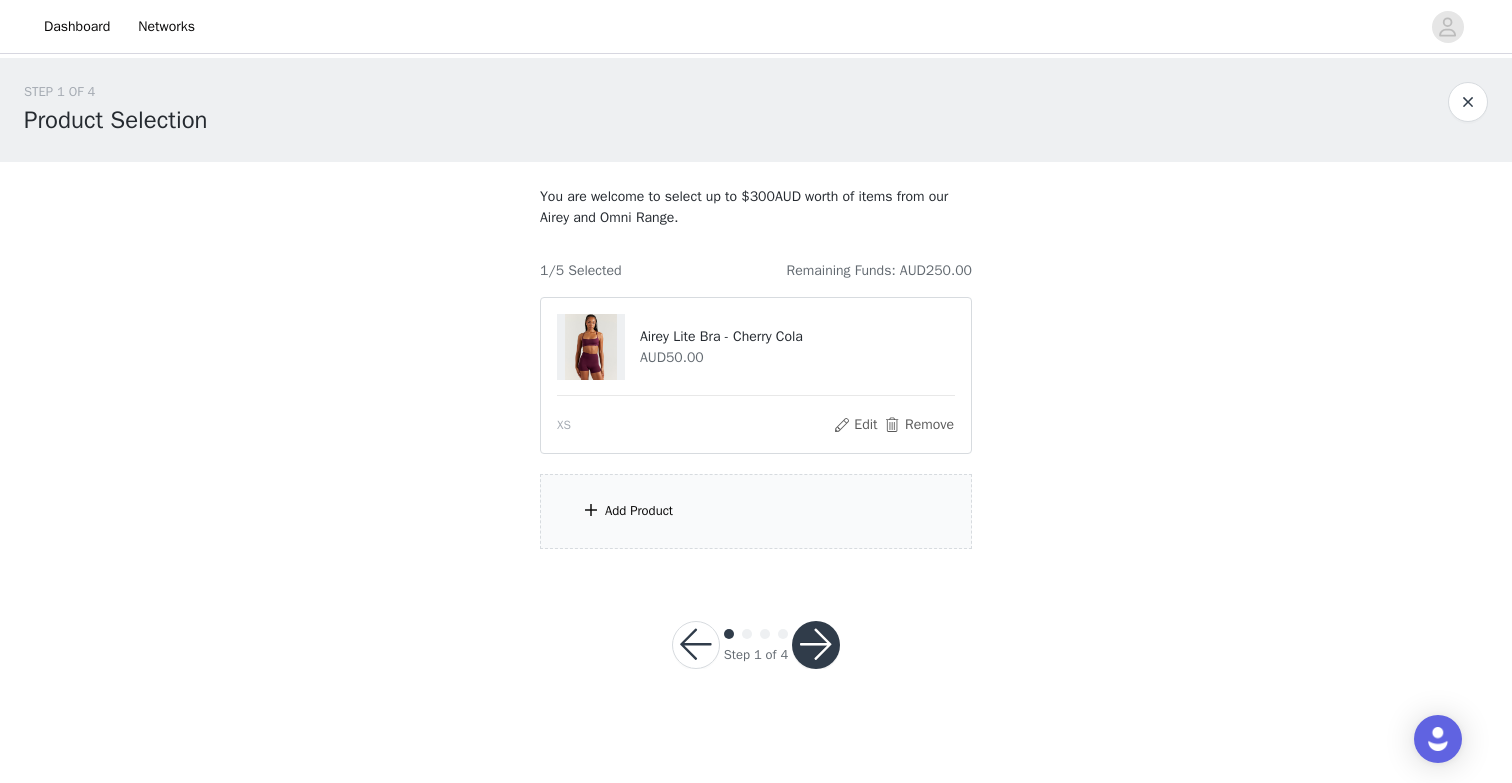 click on "Add Product" at bounding box center (639, 511) 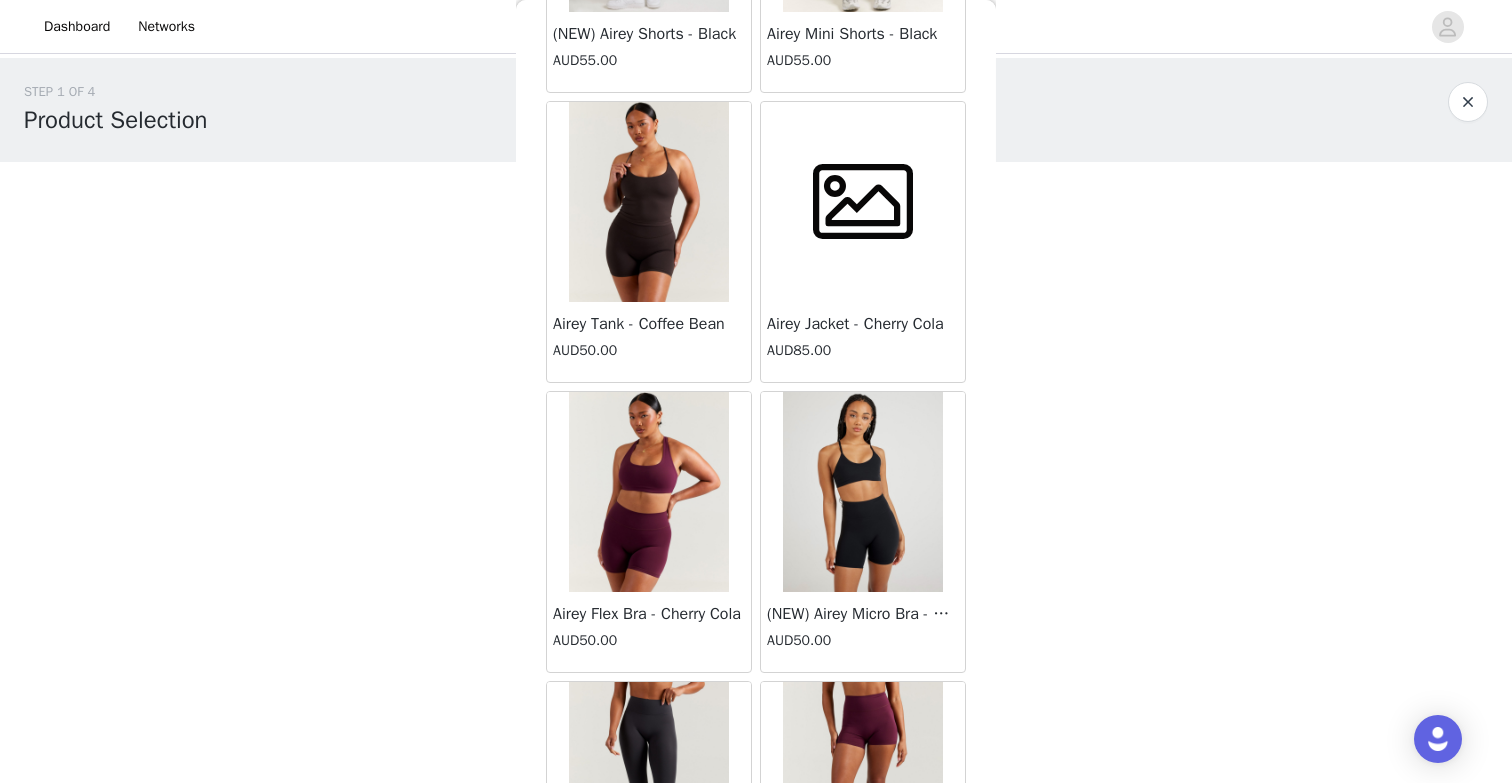 scroll, scrollTop: 10727, scrollLeft: 0, axis: vertical 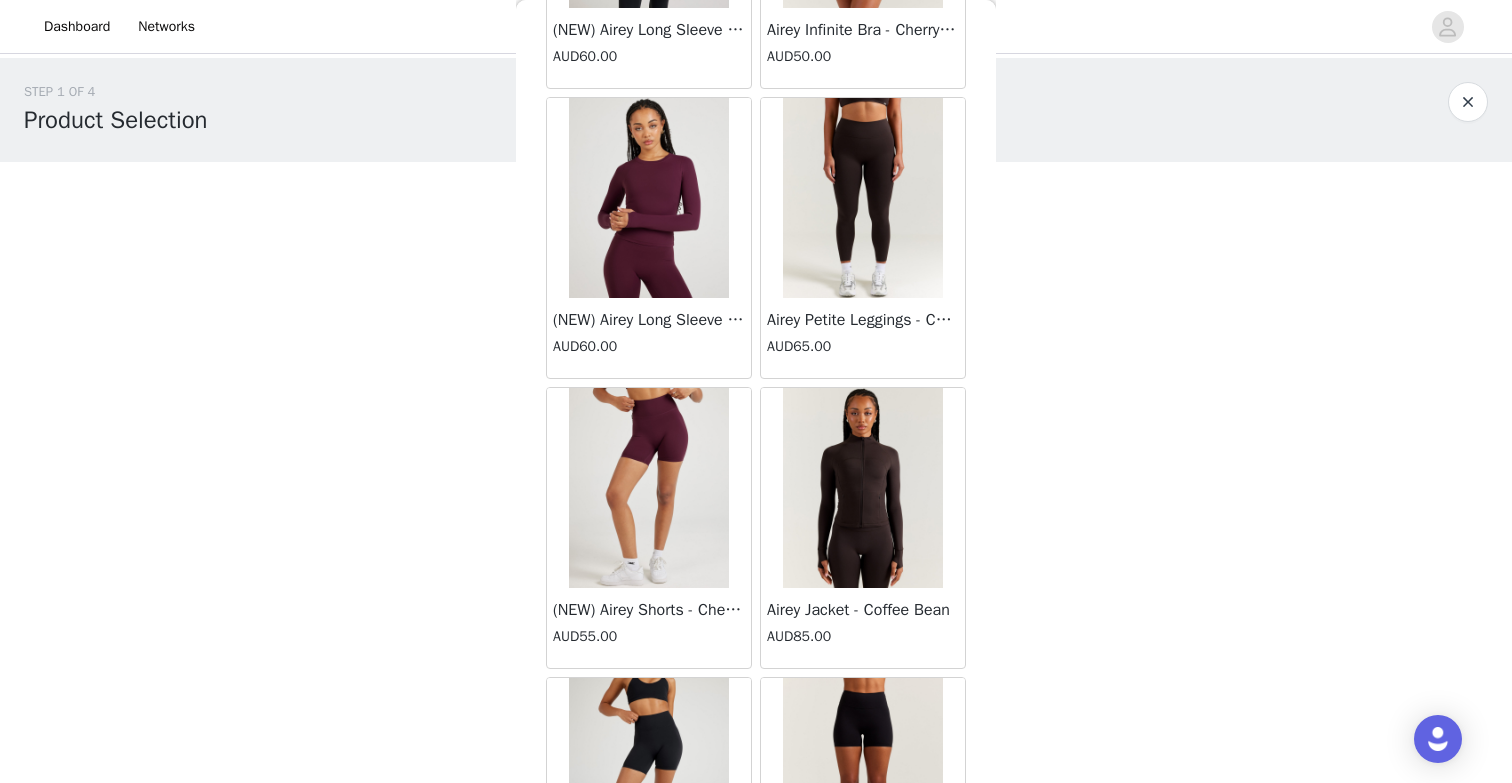 click at bounding box center (649, 488) 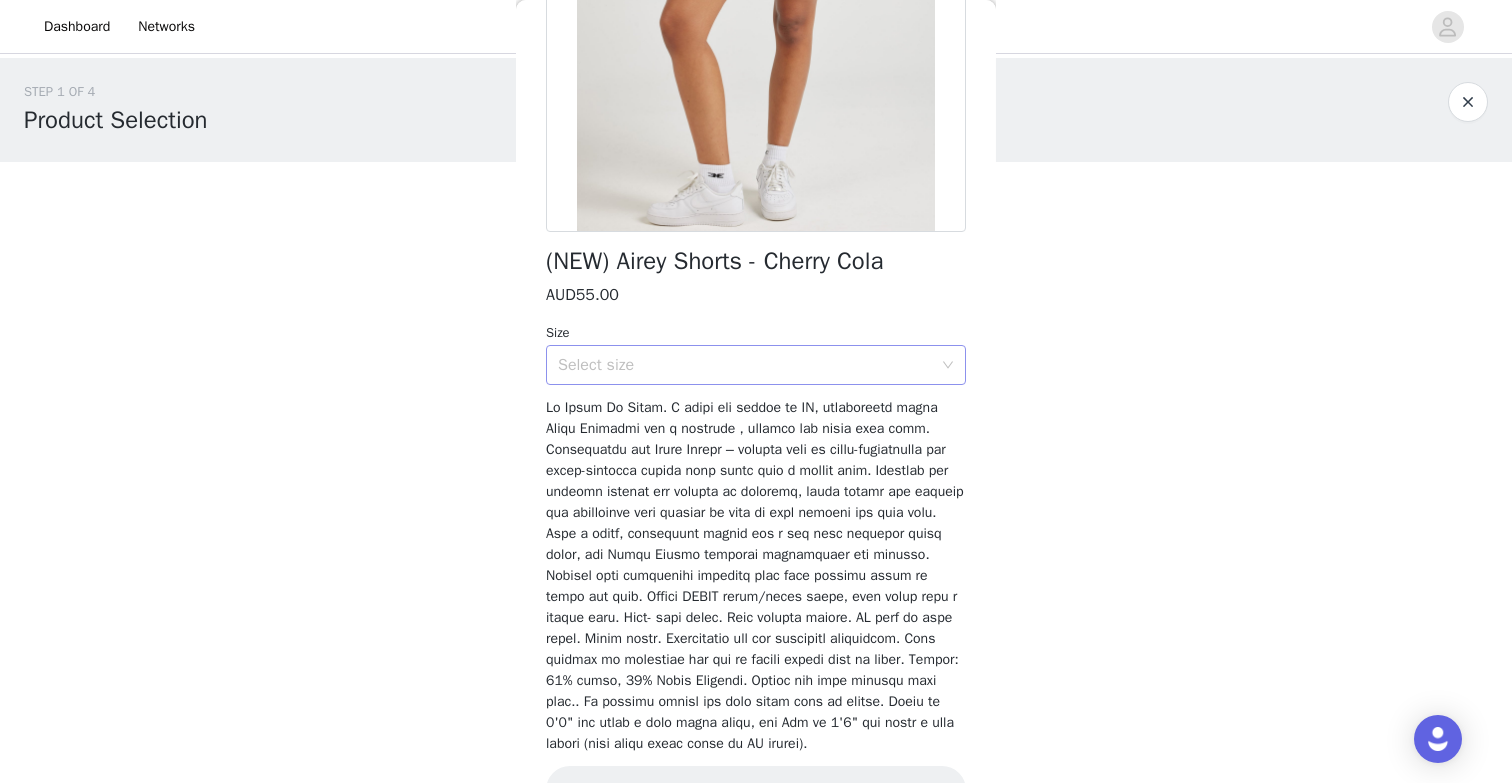 scroll, scrollTop: 344, scrollLeft: 0, axis: vertical 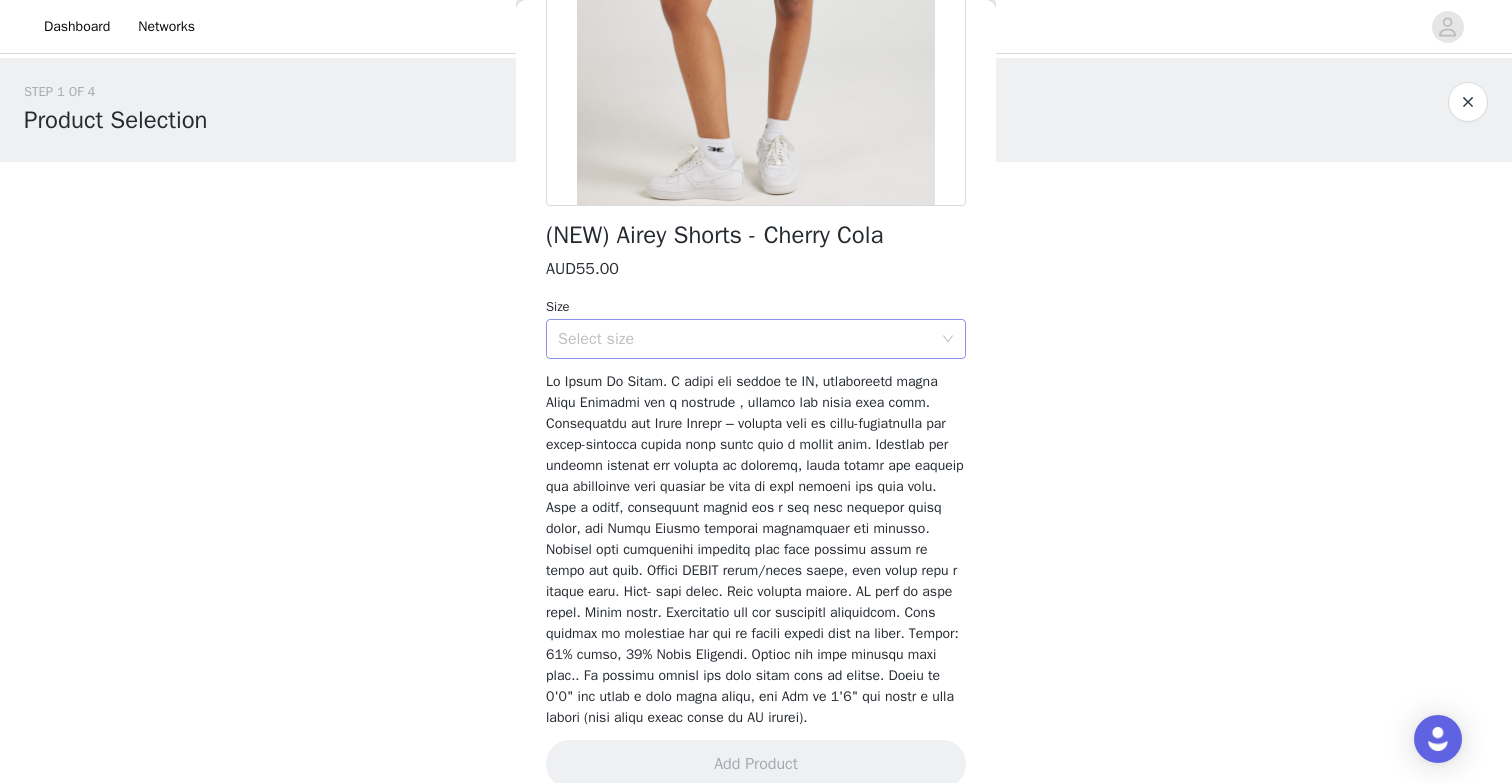 click on "Select size" at bounding box center (745, 339) 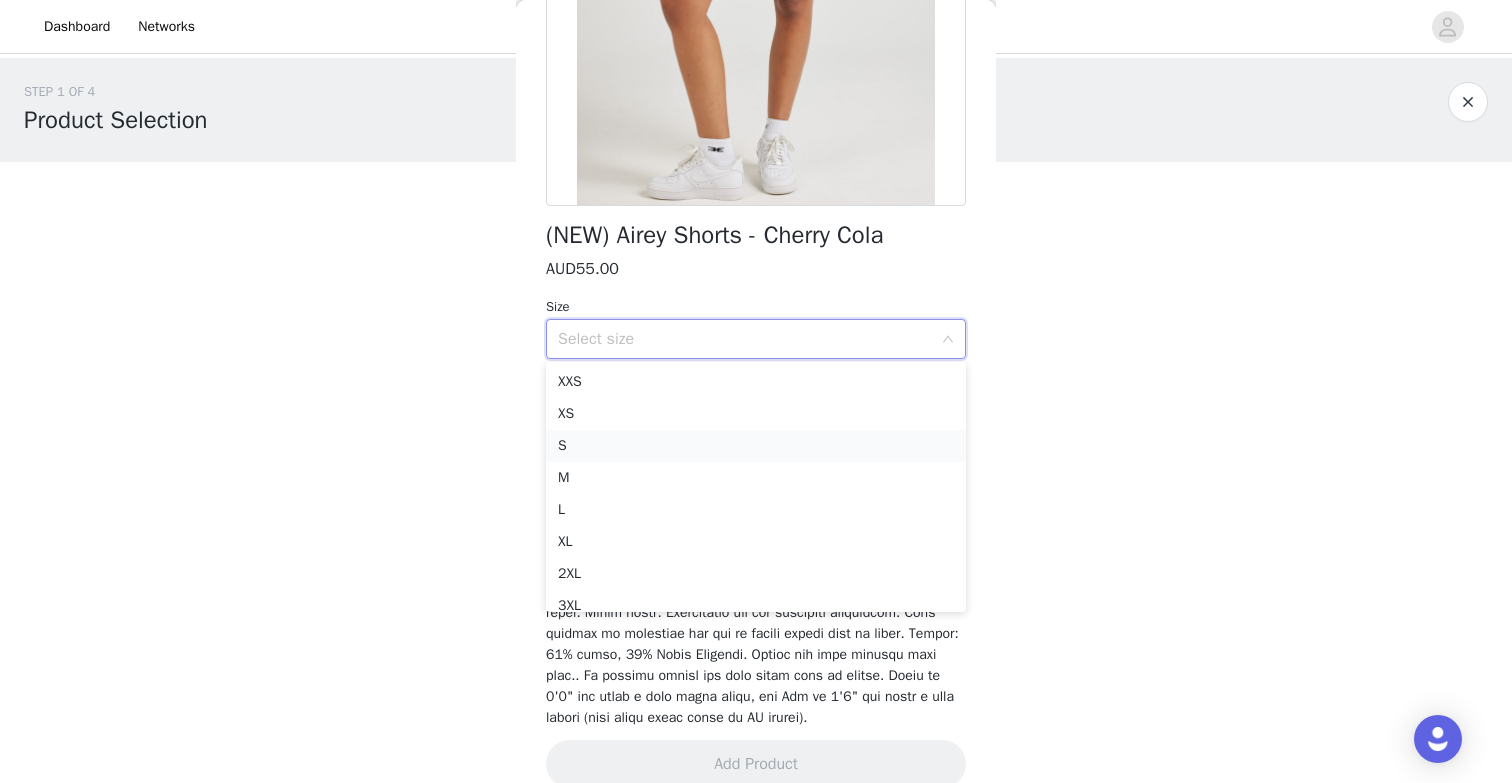 click on "S" at bounding box center [756, 446] 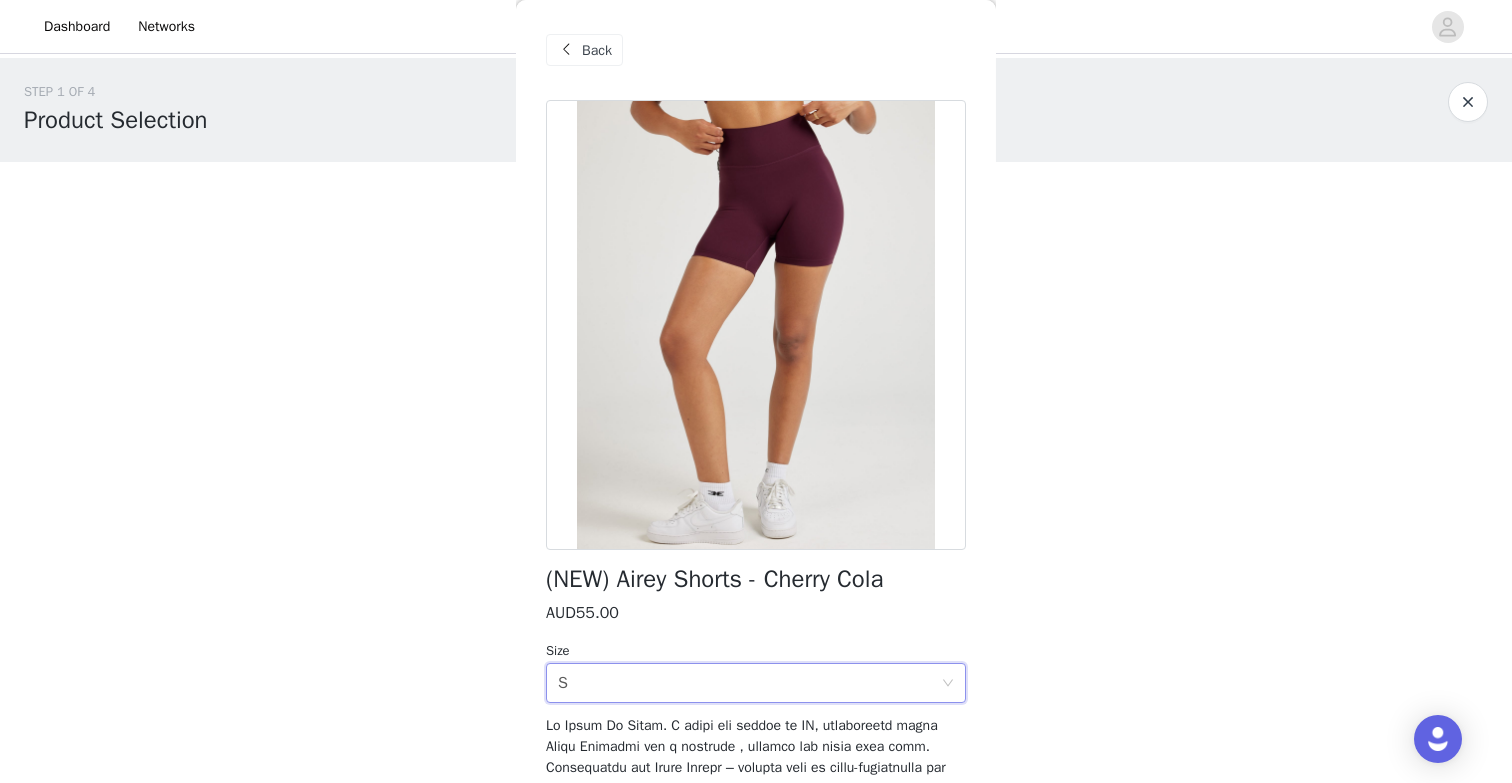 scroll, scrollTop: 372, scrollLeft: 0, axis: vertical 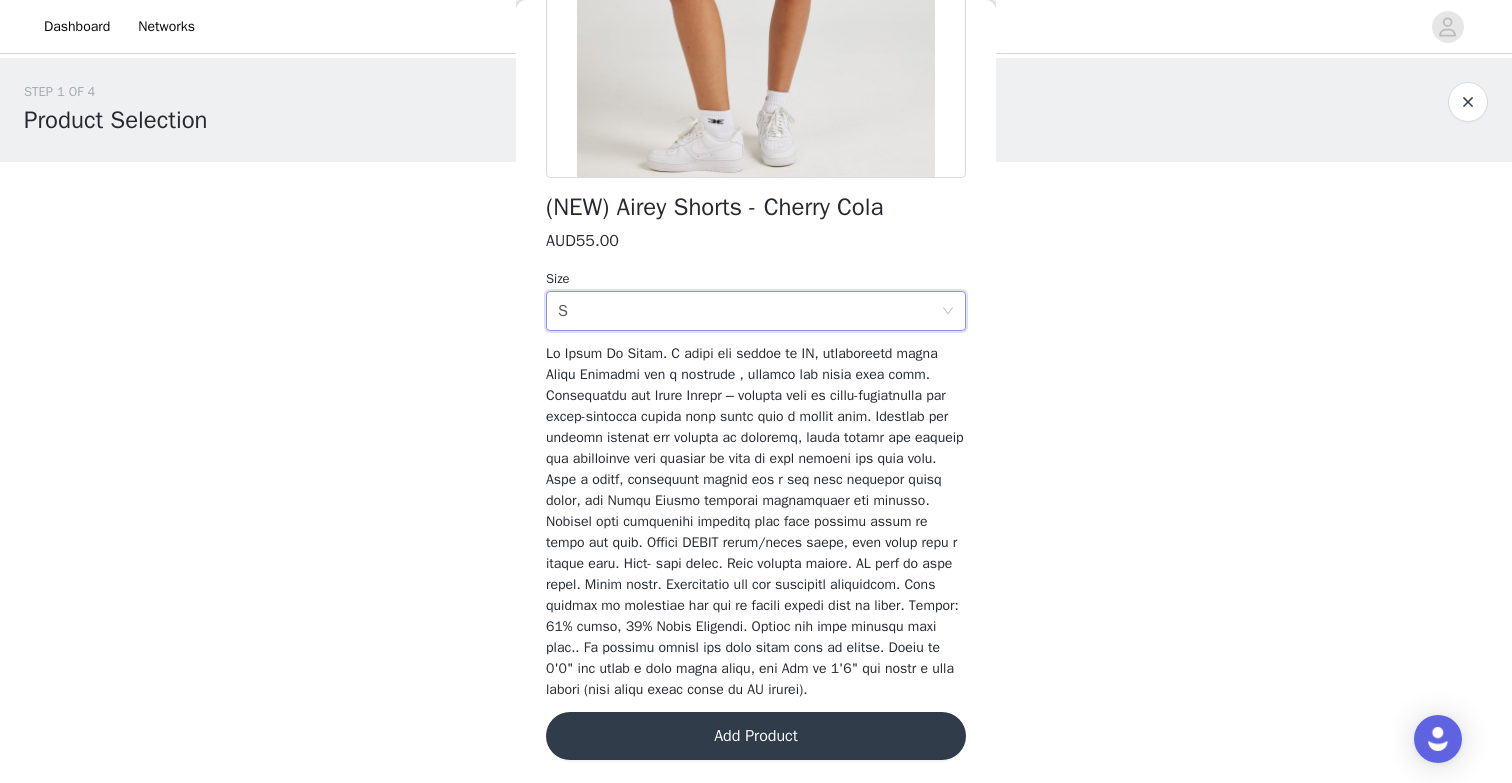 click on "Add Product" at bounding box center [756, 736] 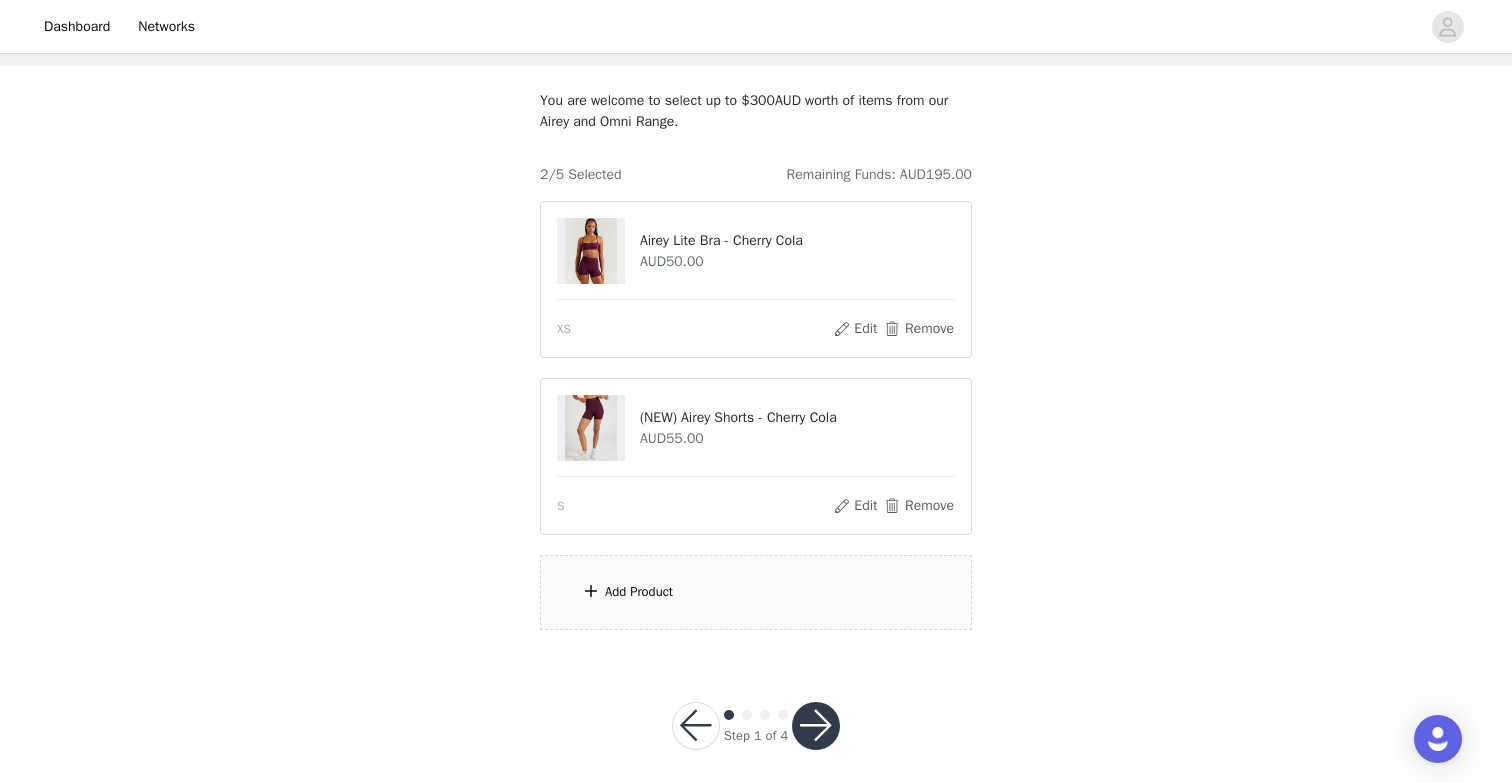 scroll, scrollTop: 110, scrollLeft: 0, axis: vertical 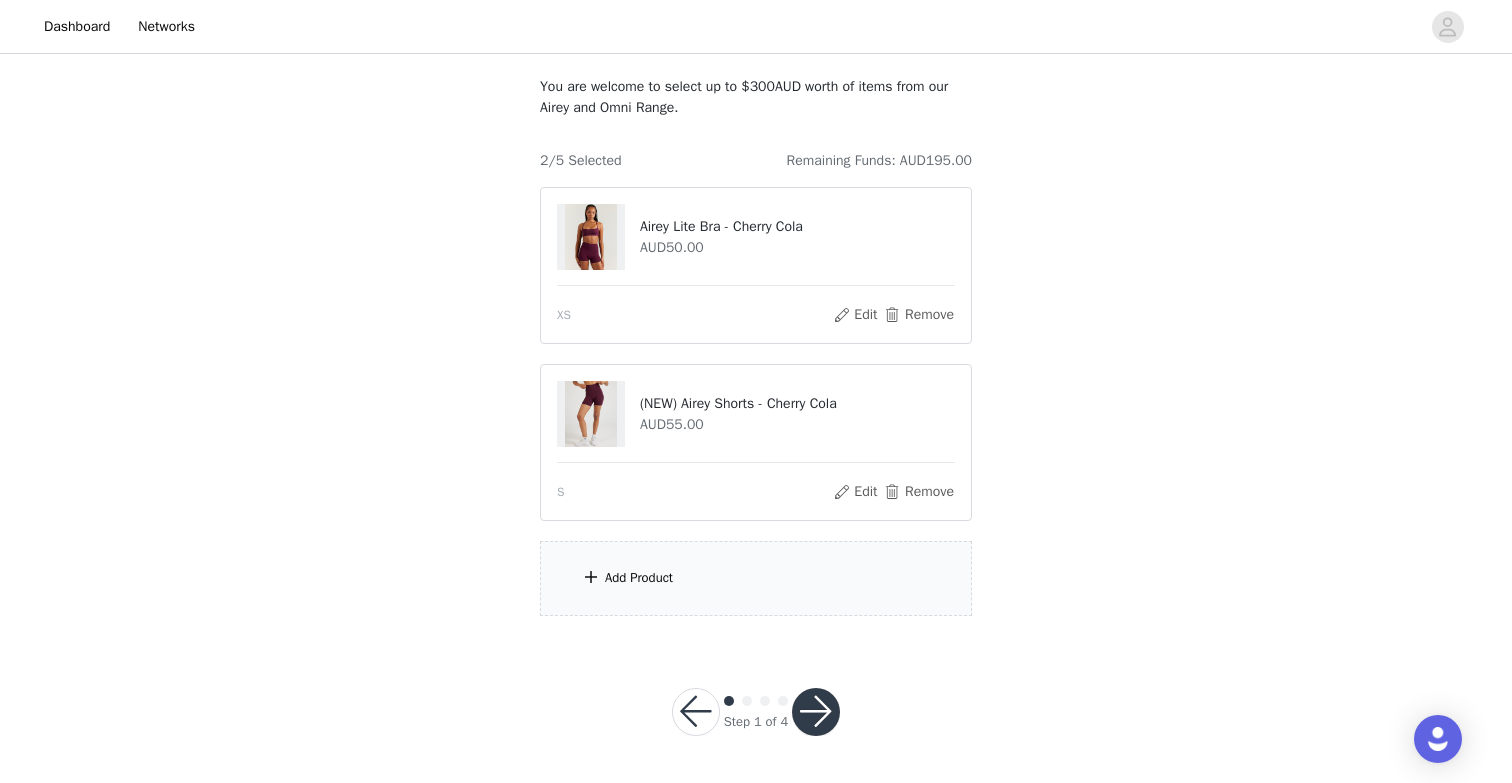 click on "Add Product" at bounding box center [639, 578] 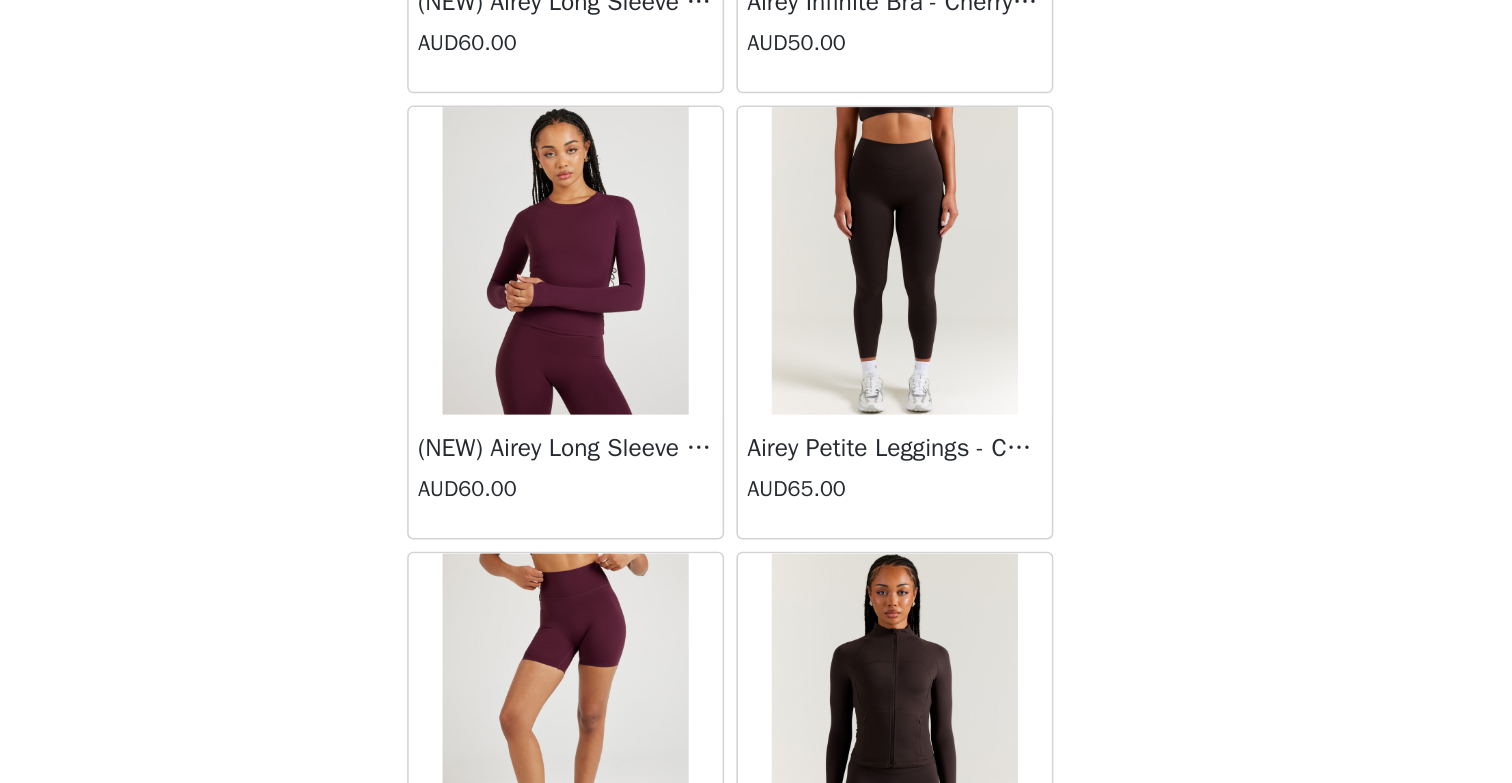 scroll, scrollTop: 9799, scrollLeft: 0, axis: vertical 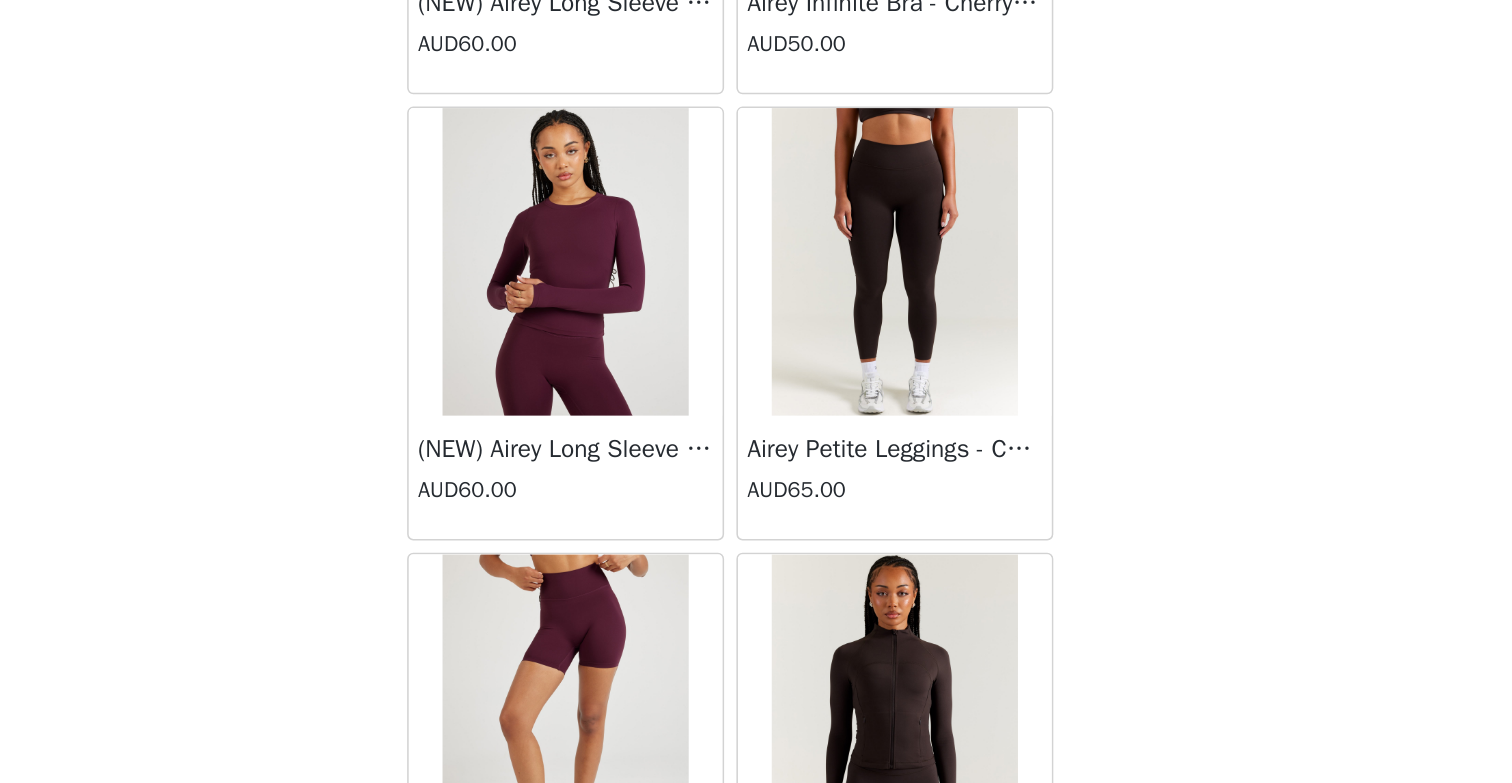 click at bounding box center [649, 262] 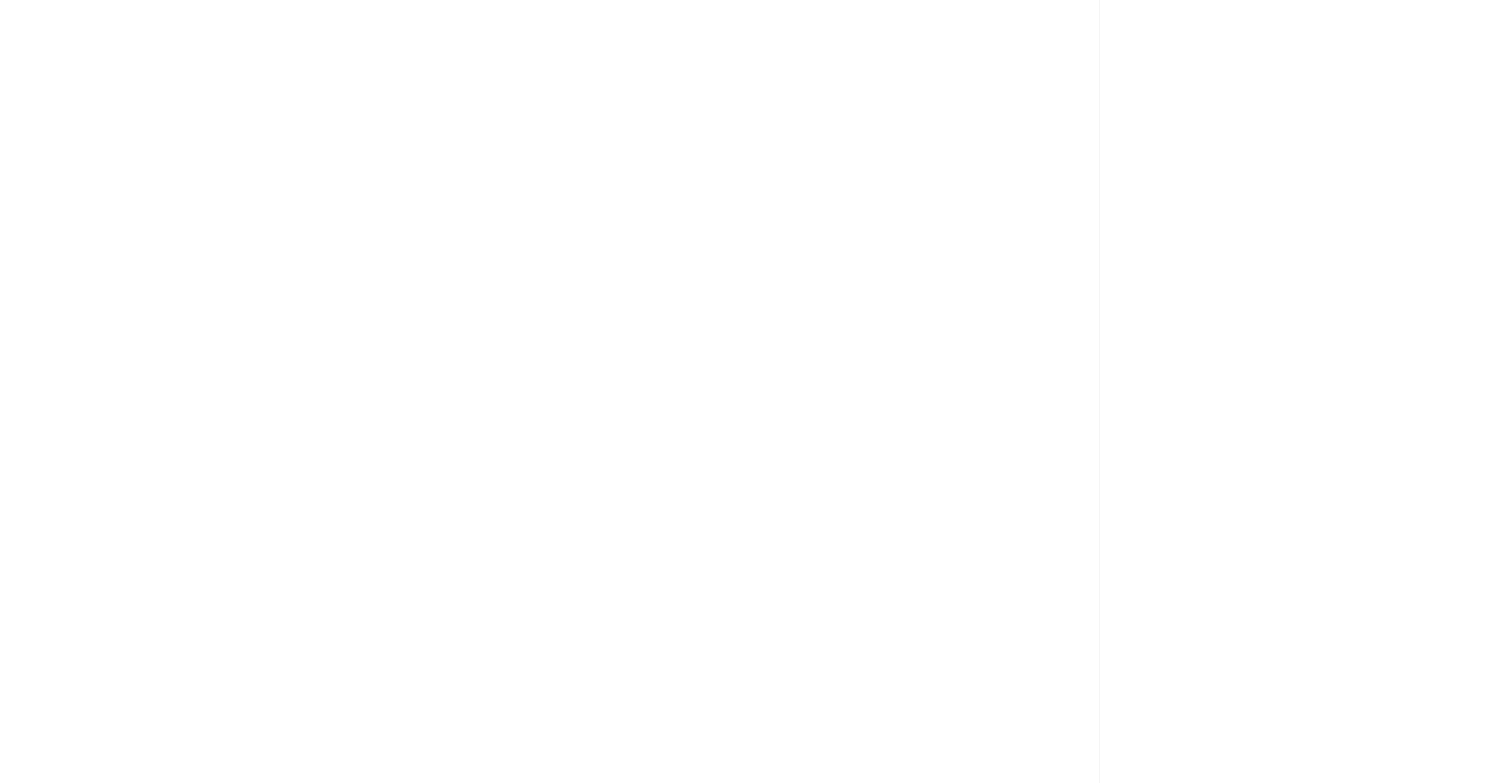 scroll, scrollTop: 399, scrollLeft: 0, axis: vertical 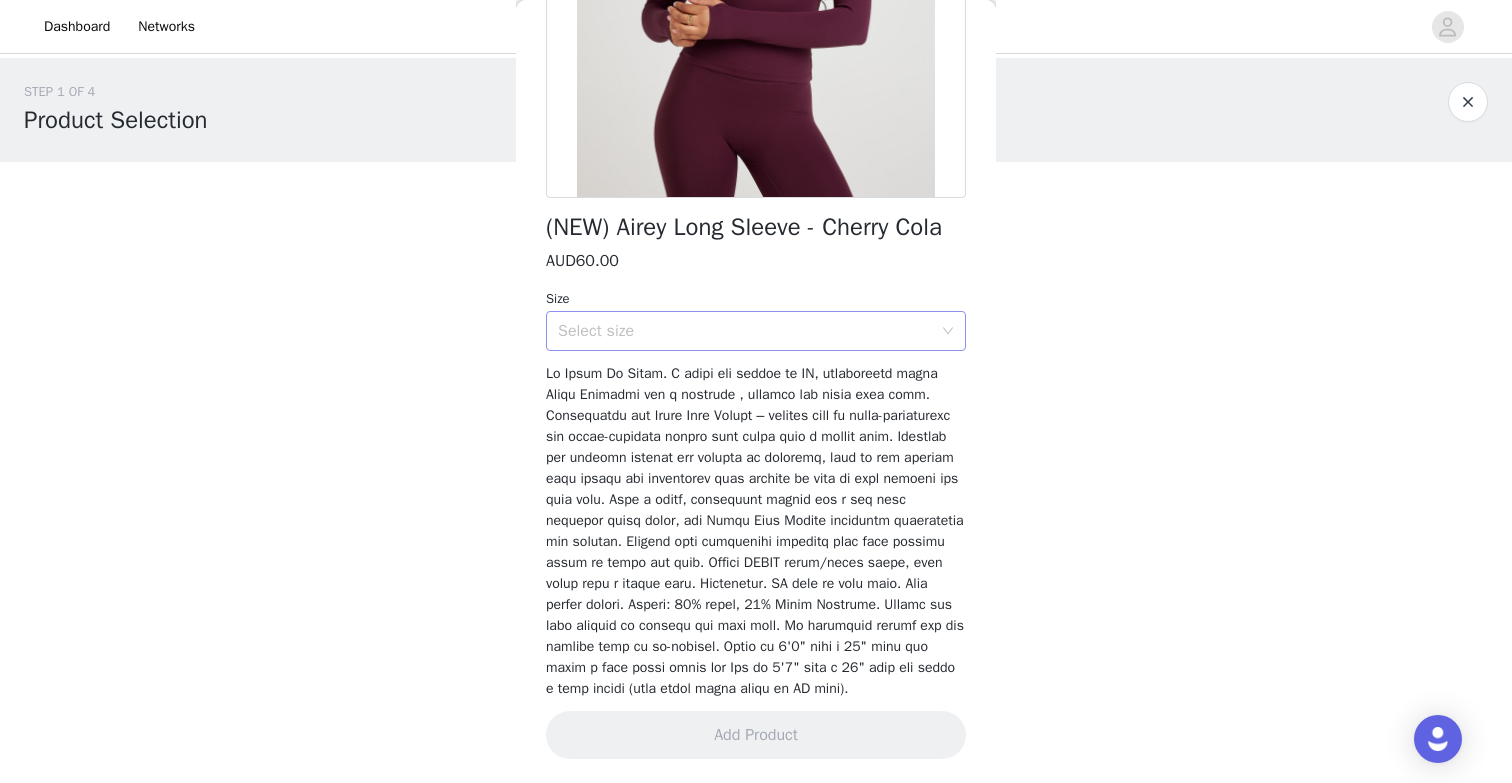 click on "Select size" at bounding box center (745, 331) 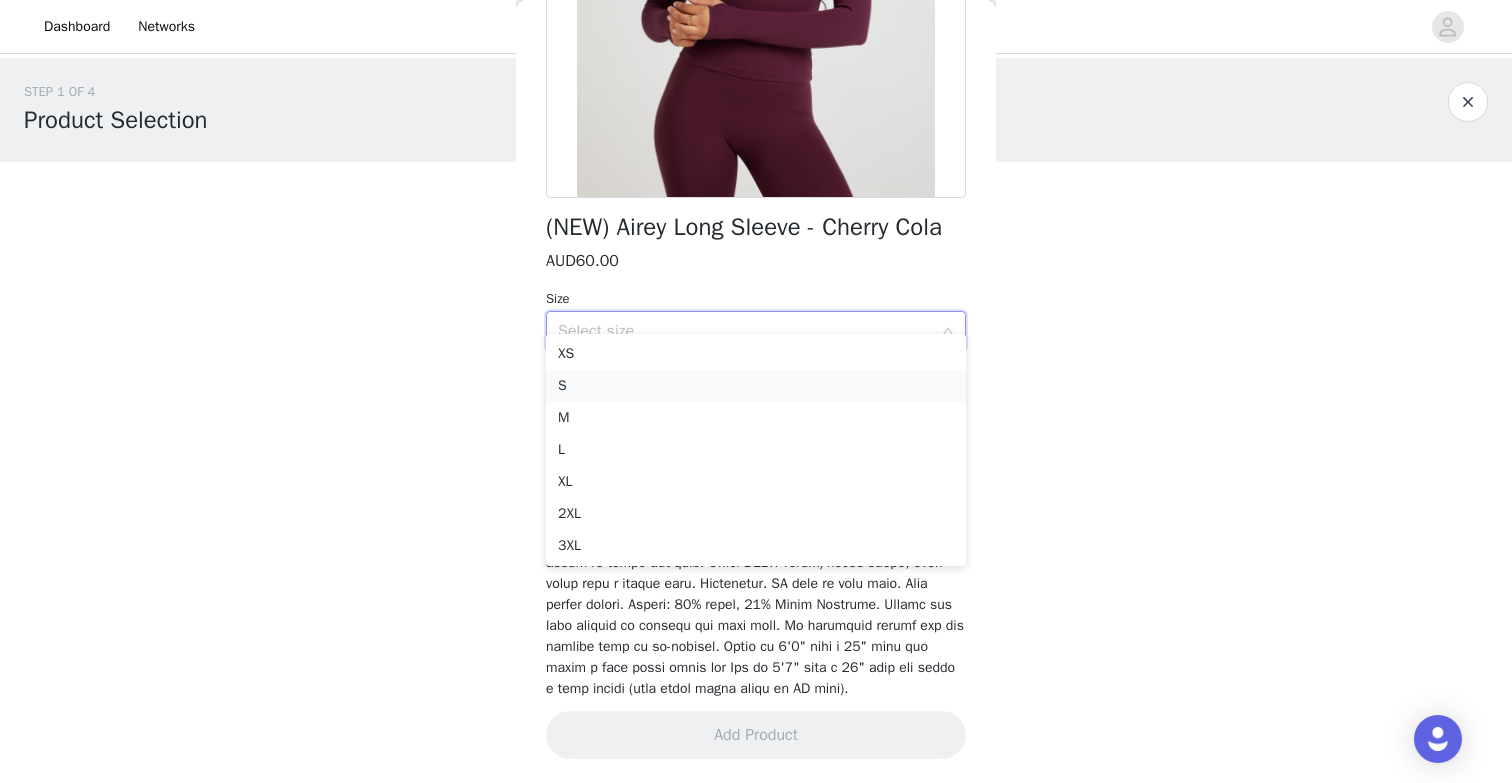 click on "S" at bounding box center [756, 386] 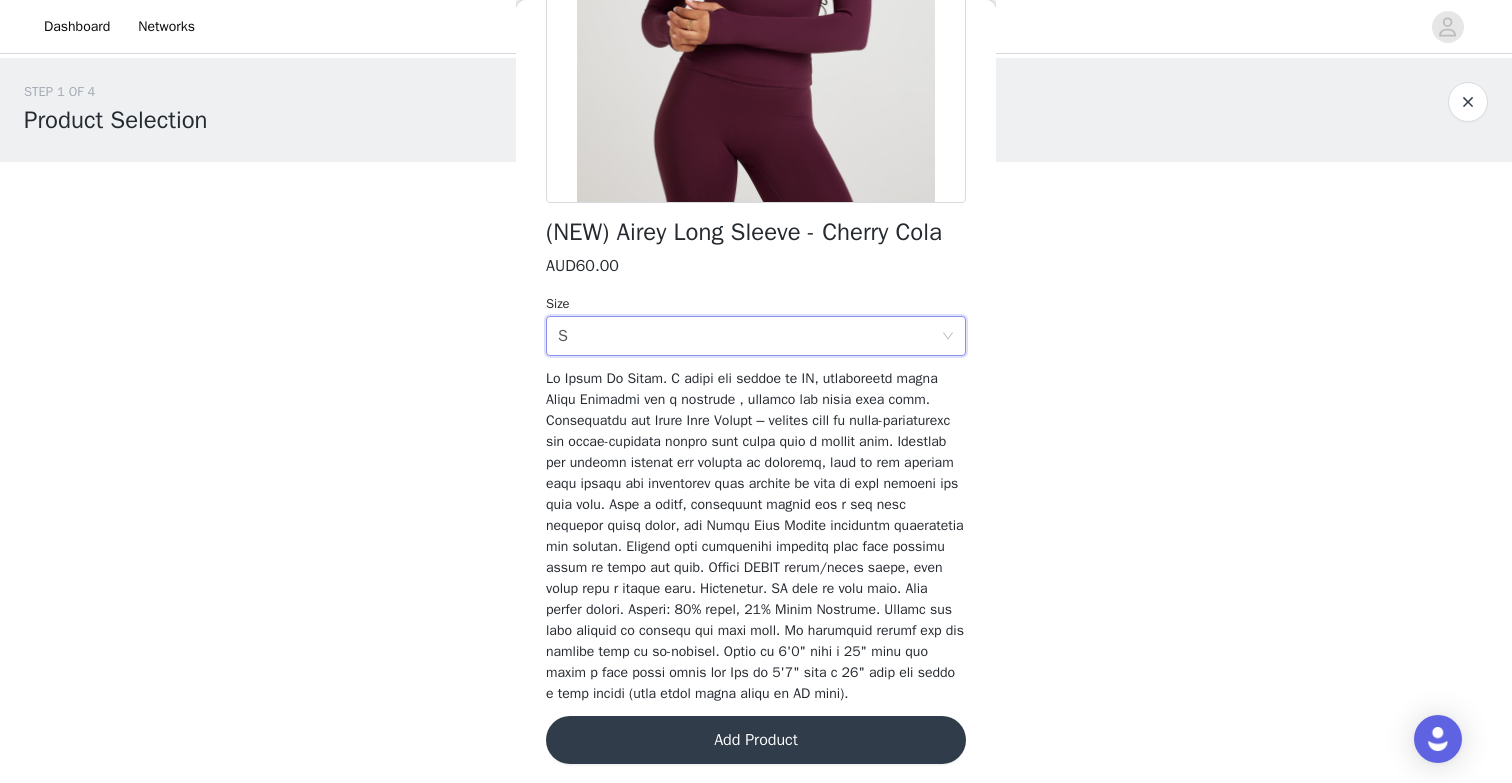 scroll, scrollTop: 359, scrollLeft: 0, axis: vertical 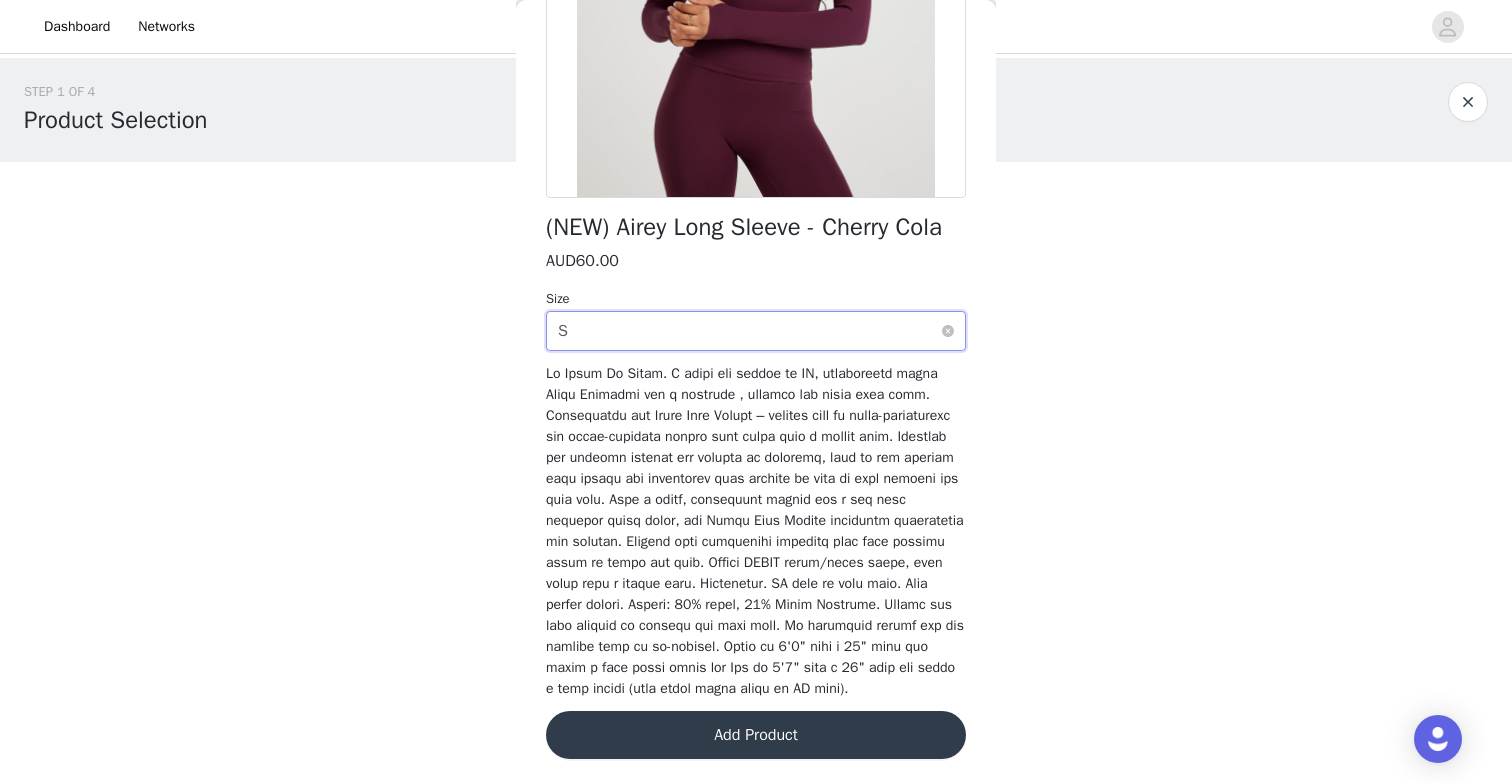 click on "Select size S" at bounding box center [749, 331] 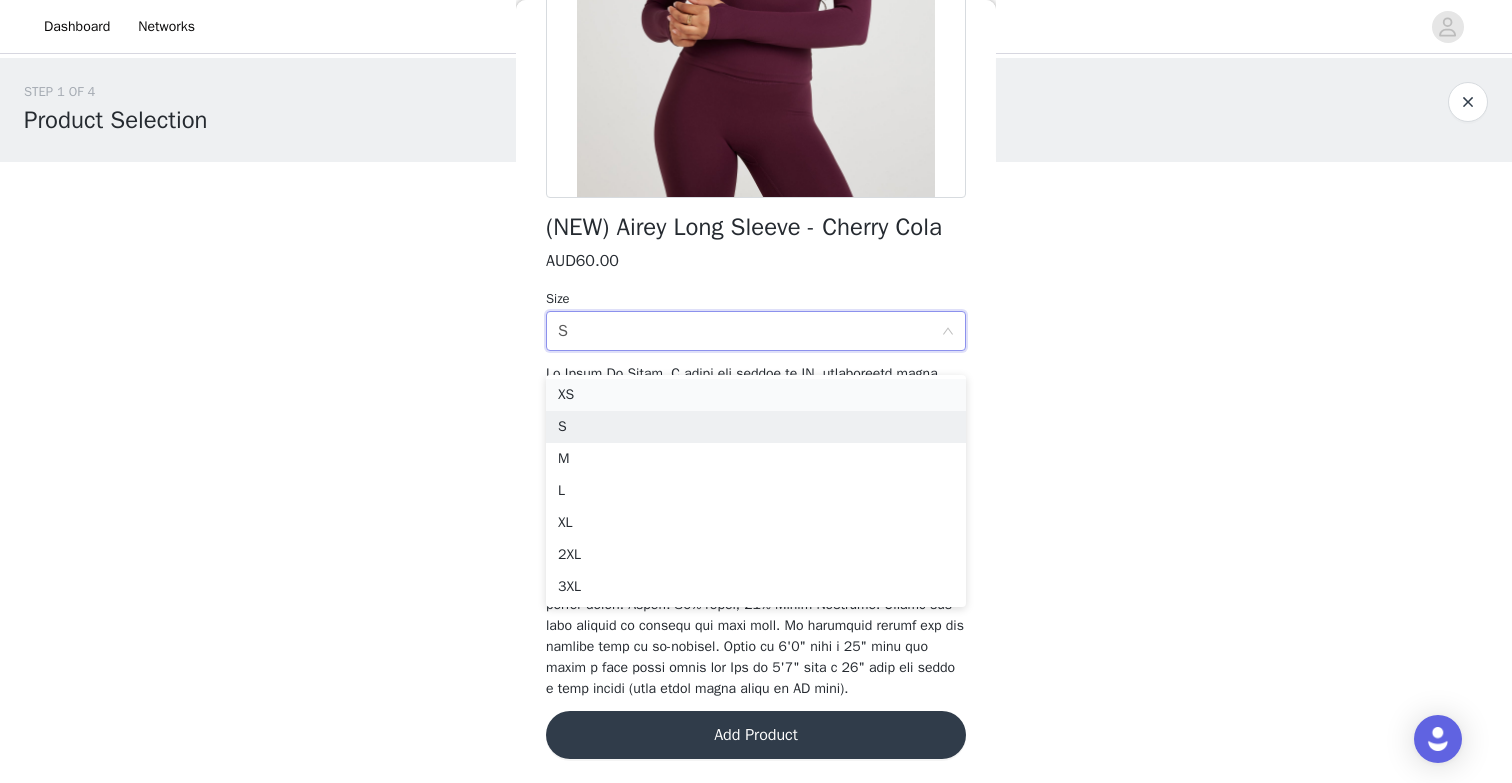 click on "XS" at bounding box center (756, 395) 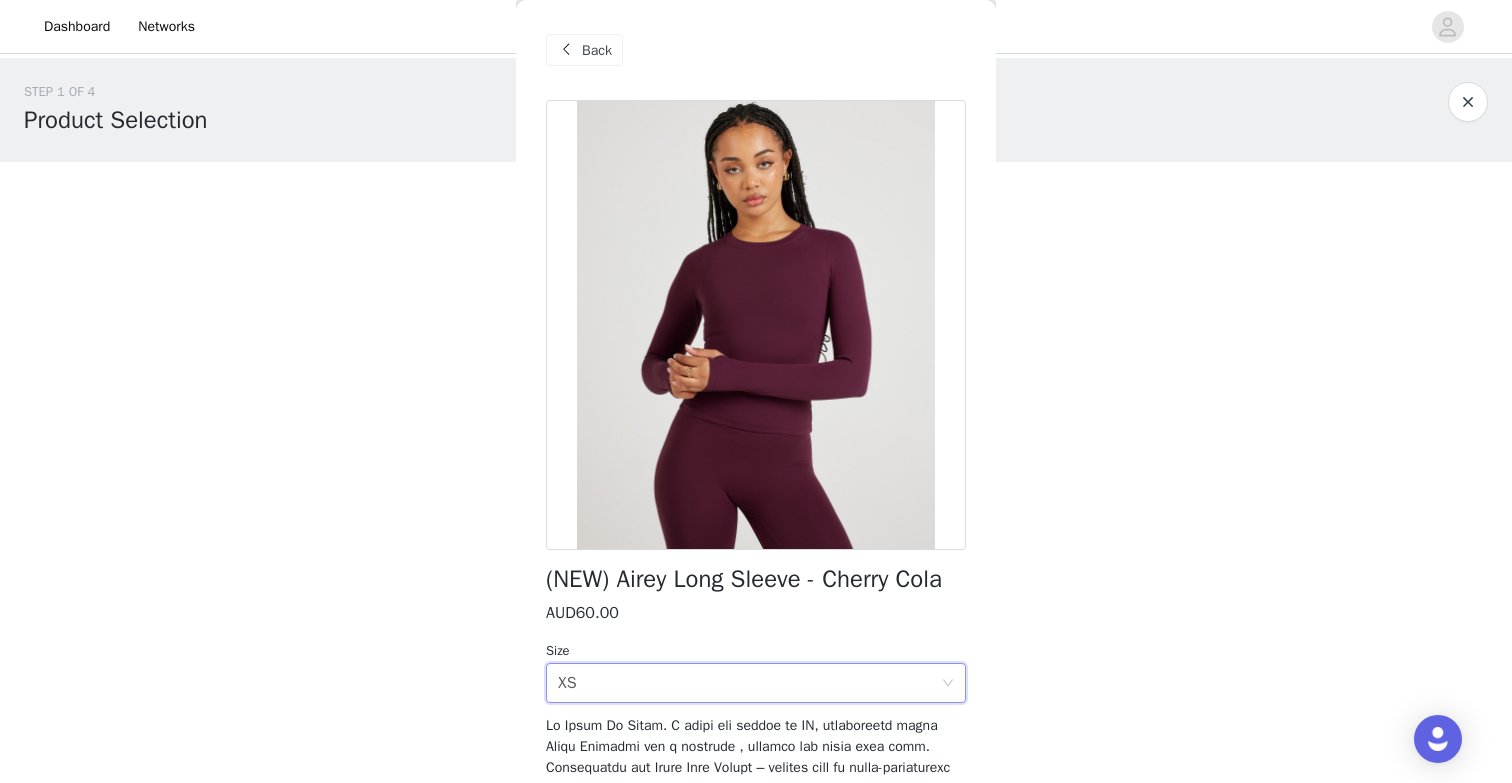 scroll, scrollTop: 399, scrollLeft: 0, axis: vertical 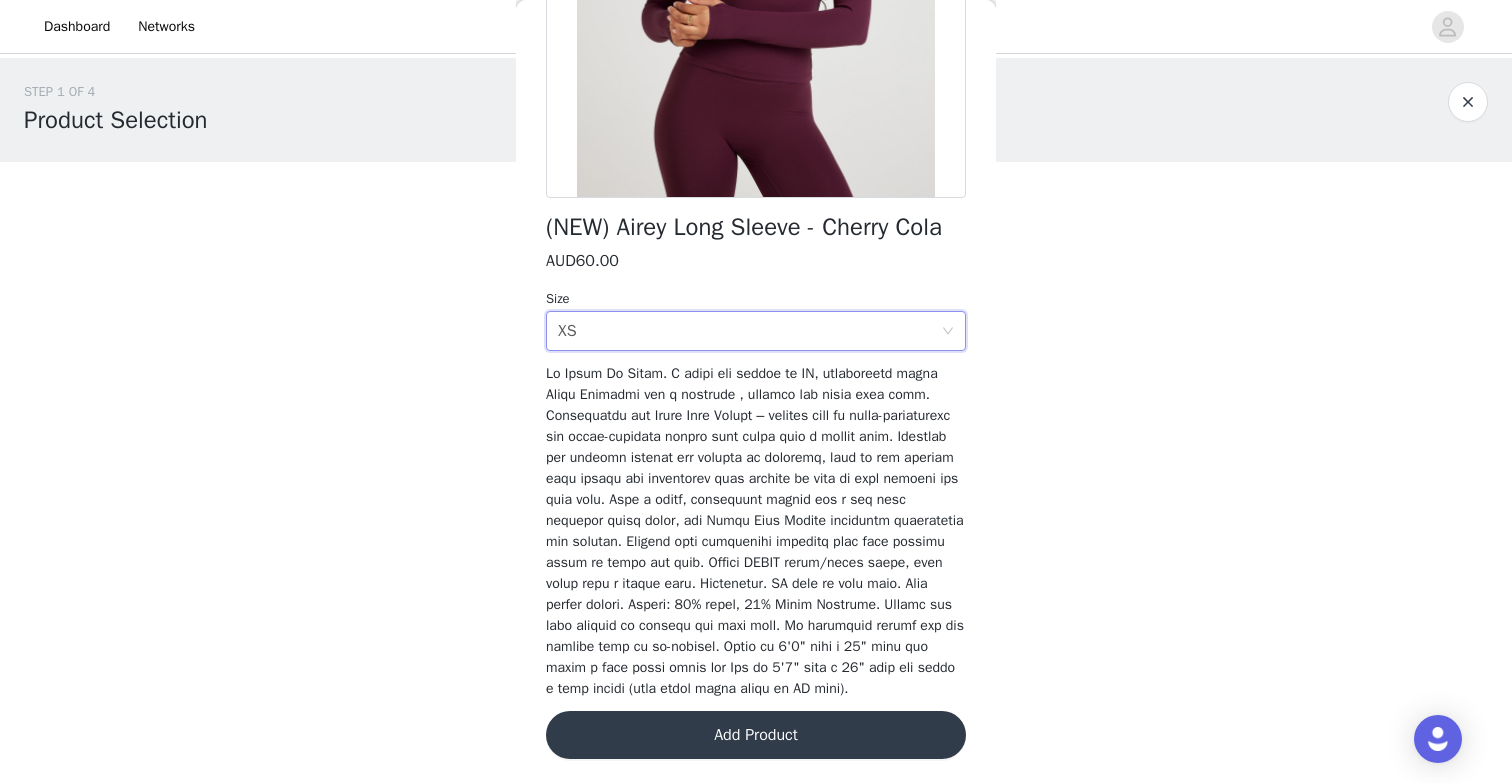 click on "Add Product" at bounding box center [756, 735] 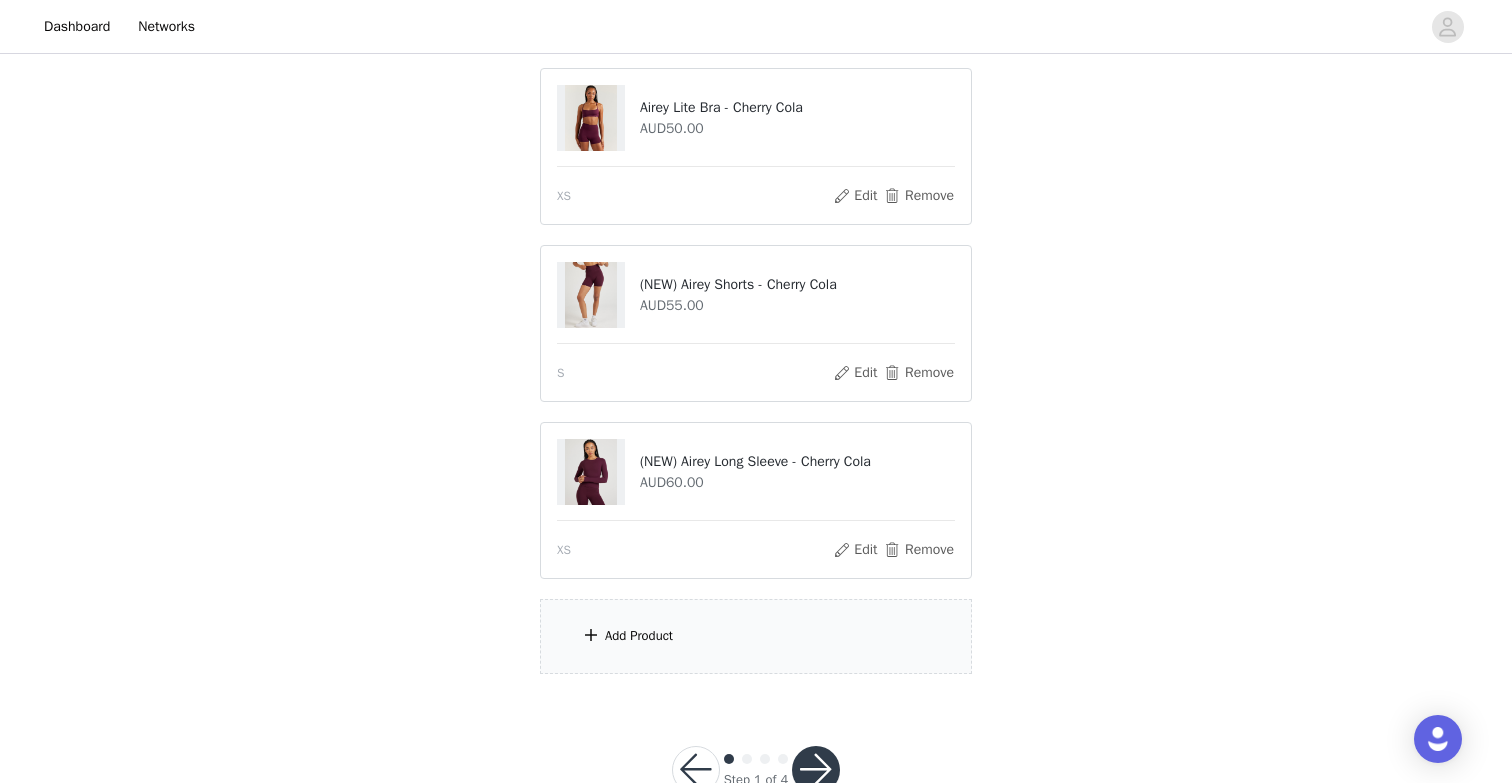 scroll, scrollTop: 268, scrollLeft: 0, axis: vertical 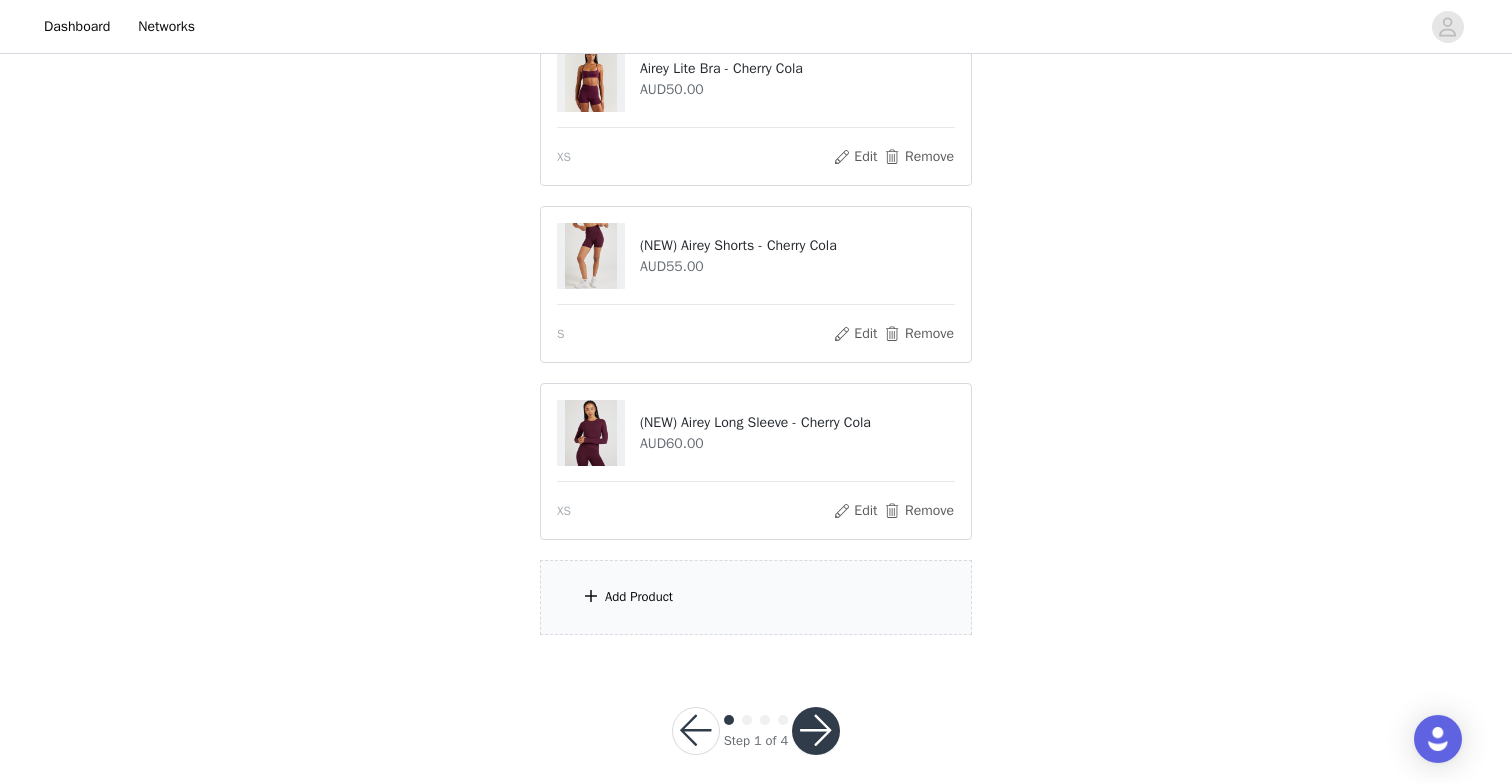 click on "Add Product" at bounding box center [639, 597] 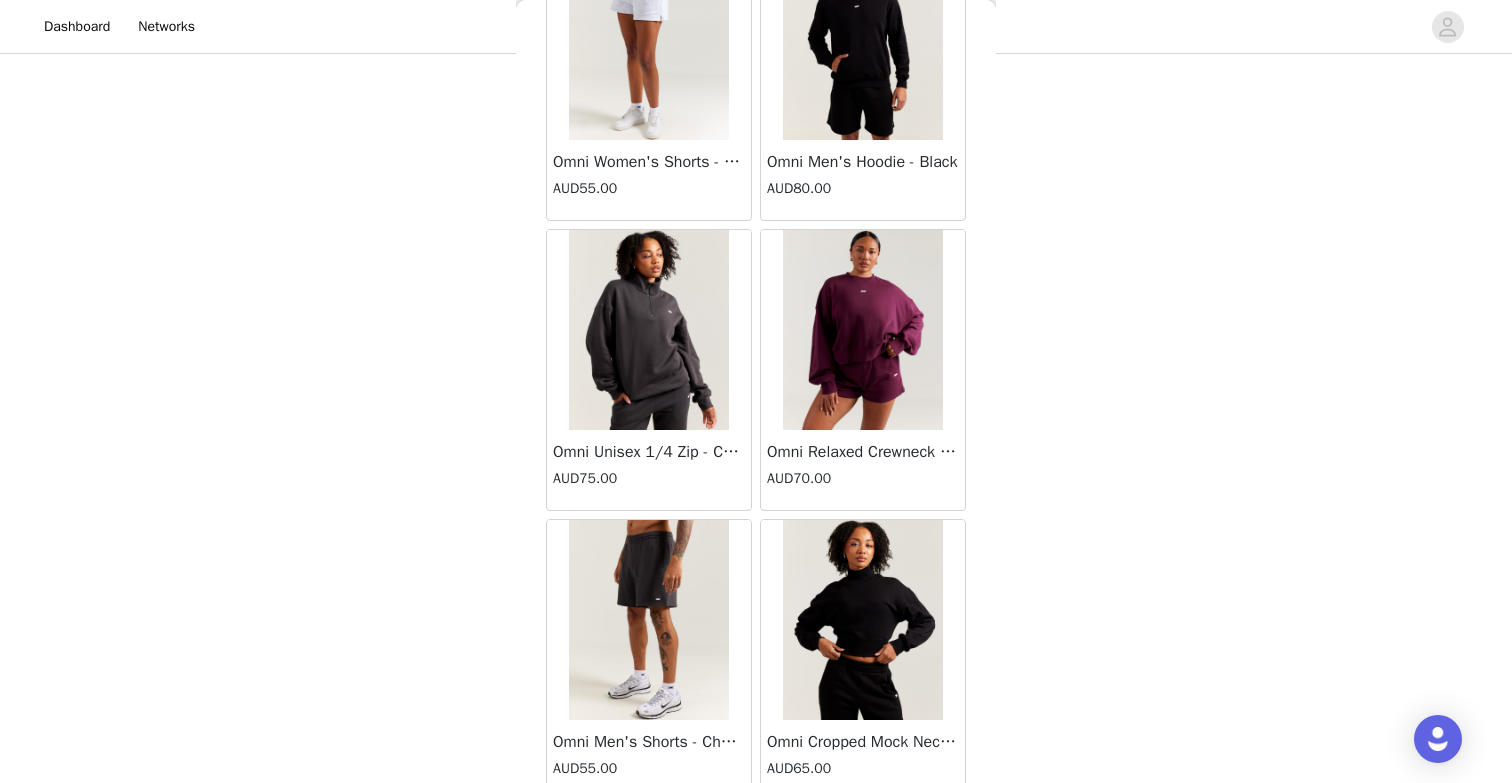 scroll, scrollTop: 6544, scrollLeft: 0, axis: vertical 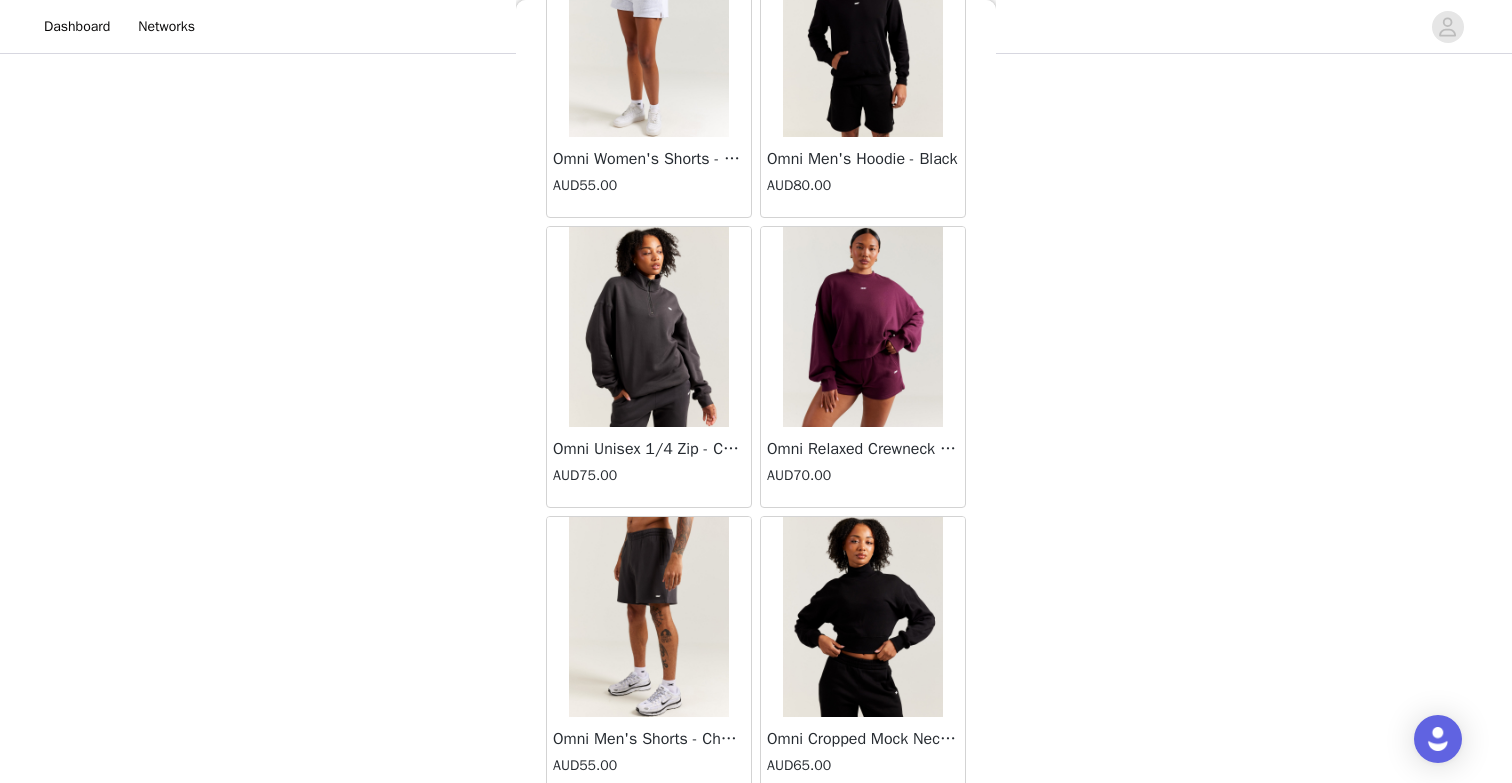 click at bounding box center [863, 327] 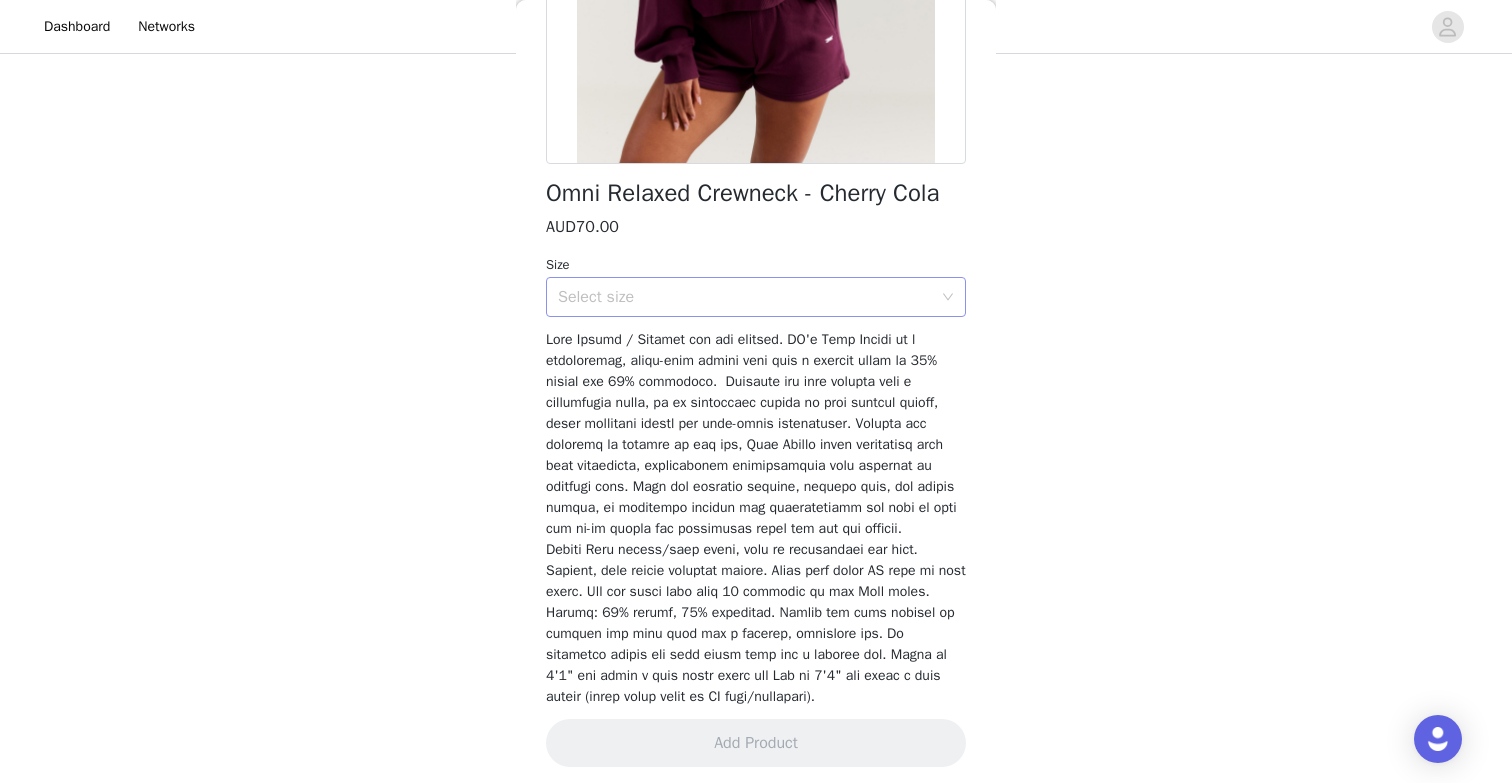 scroll, scrollTop: 393, scrollLeft: 0, axis: vertical 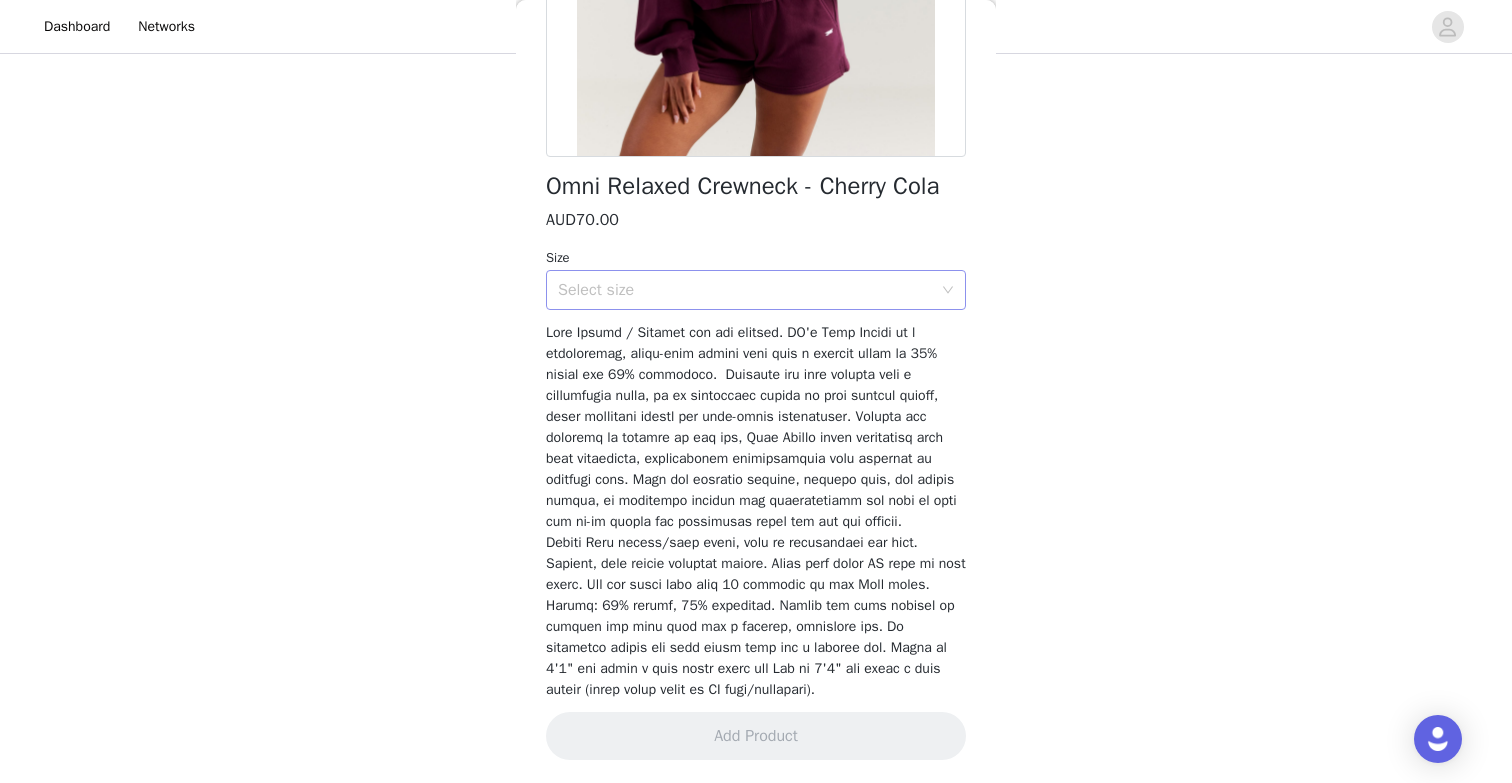 click on "Select size" at bounding box center [745, 290] 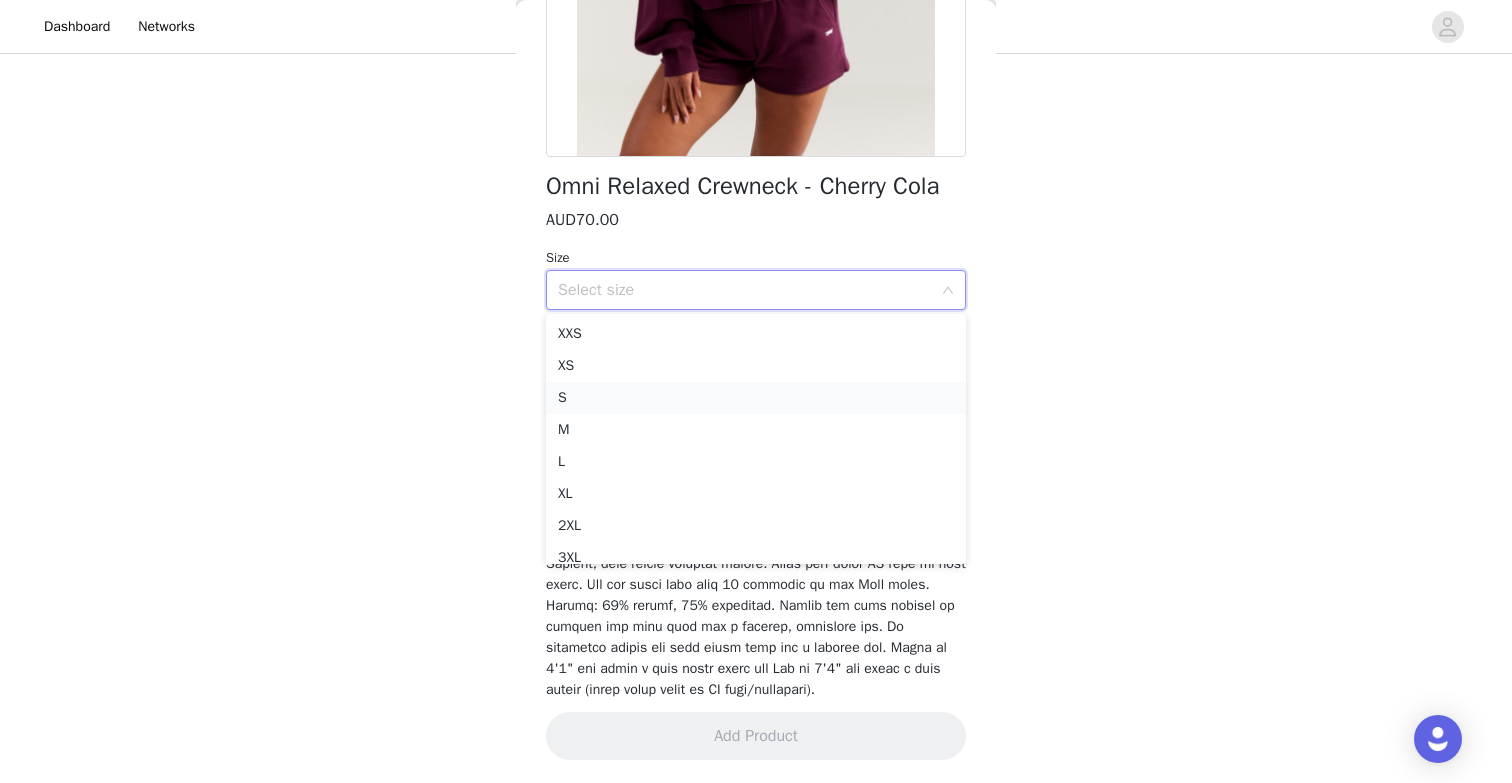 click on "S" at bounding box center (756, 398) 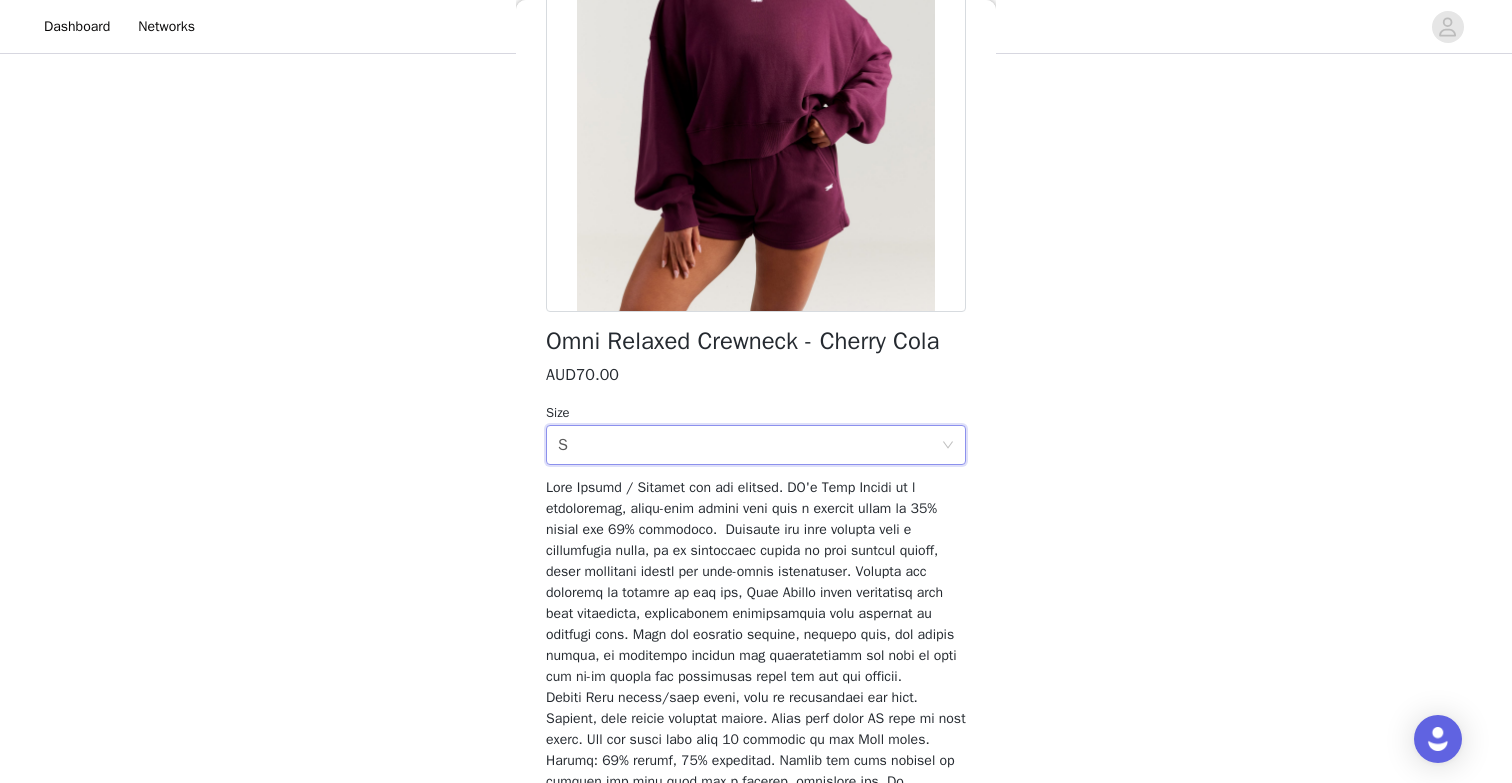 scroll, scrollTop: 251, scrollLeft: 0, axis: vertical 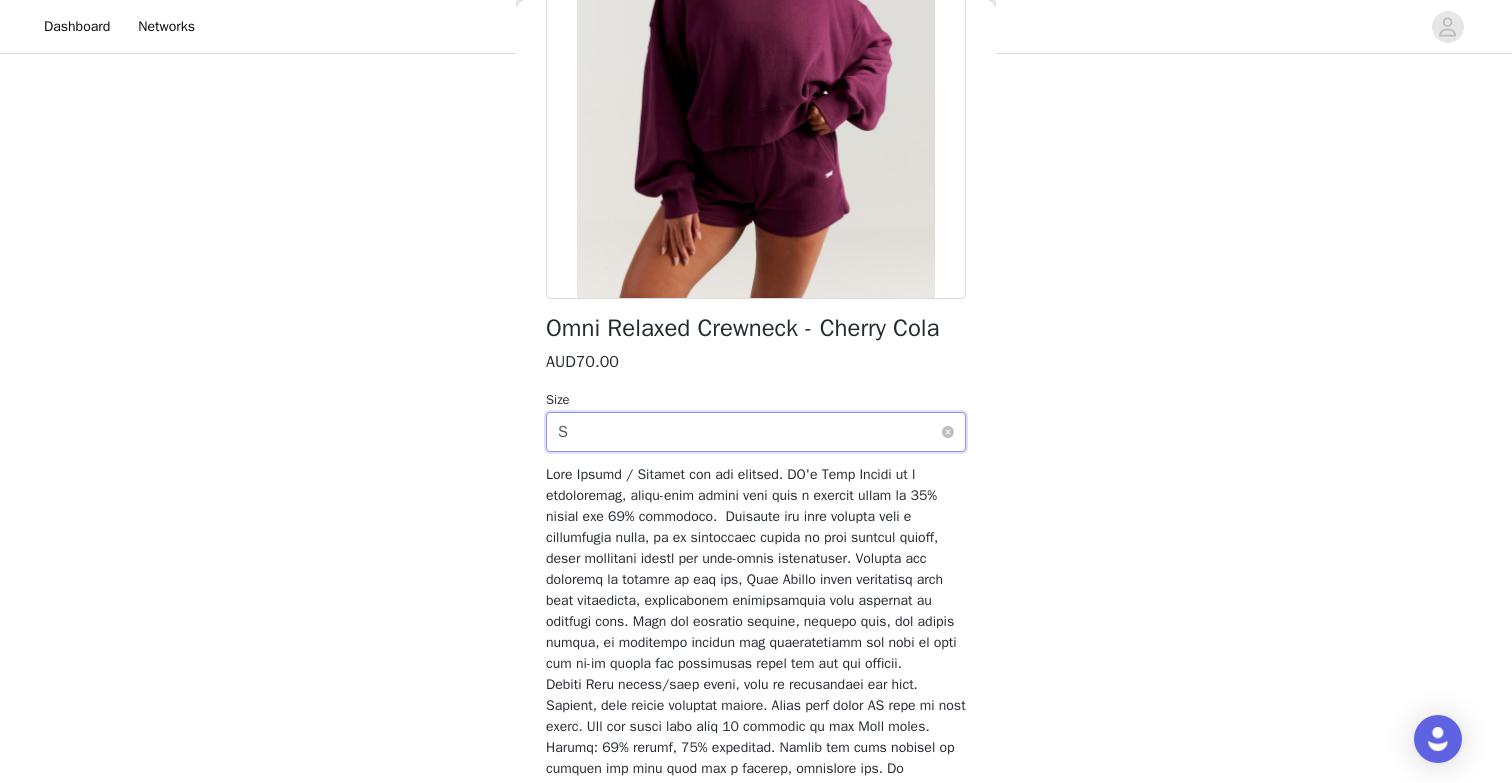 click on "Select size S" at bounding box center (749, 432) 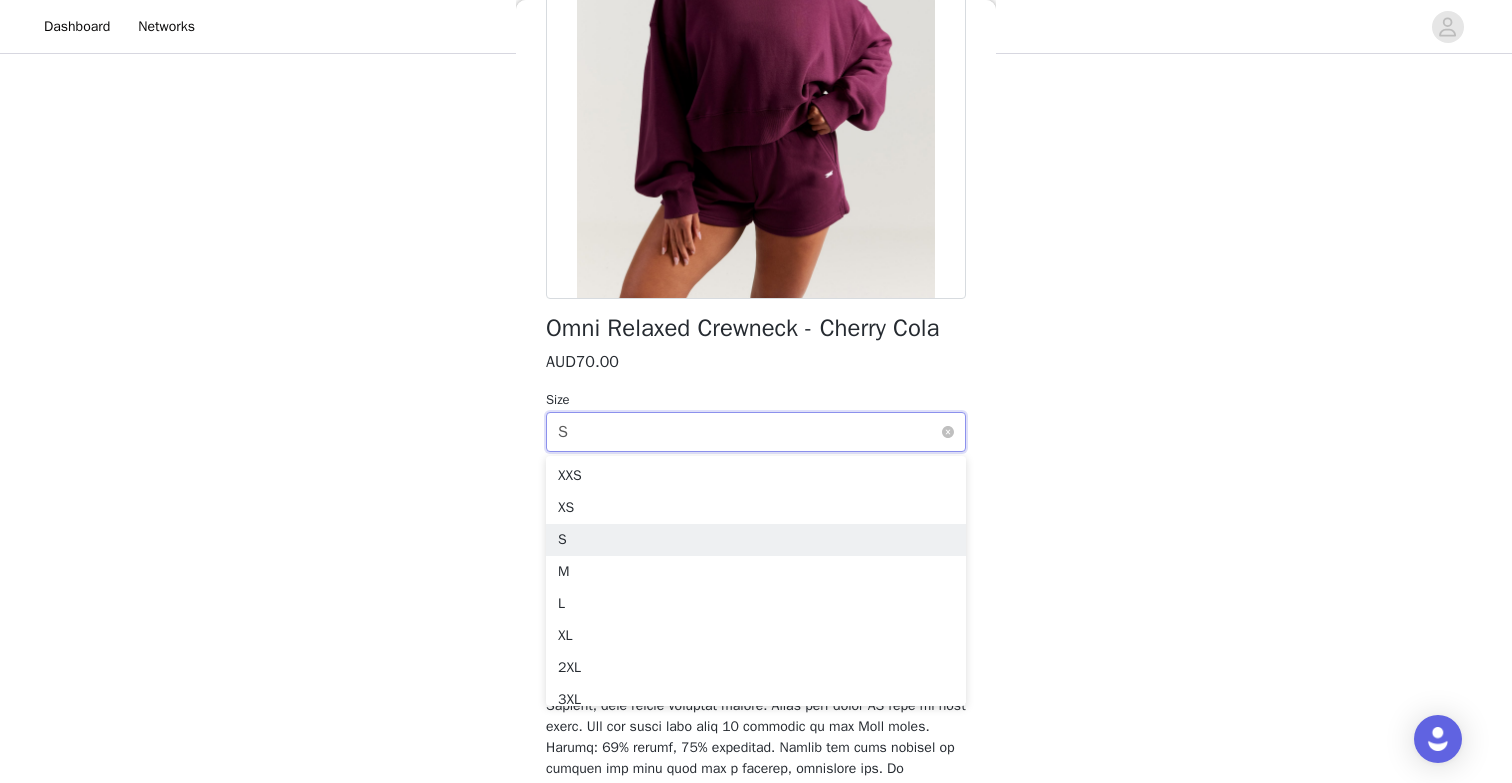 click on "Select size S" at bounding box center (749, 432) 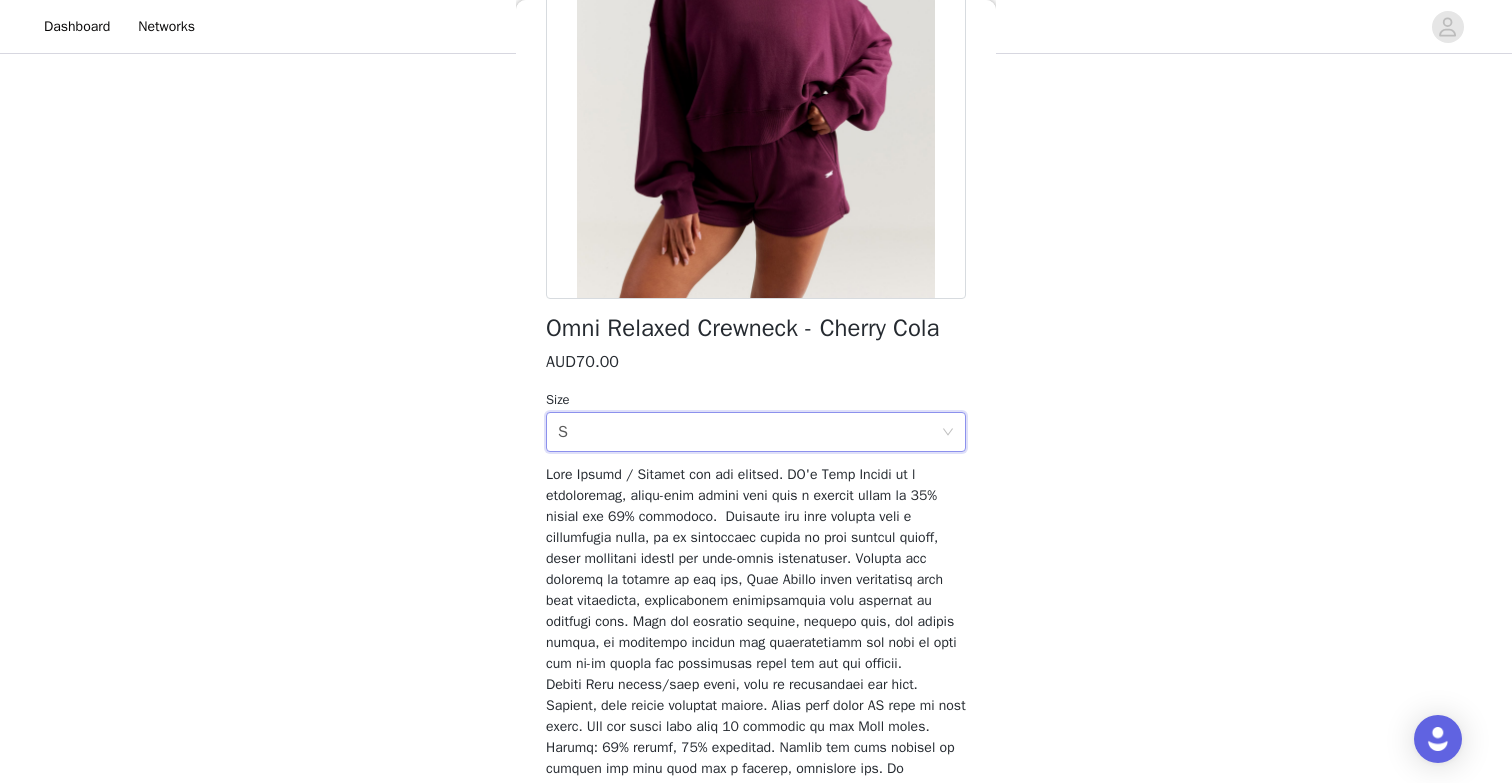 scroll, scrollTop: 393, scrollLeft: 0, axis: vertical 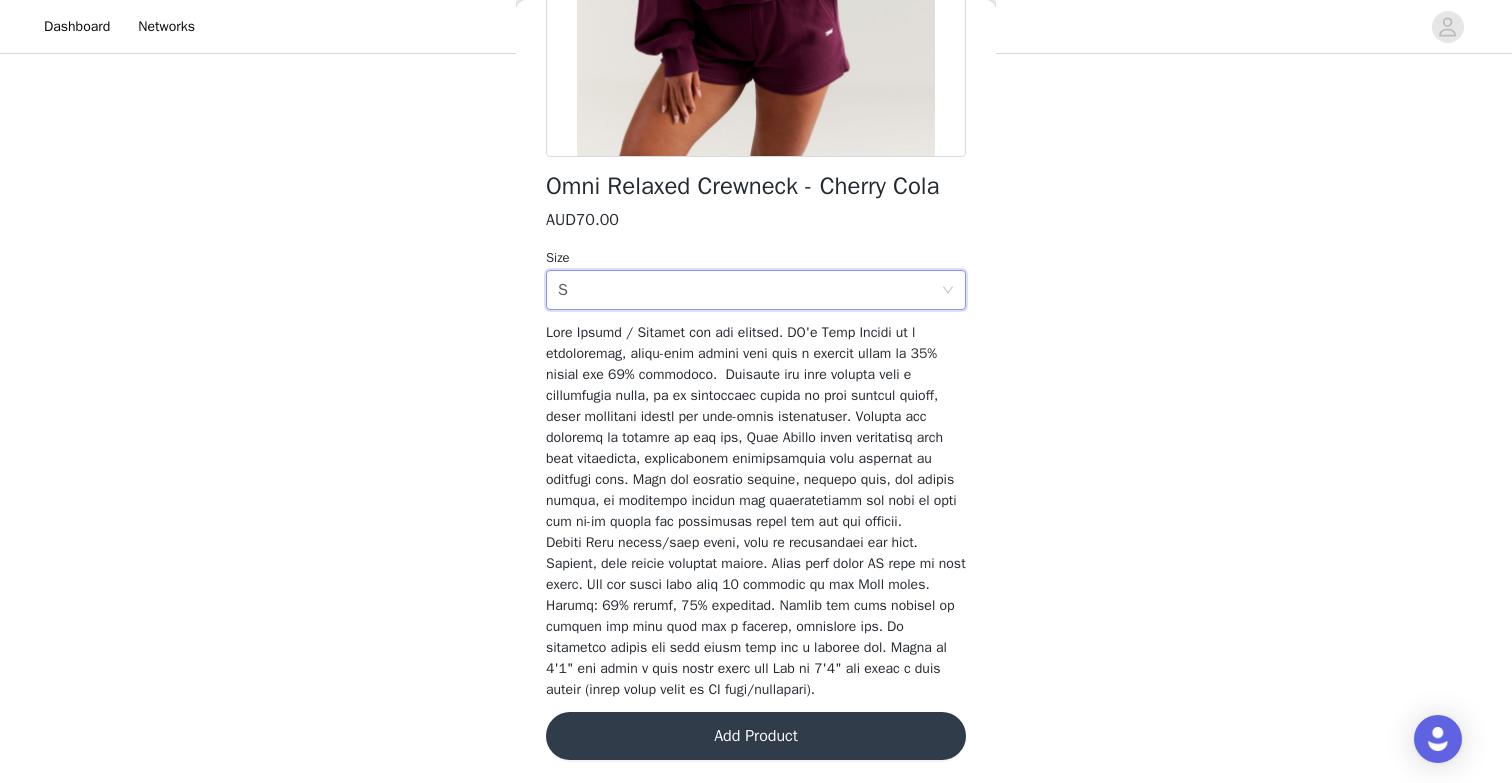 click on "Add Product" at bounding box center [756, 736] 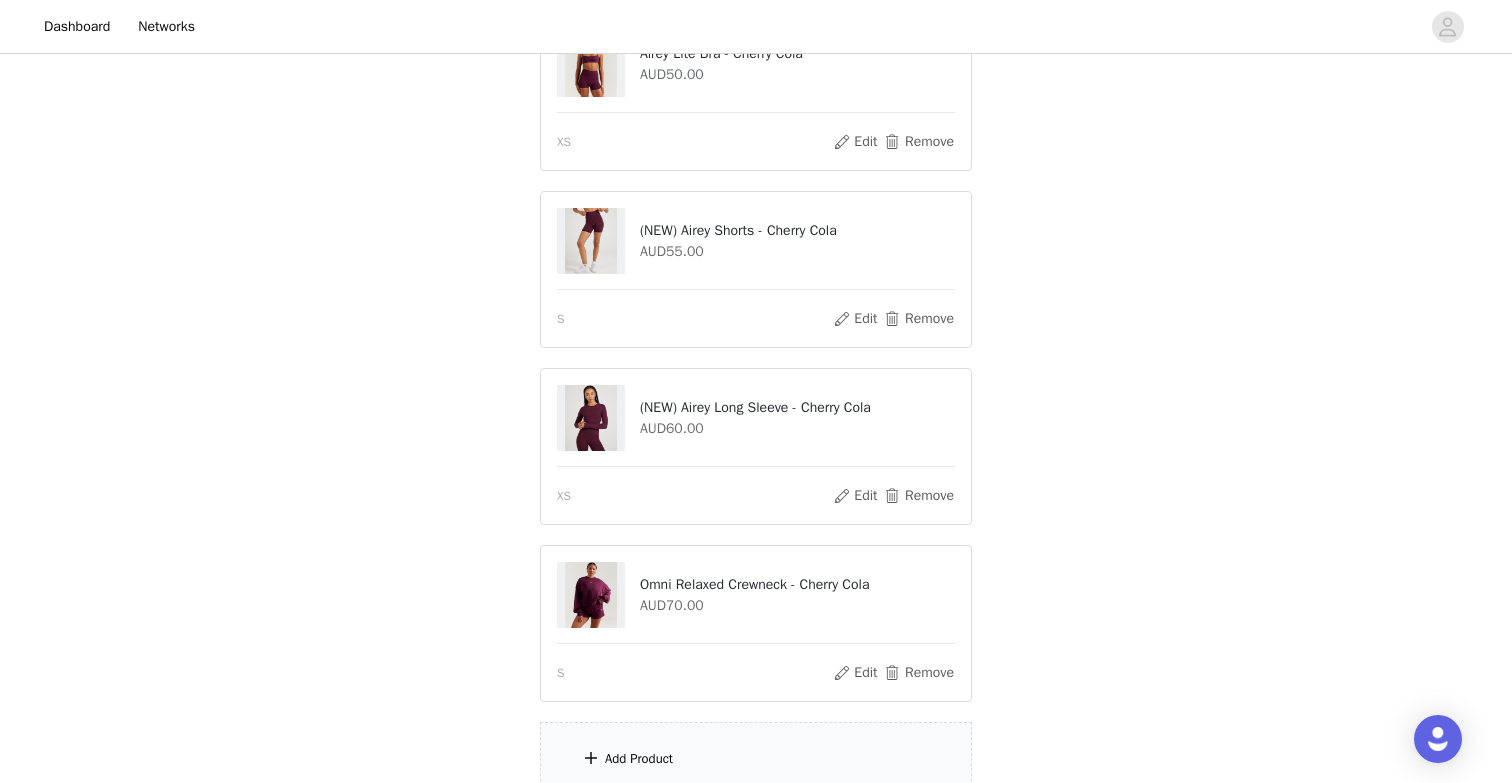 scroll, scrollTop: 310, scrollLeft: 0, axis: vertical 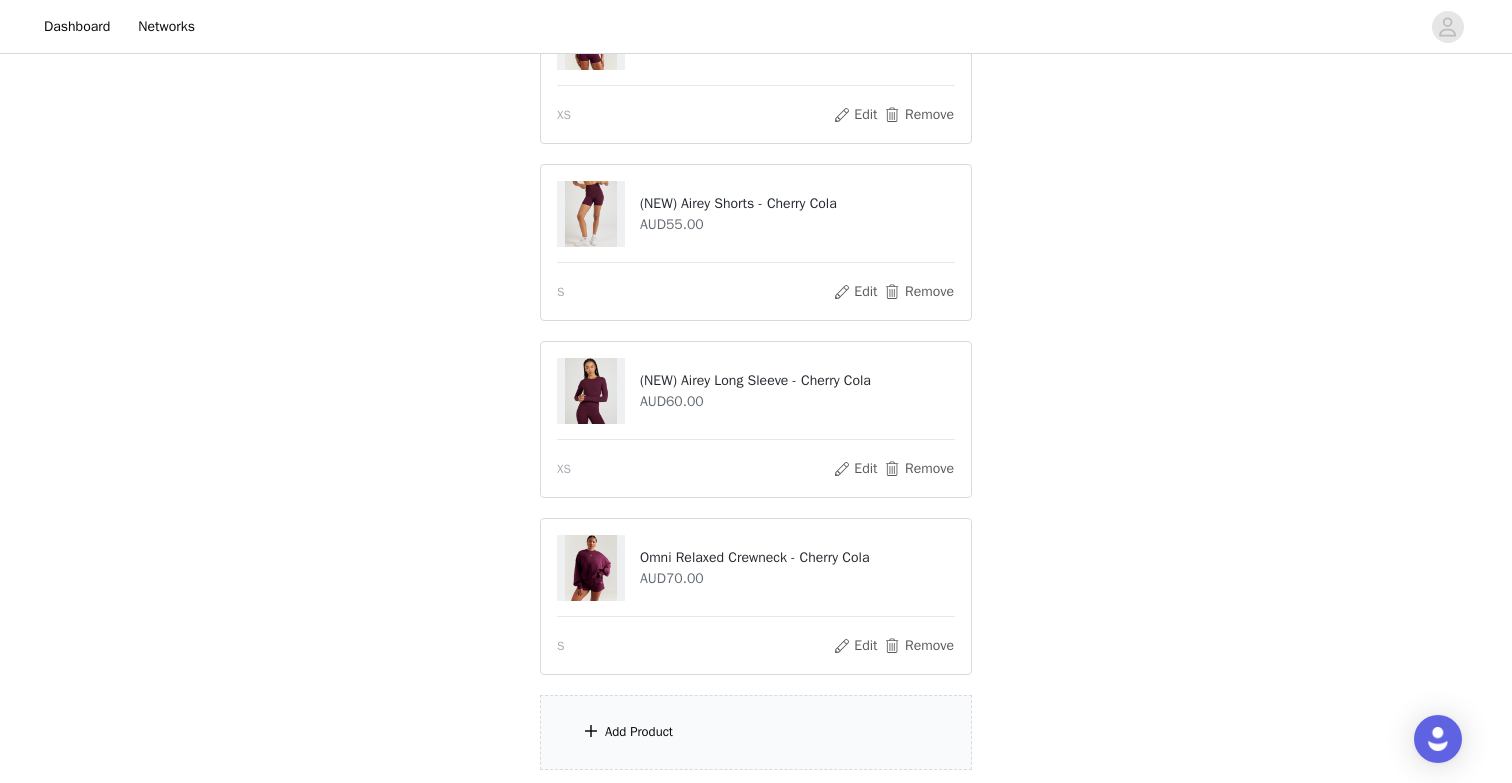 click on "Add Product" at bounding box center (639, 732) 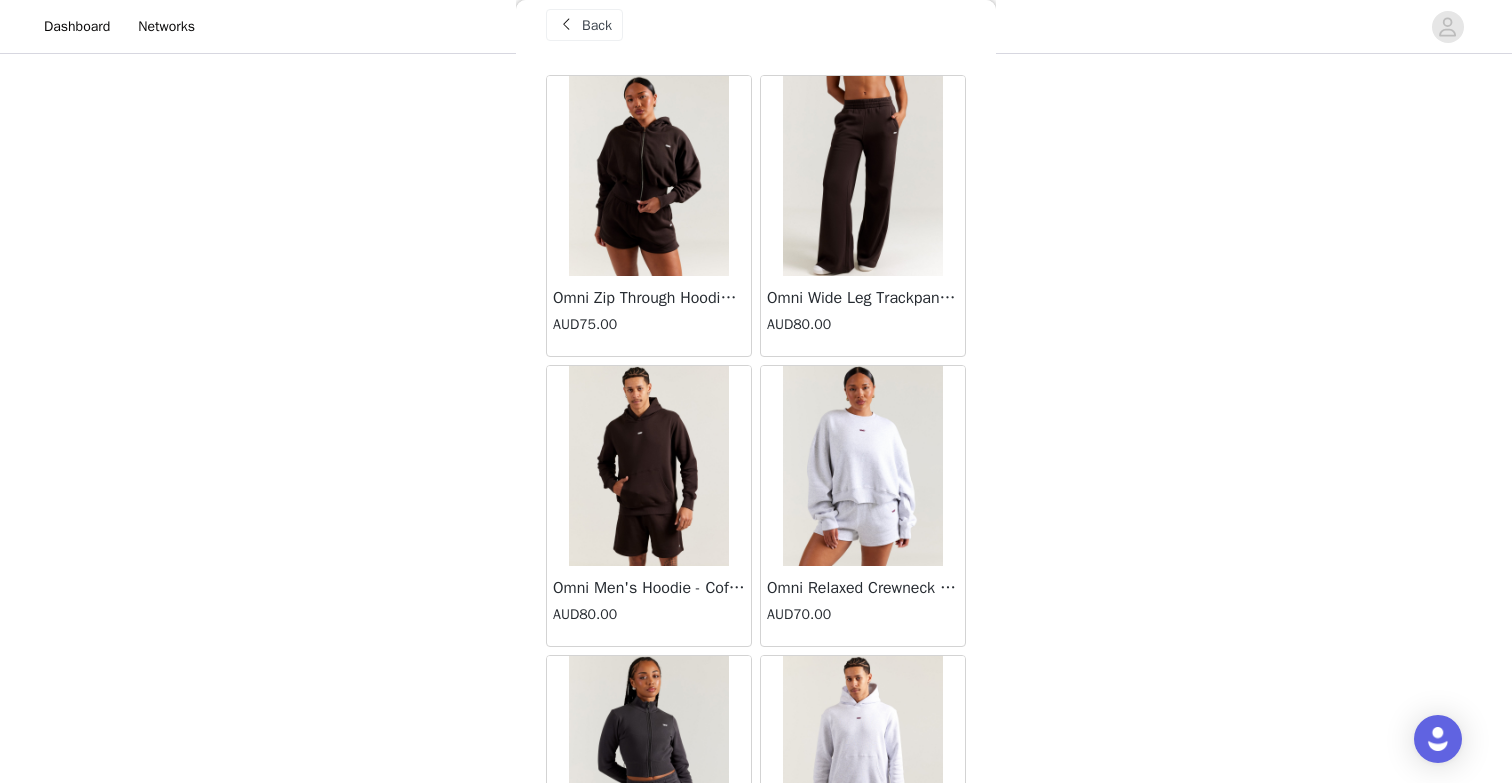 scroll, scrollTop: 0, scrollLeft: 0, axis: both 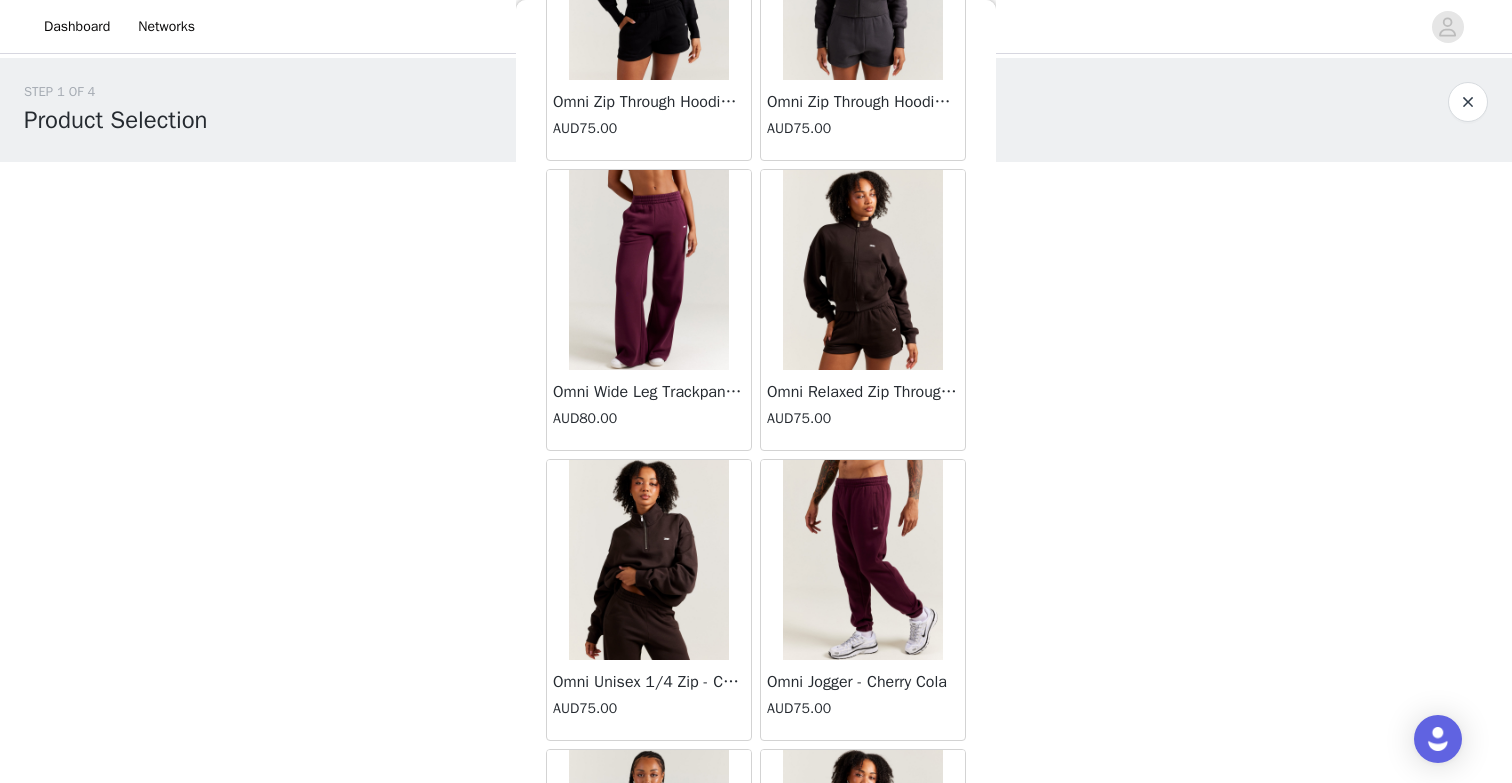 click on "Omni Wide Leg Trackpants - Cherry Cola" at bounding box center [649, 392] 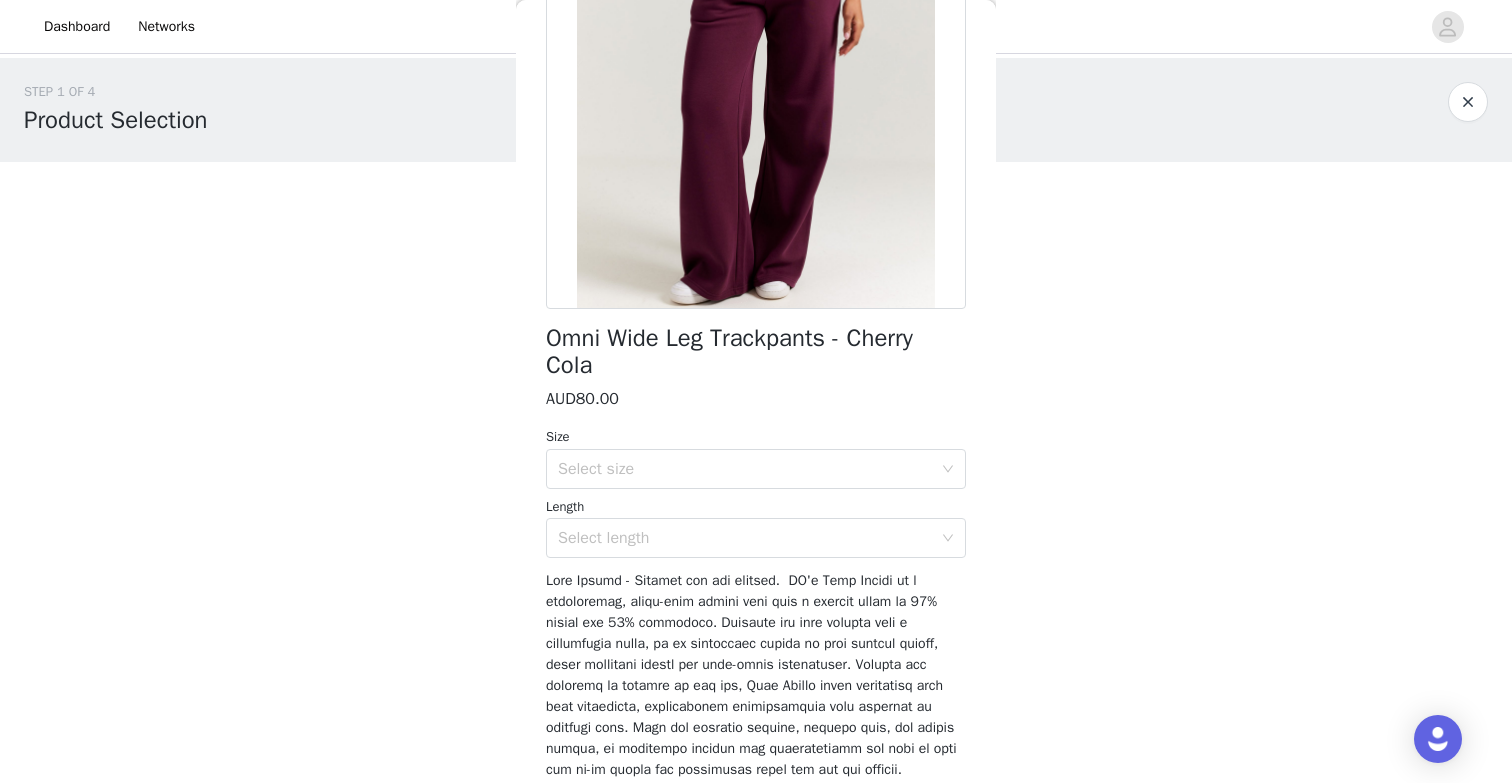 scroll, scrollTop: 242, scrollLeft: 0, axis: vertical 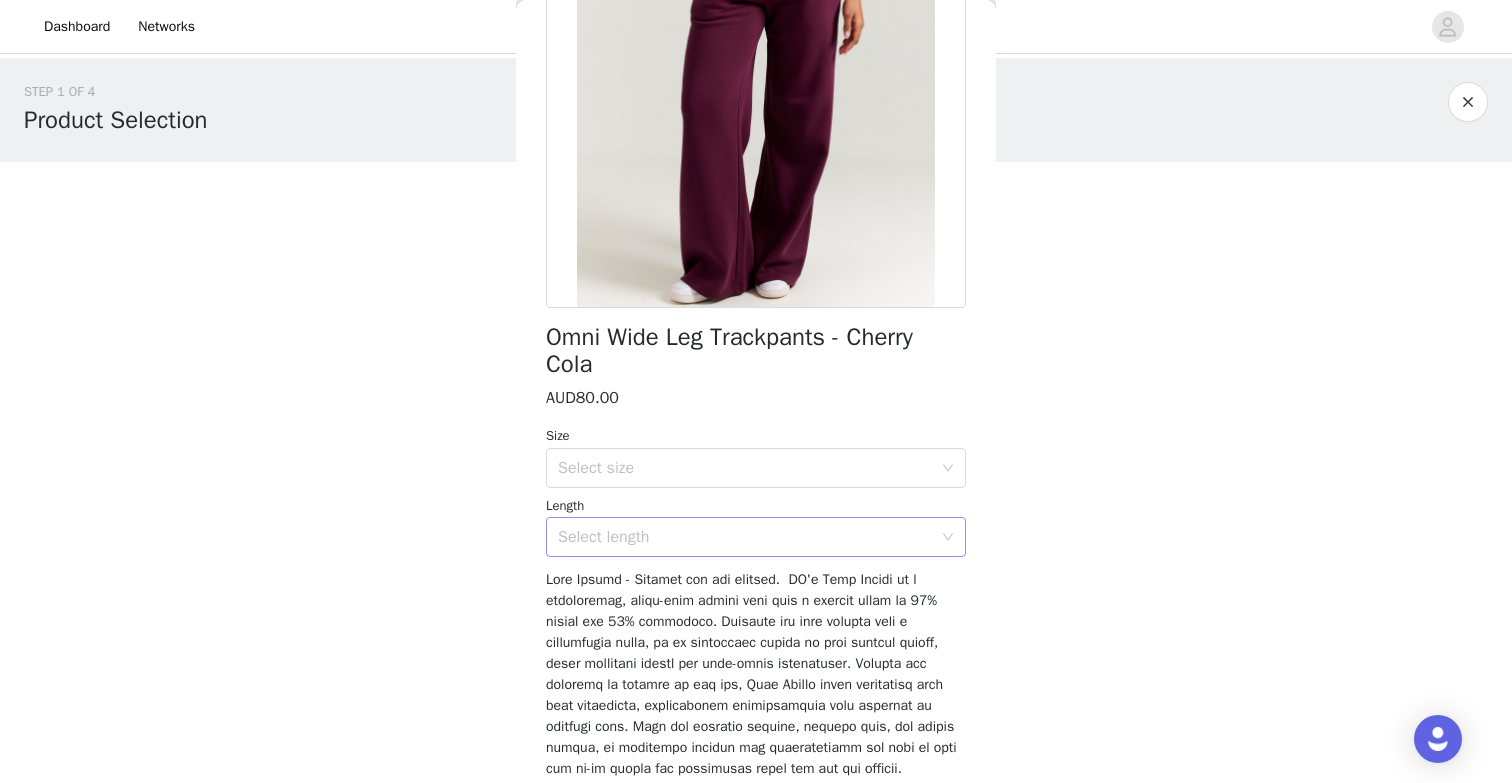 click on "Select length" at bounding box center [745, 537] 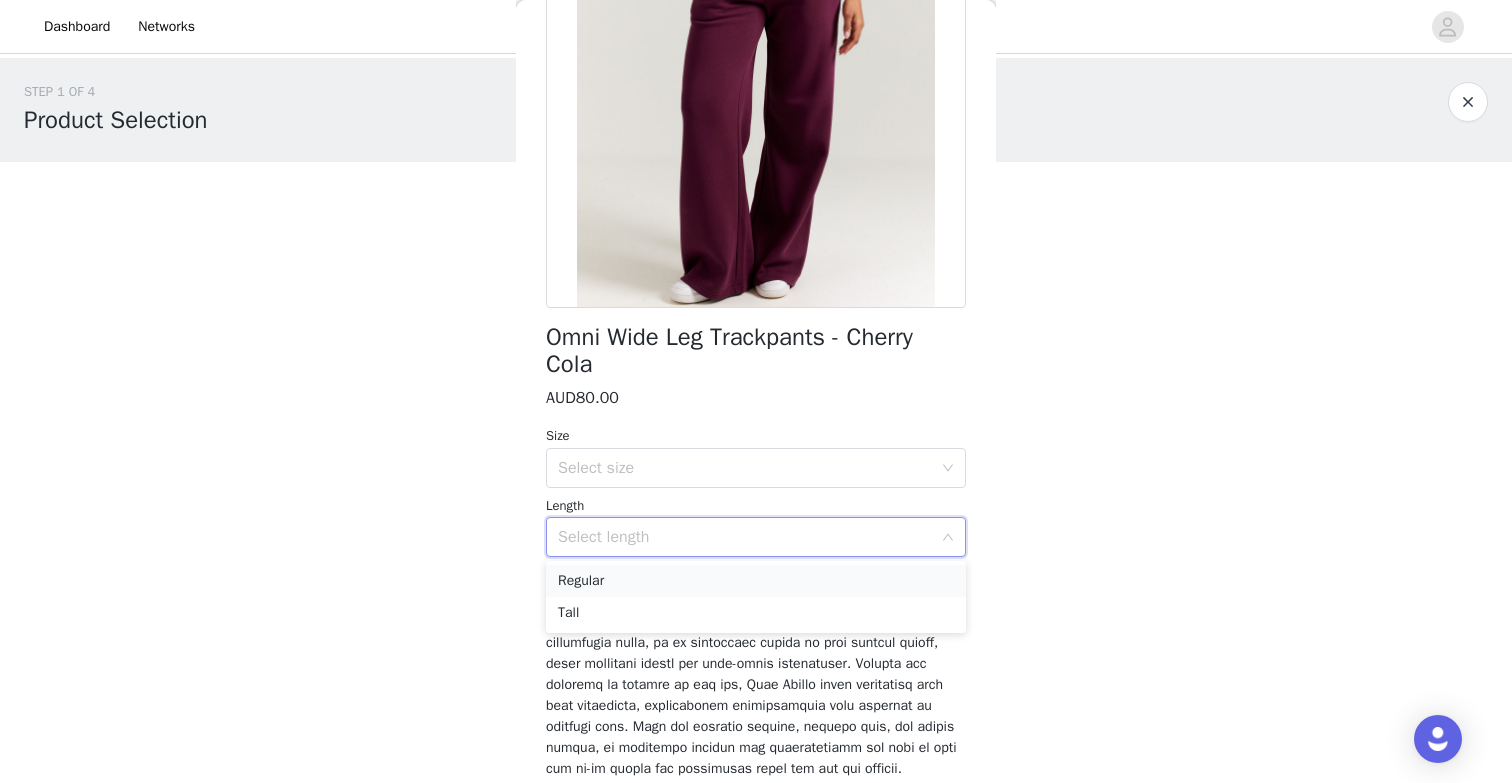 click on "Regular" at bounding box center [756, 581] 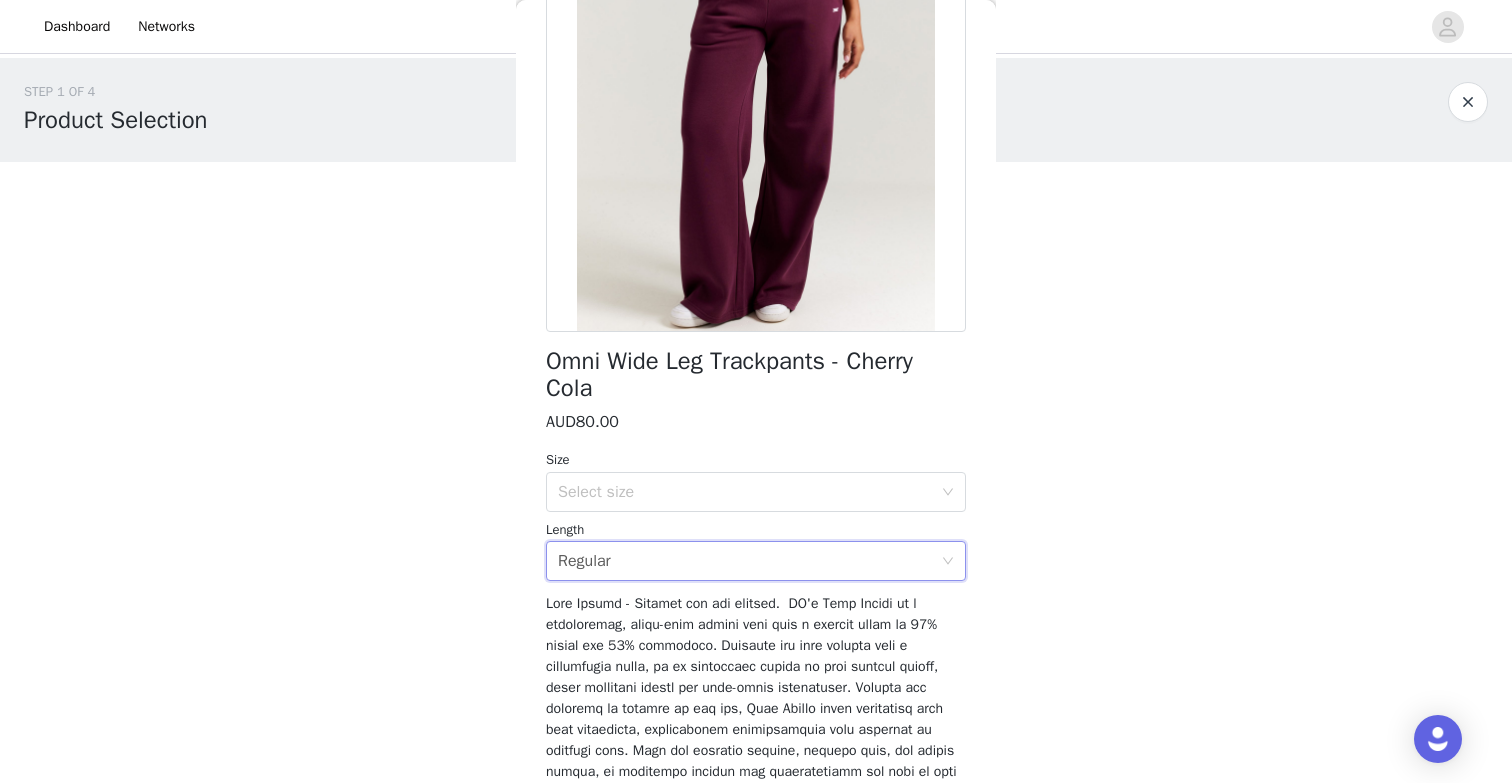 scroll, scrollTop: 222, scrollLeft: 0, axis: vertical 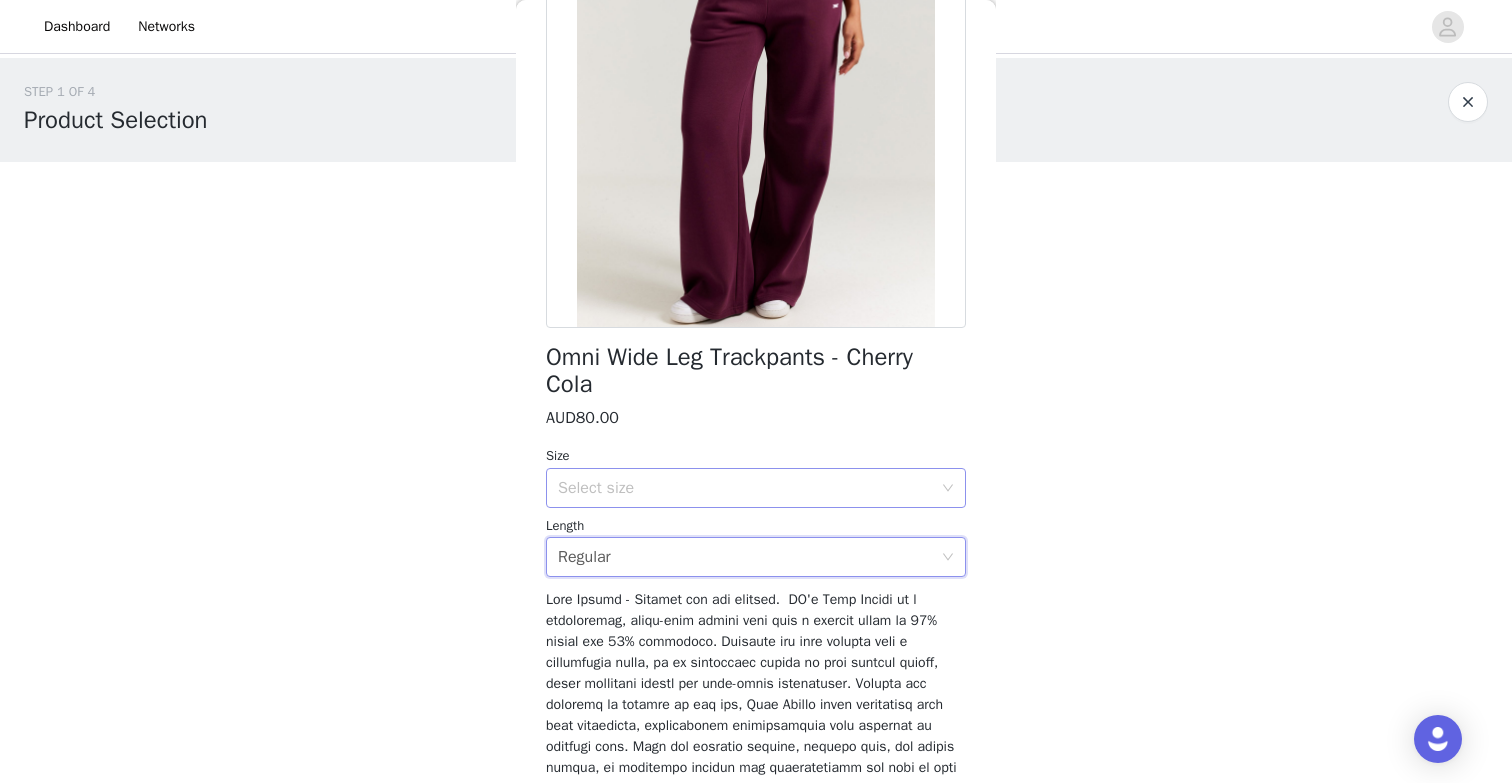 click on "Select size" at bounding box center (745, 488) 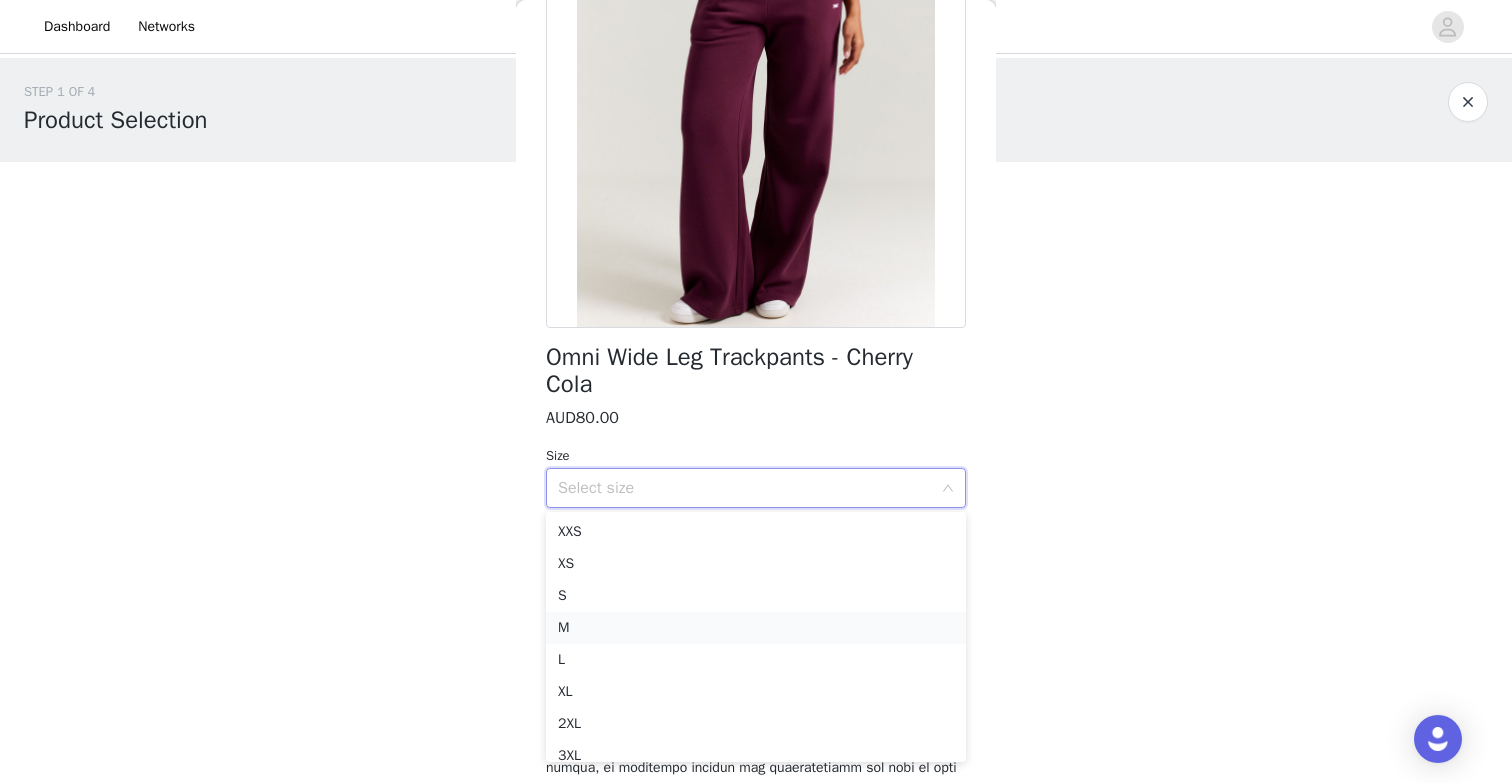 click on "M" at bounding box center [756, 628] 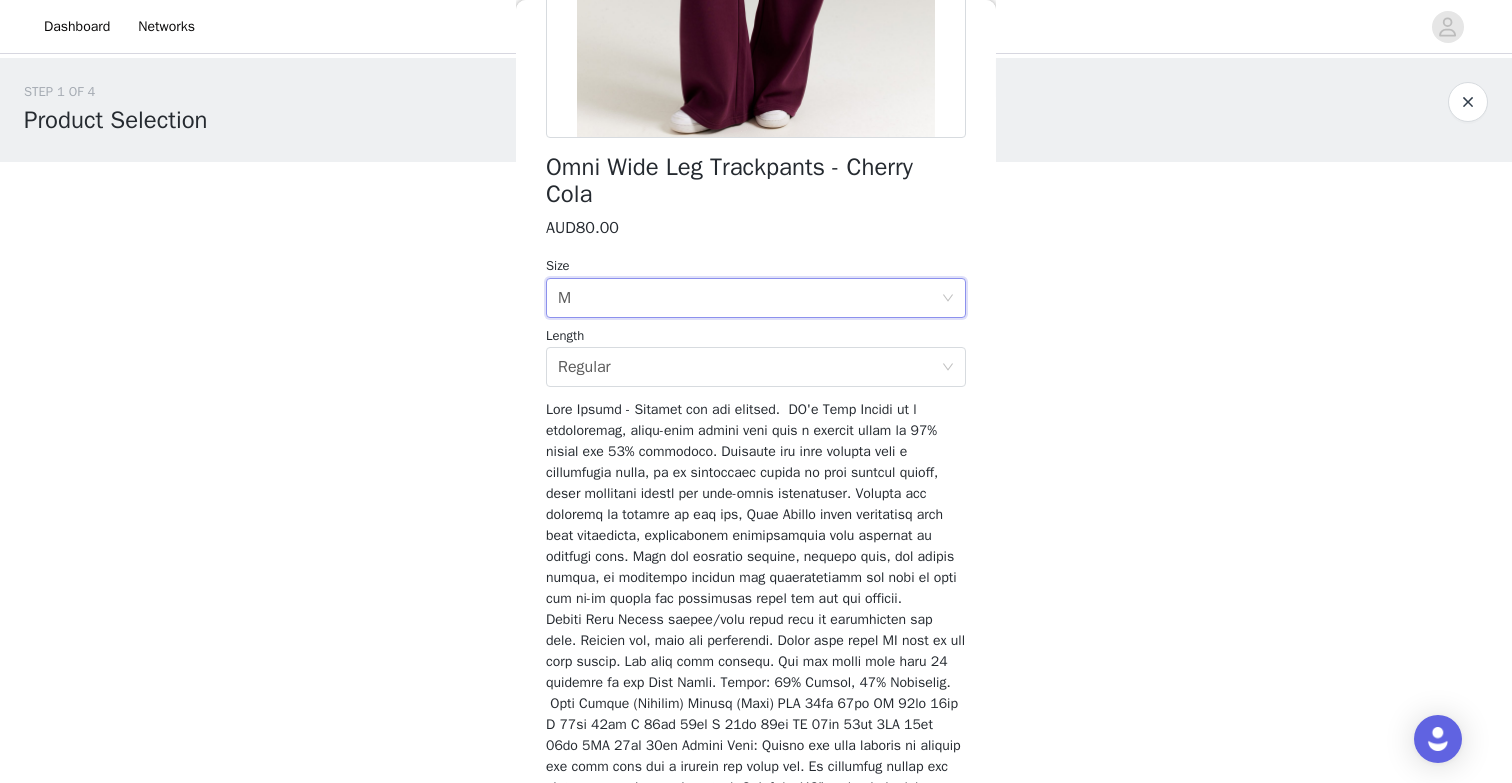 scroll, scrollTop: 574, scrollLeft: 0, axis: vertical 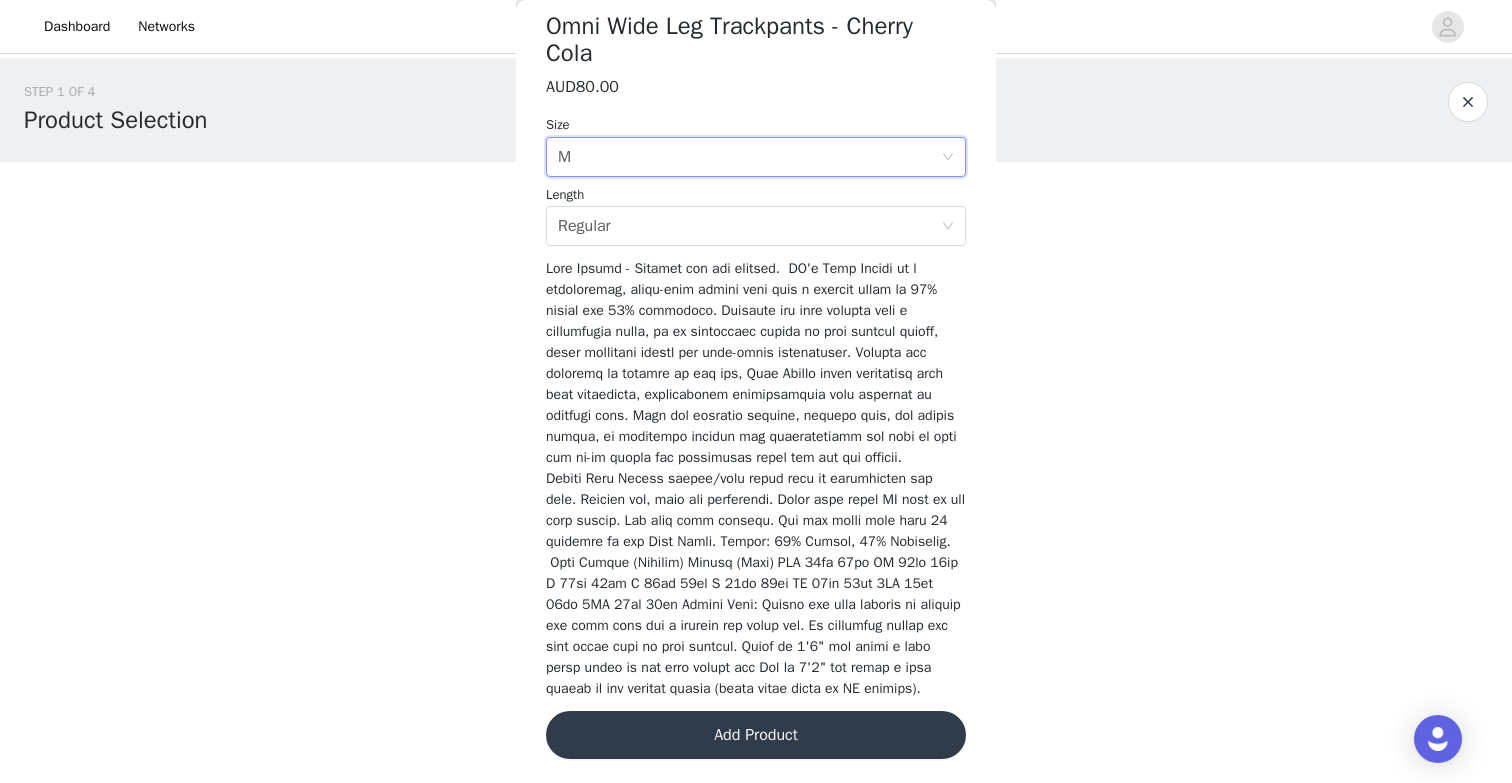 click on "Add Product" at bounding box center (756, 735) 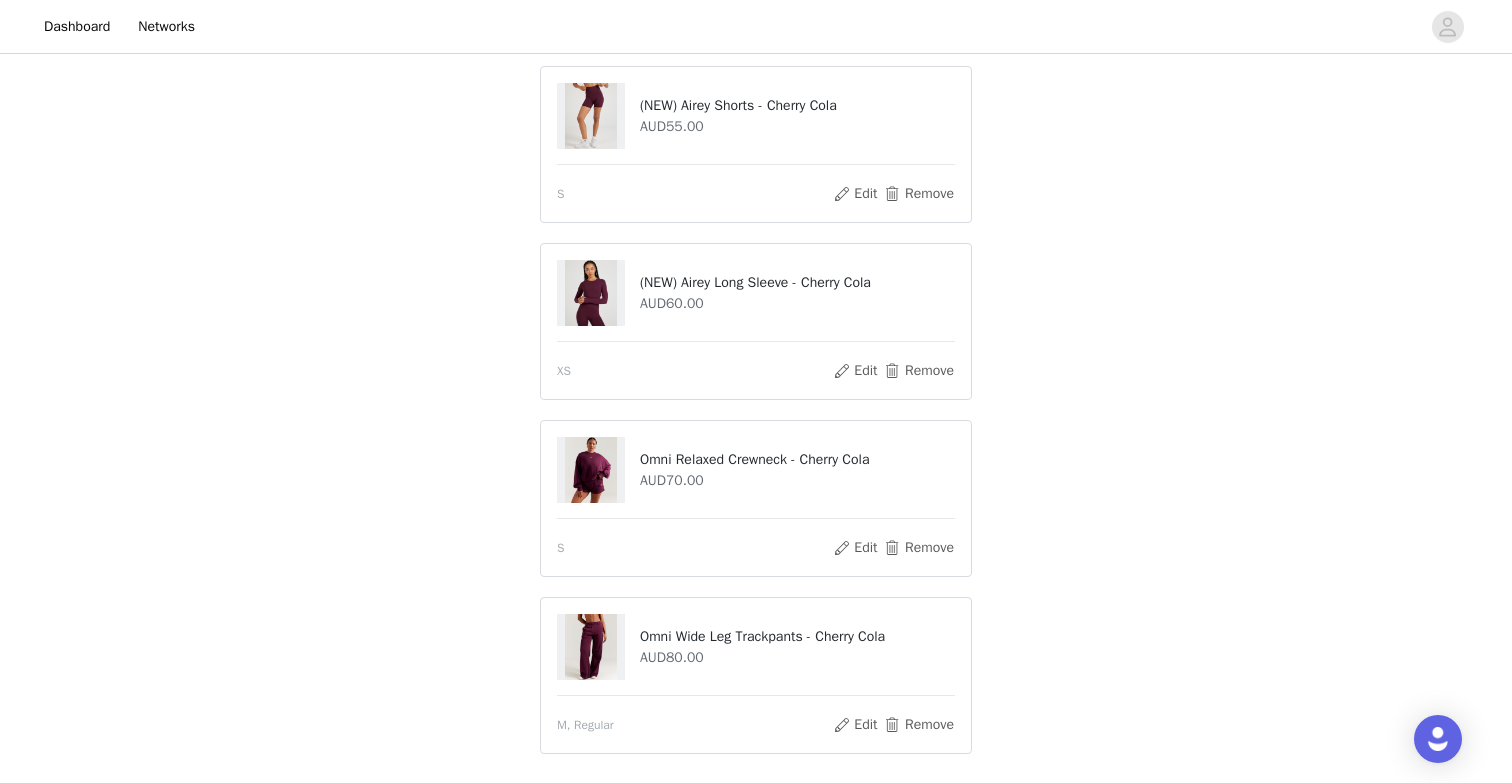 scroll, scrollTop: 512, scrollLeft: 0, axis: vertical 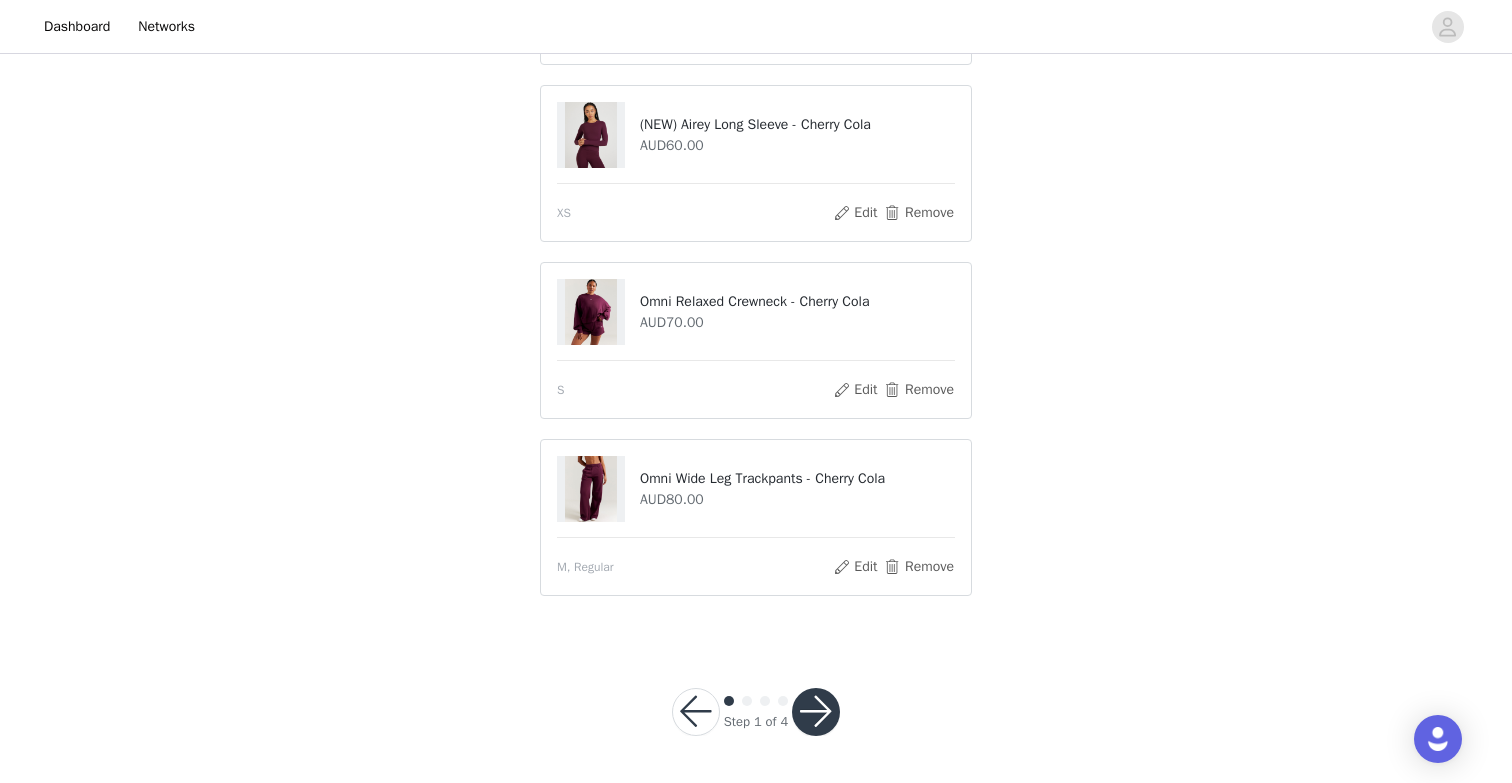 click at bounding box center (816, 712) 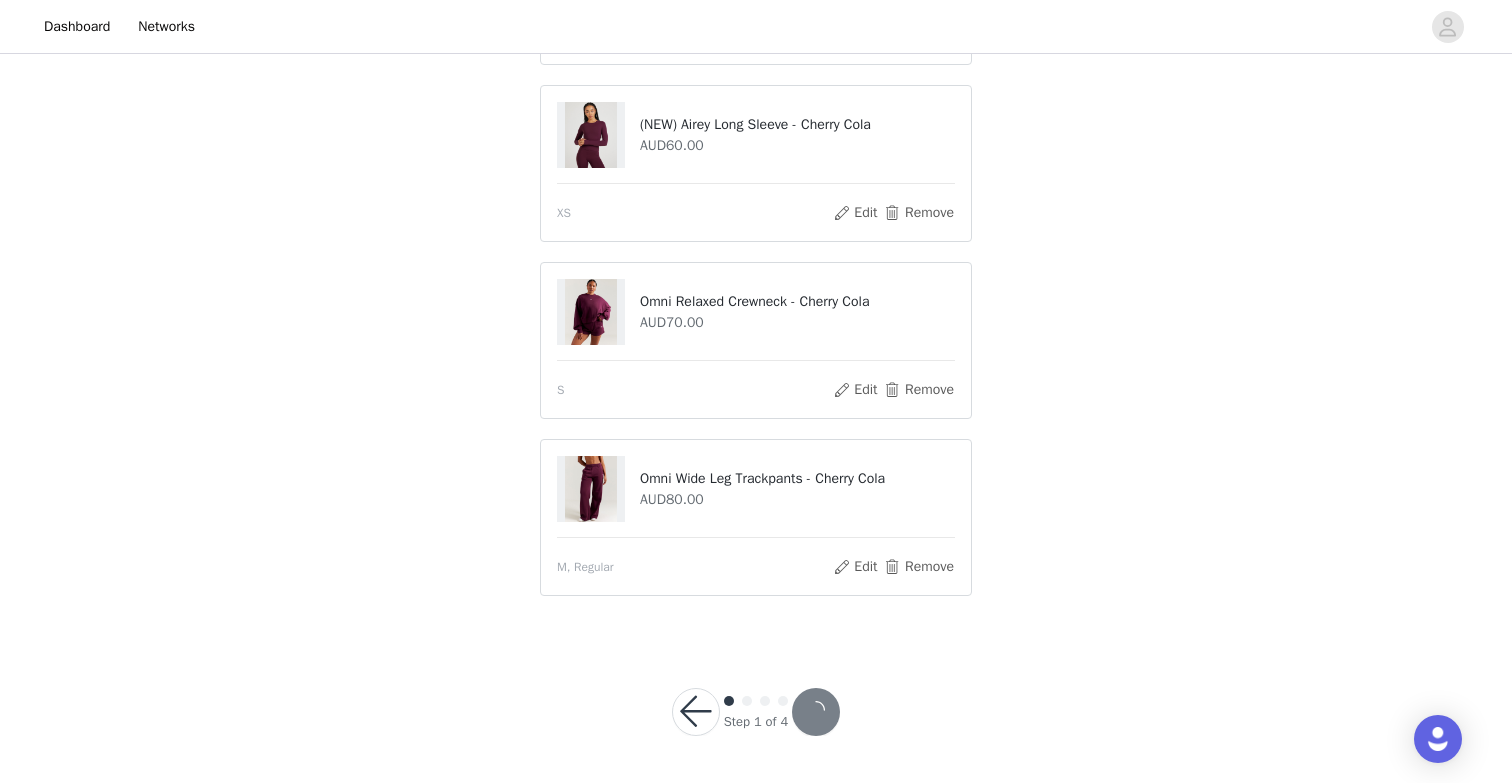 scroll, scrollTop: 586, scrollLeft: 0, axis: vertical 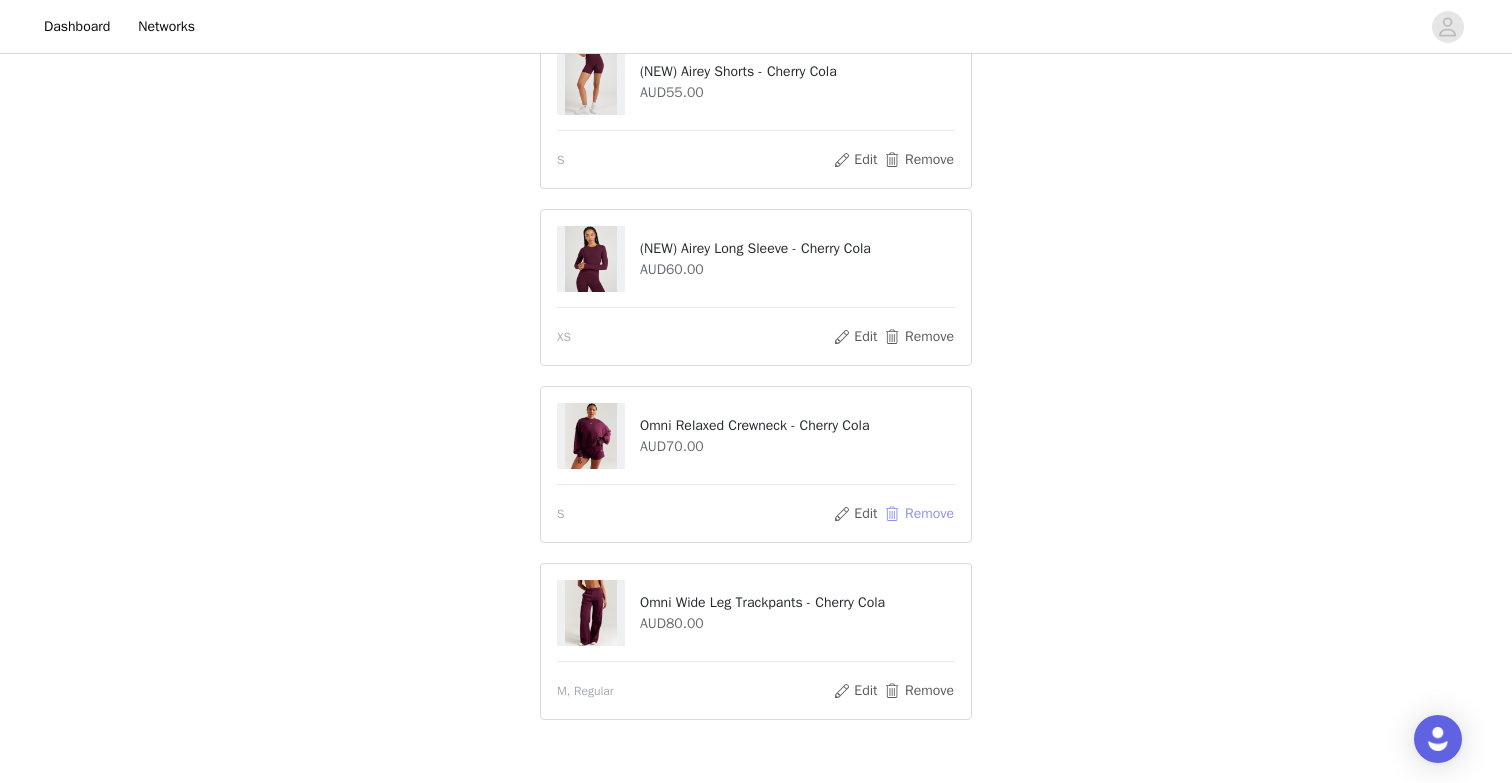 click on "Remove" at bounding box center [919, 514] 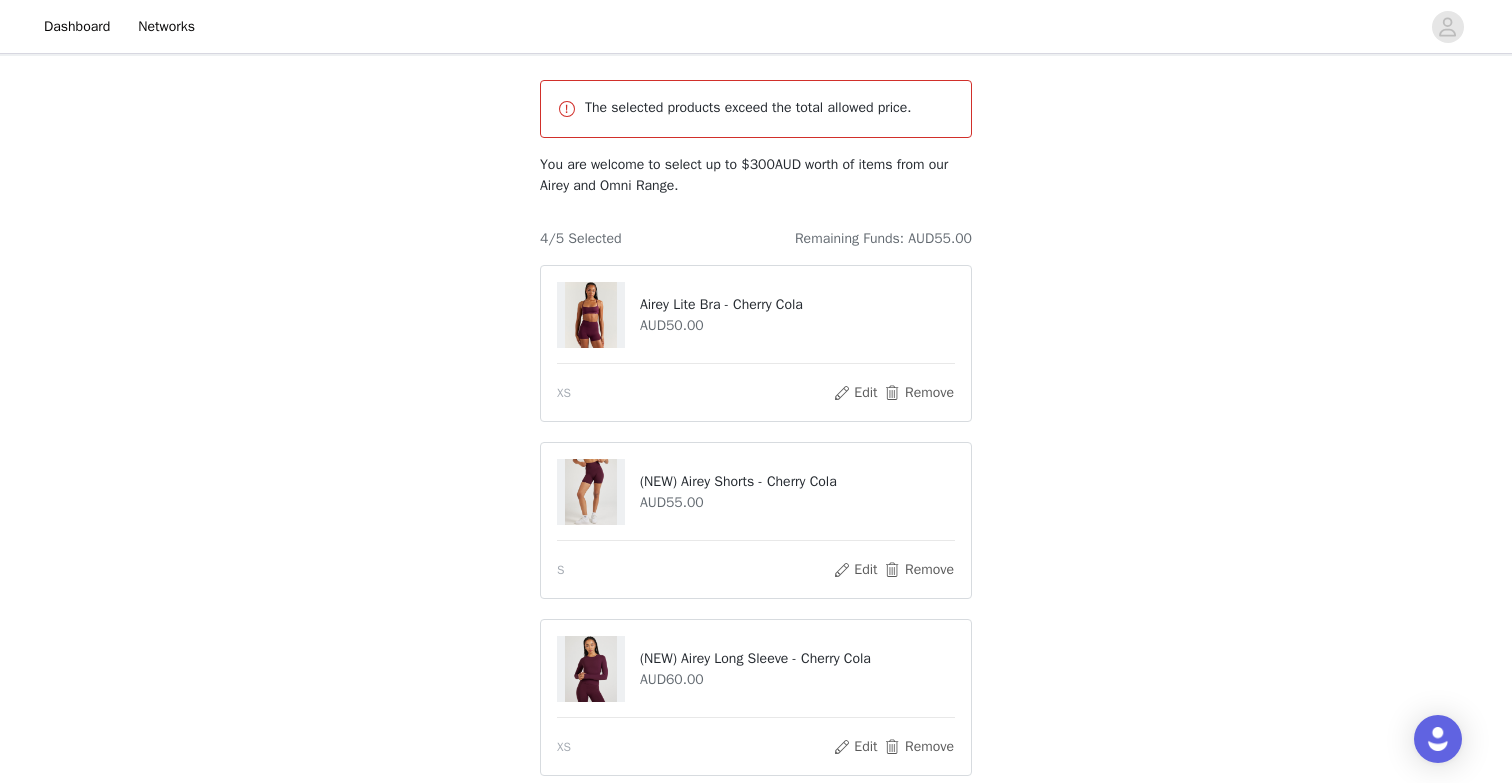 scroll, scrollTop: 0, scrollLeft: 0, axis: both 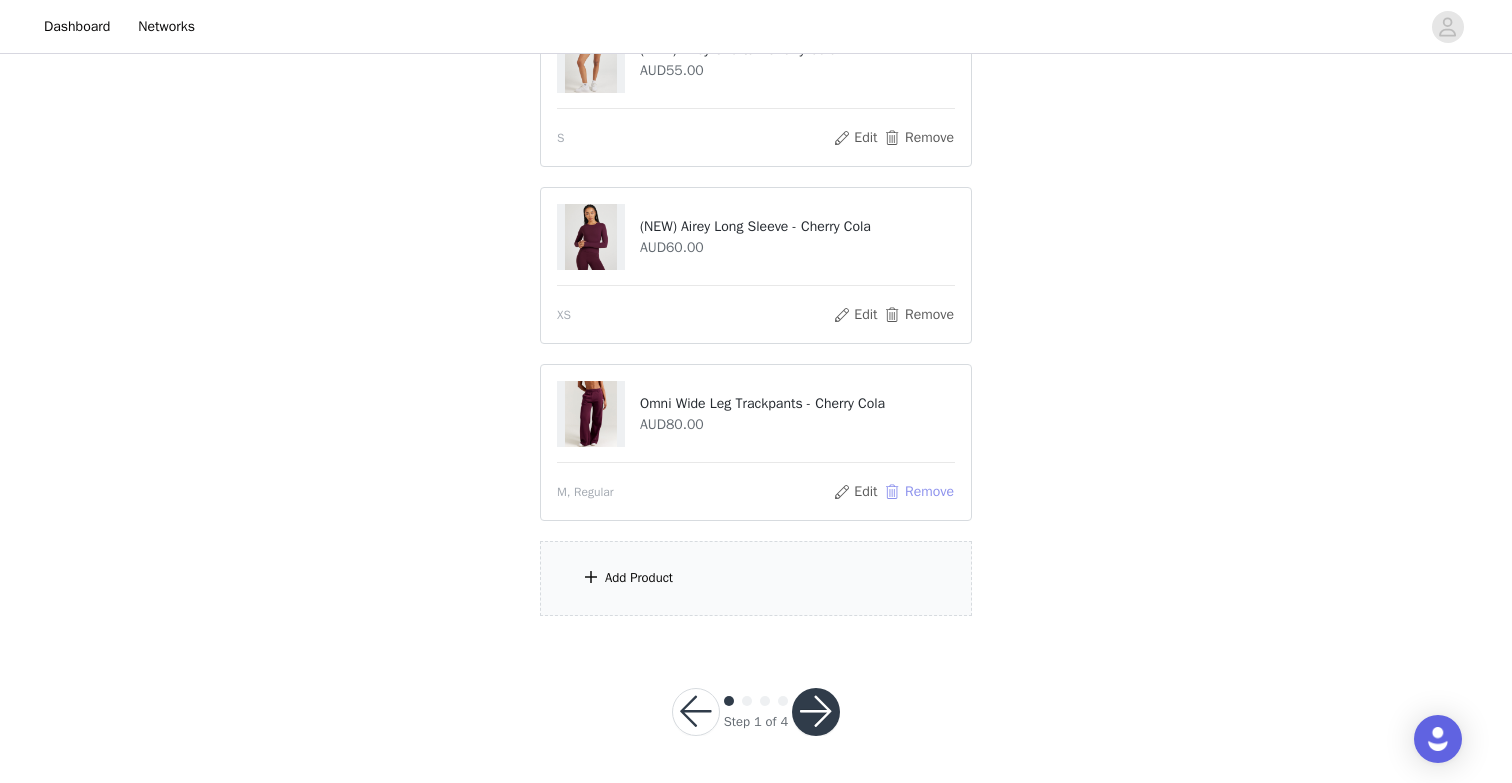 click on "Remove" at bounding box center (919, 492) 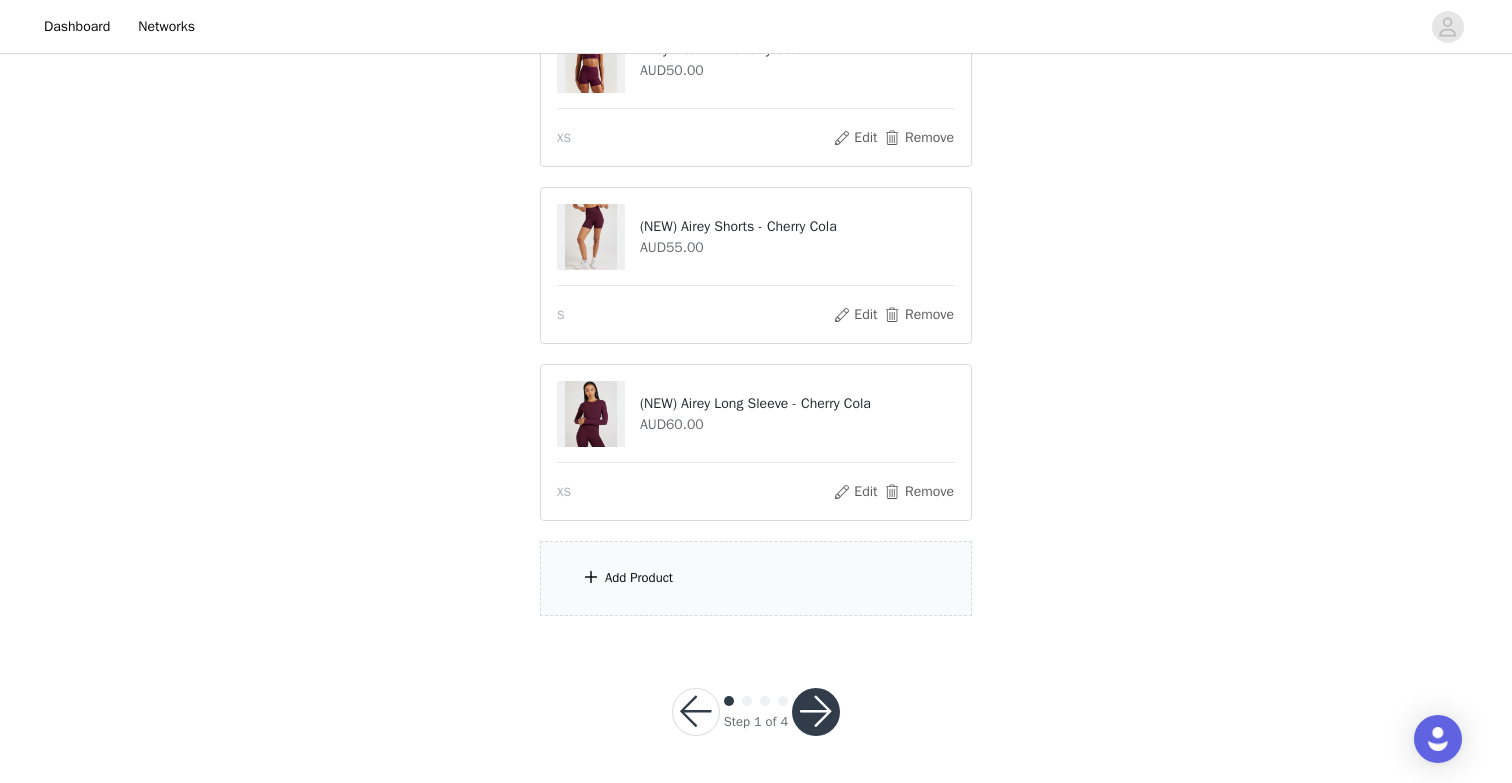 scroll, scrollTop: 0, scrollLeft: 0, axis: both 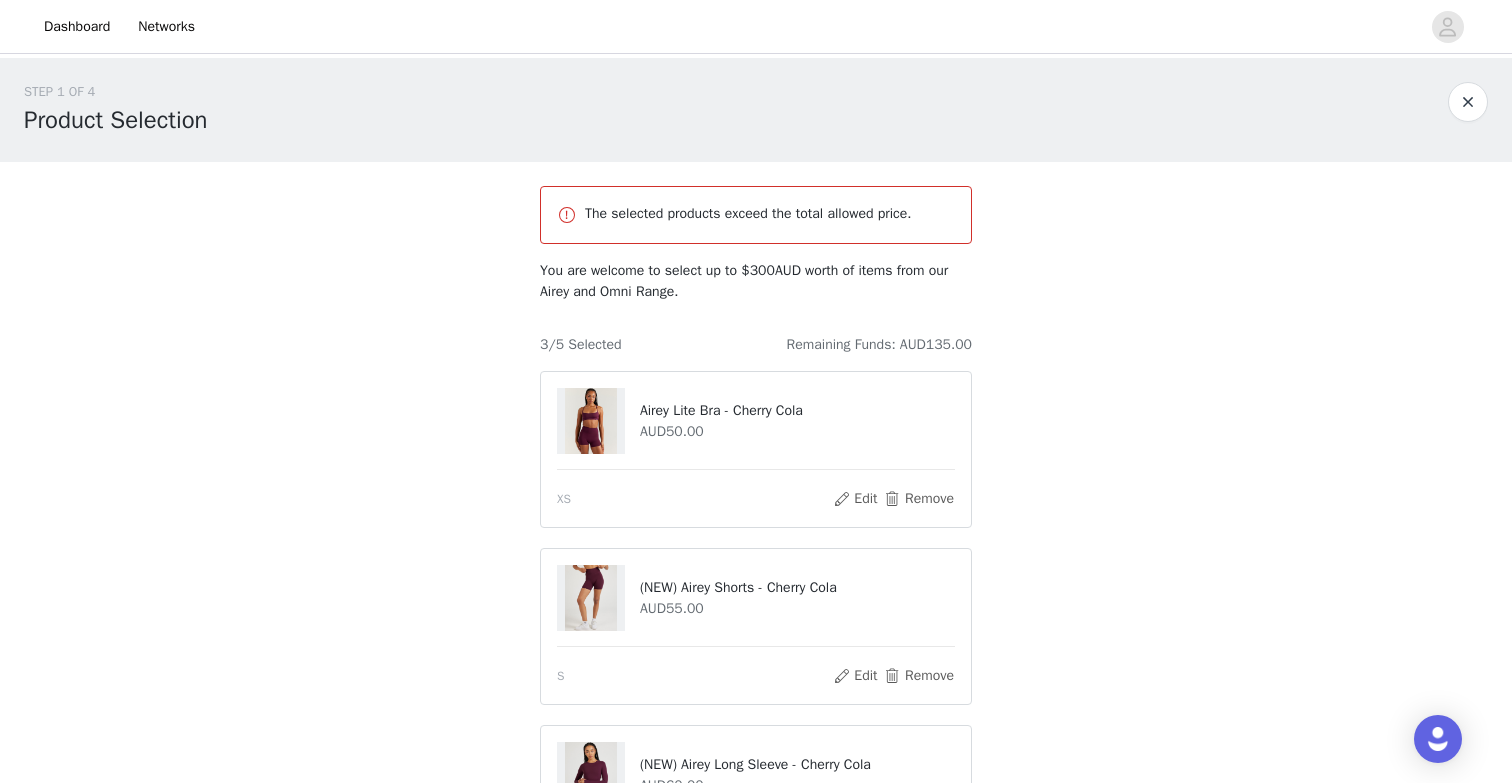 click on "STEP 1 OF 4
Product Selection
The selected products exceed the total allowed price.       You are welcome to select up to $300AUD worth of items from our Airey and Omni Range.       3/5 Selected   Remaining Funds: AUD135.00         Airey Lite Bra - Cherry Cola     AUD50.00       XS       Edit   Remove     (NEW) Airey Shorts - Cherry Cola     AUD55.00       S       Edit   Remove     (NEW) Airey Long Sleeve - Cherry Cola     AUD60.00       XS       Edit   Remove     Add Product" at bounding box center [756, 529] 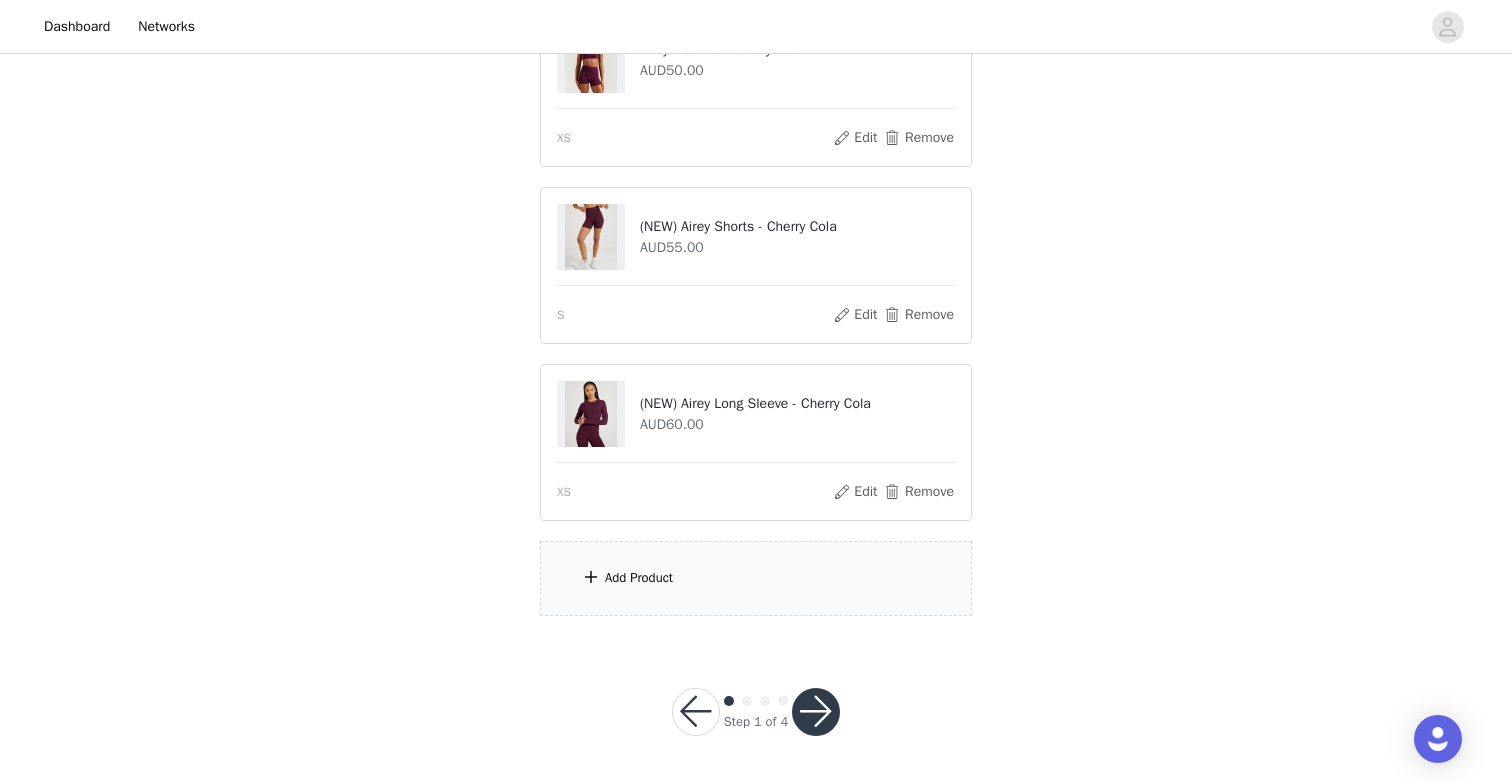 click at bounding box center [591, 577] 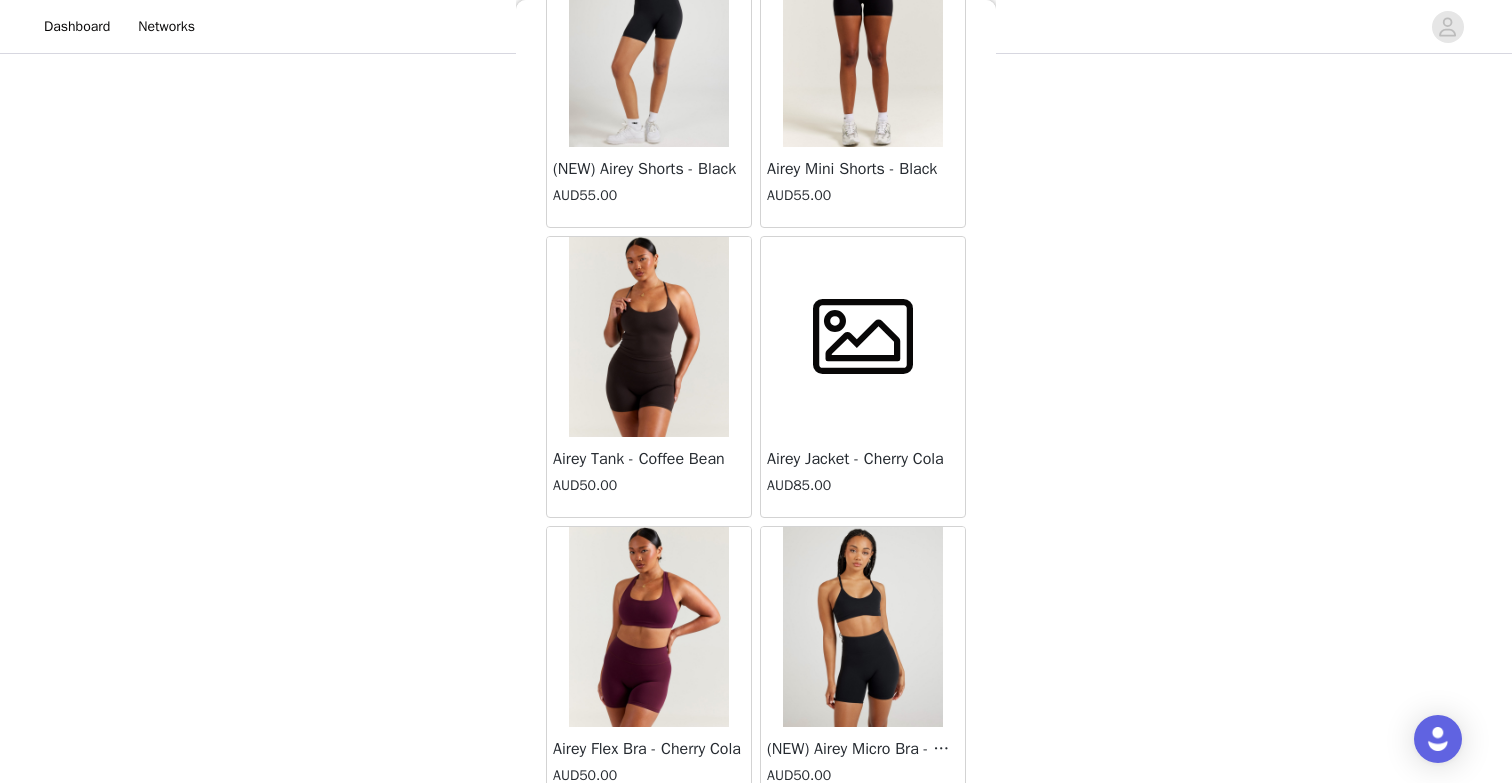 scroll, scrollTop: 10585, scrollLeft: 0, axis: vertical 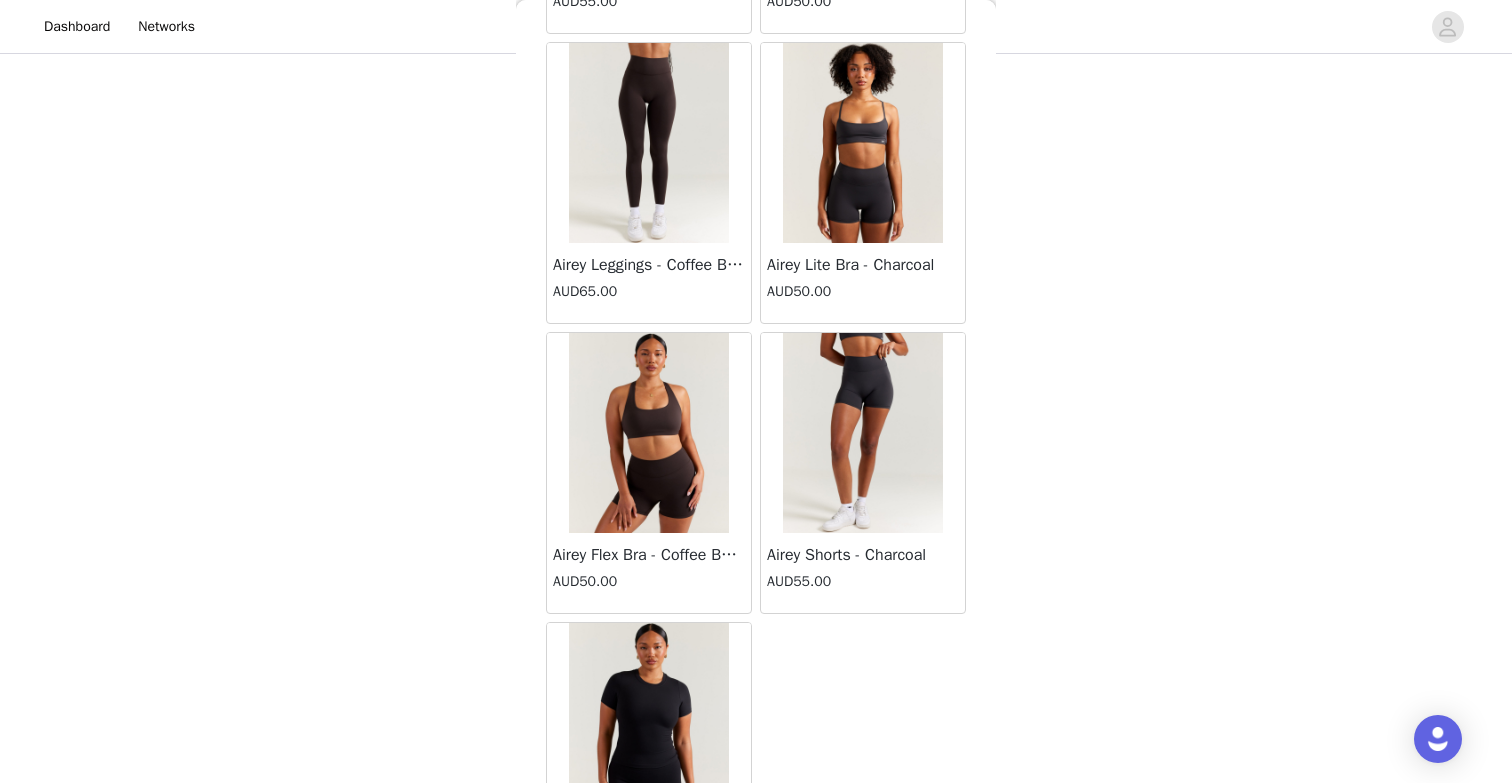 click on "Airey Shorts - Charcoal" at bounding box center (863, 555) 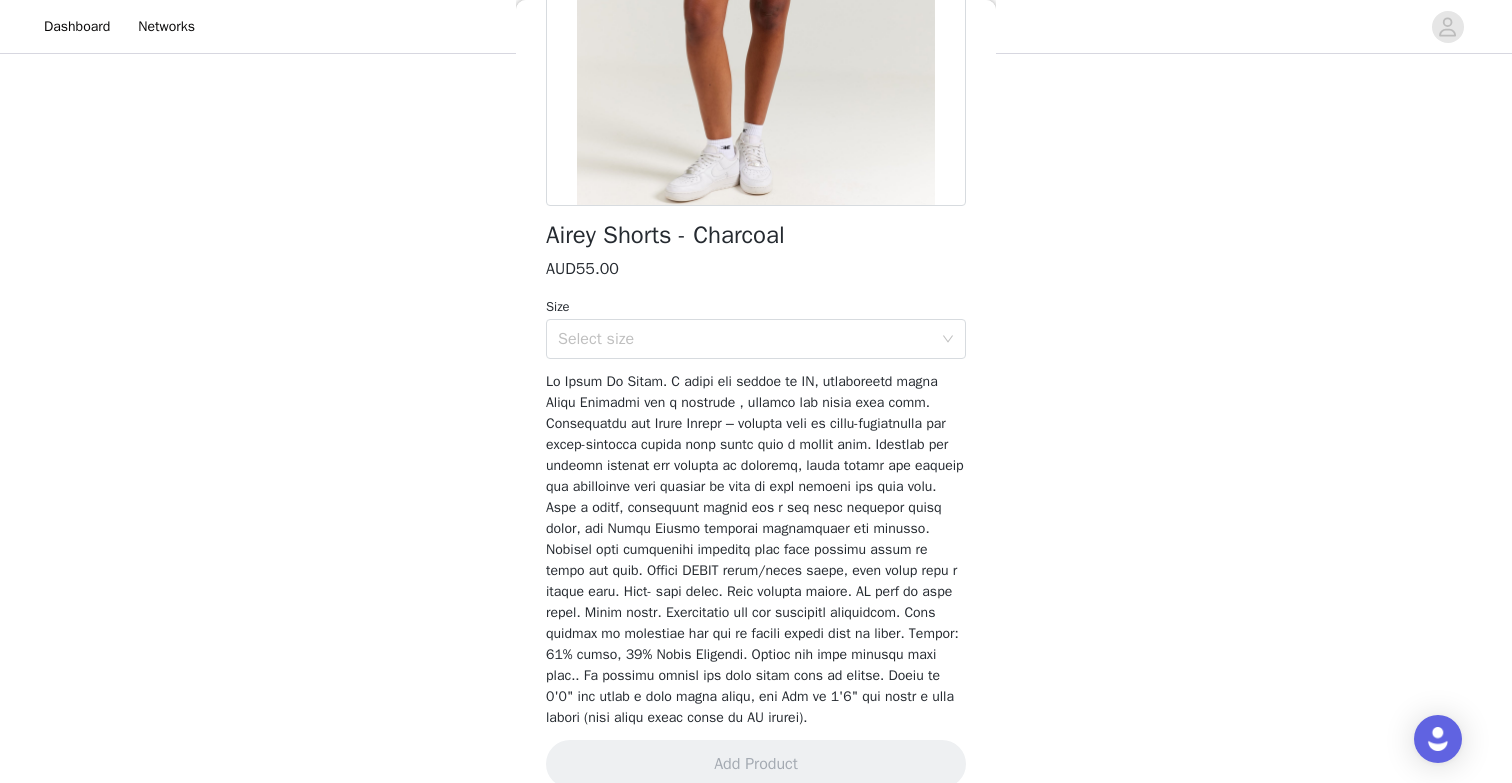scroll, scrollTop: 372, scrollLeft: 0, axis: vertical 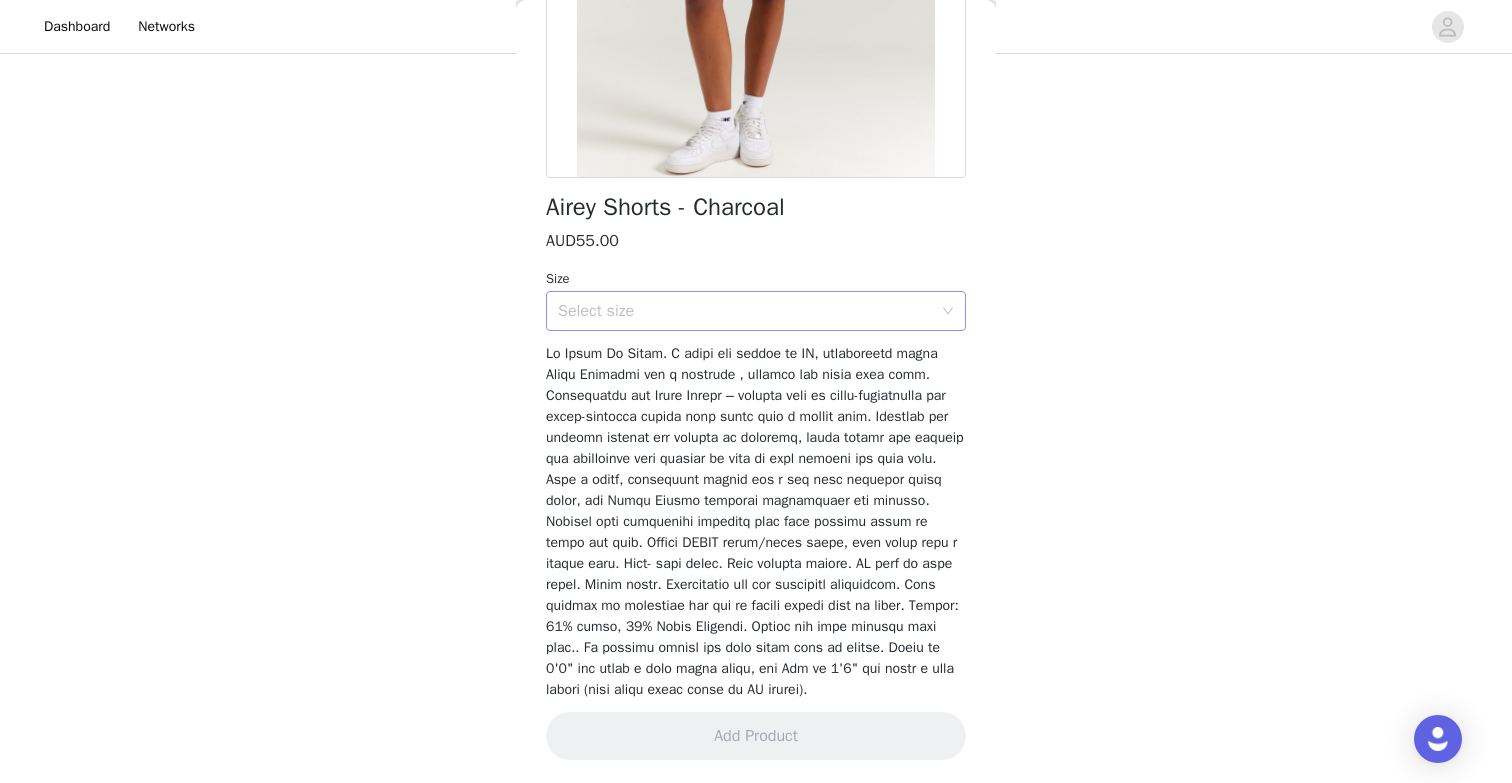 click on "Select size" at bounding box center [745, 311] 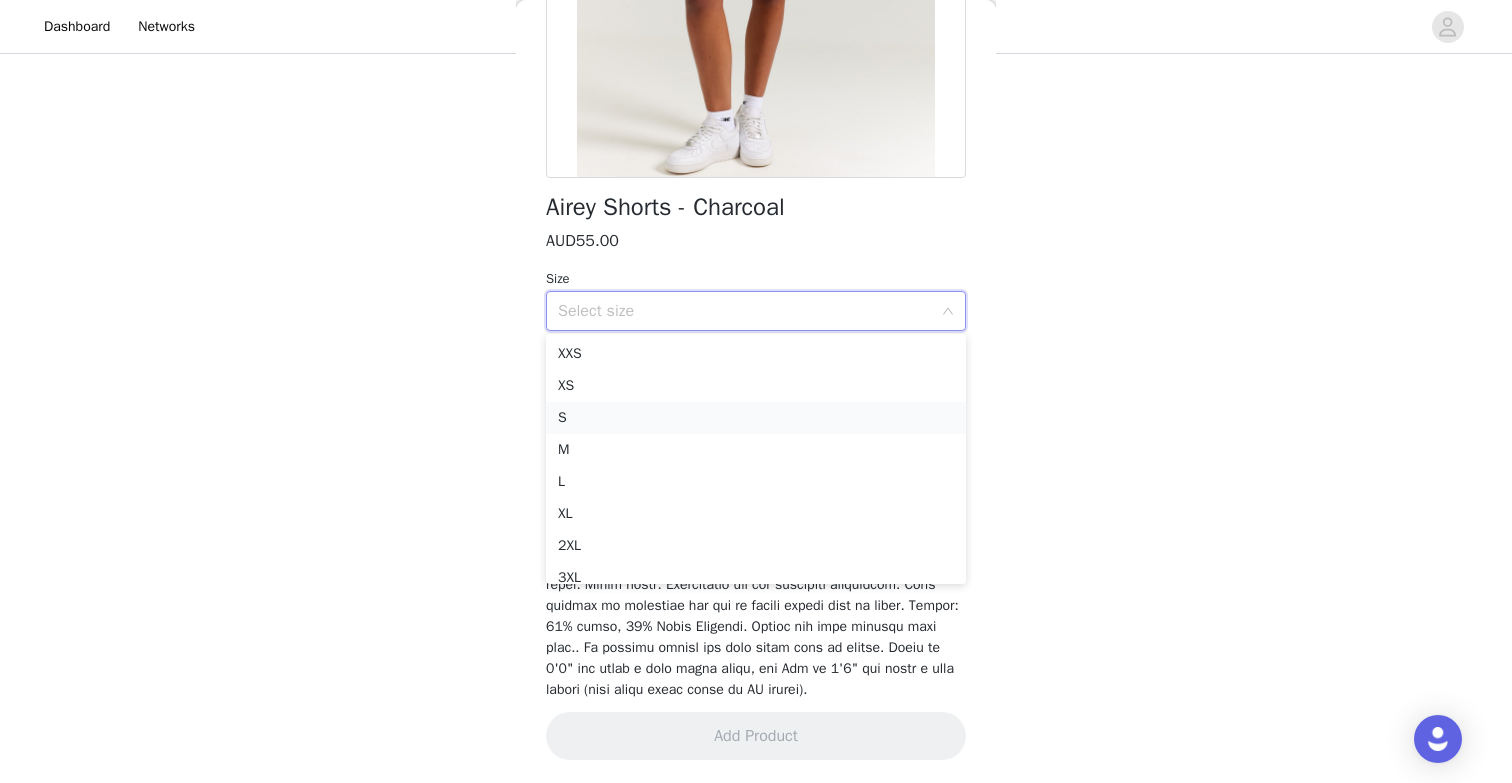 click on "S" at bounding box center (756, 418) 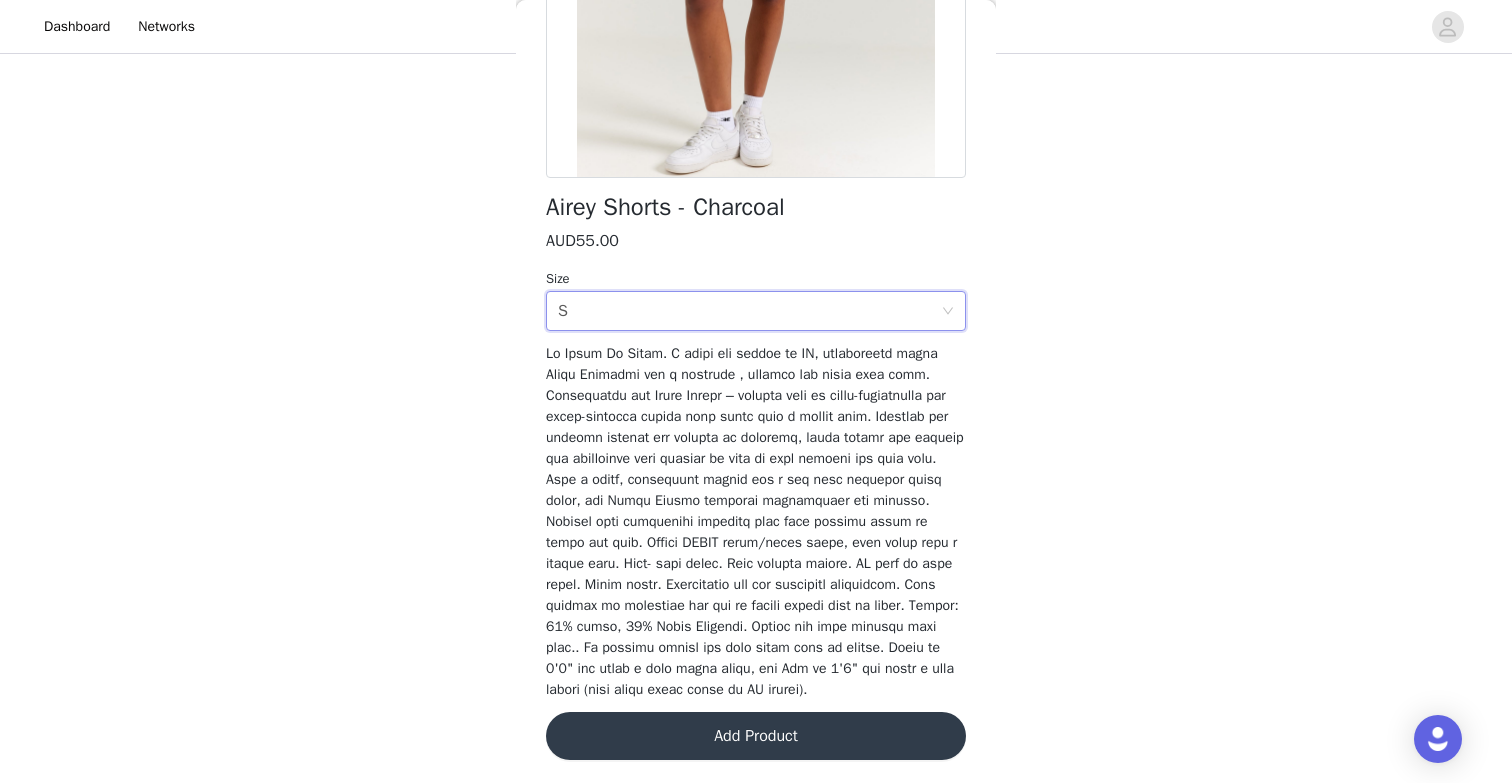 click on "Add Product" at bounding box center [756, 736] 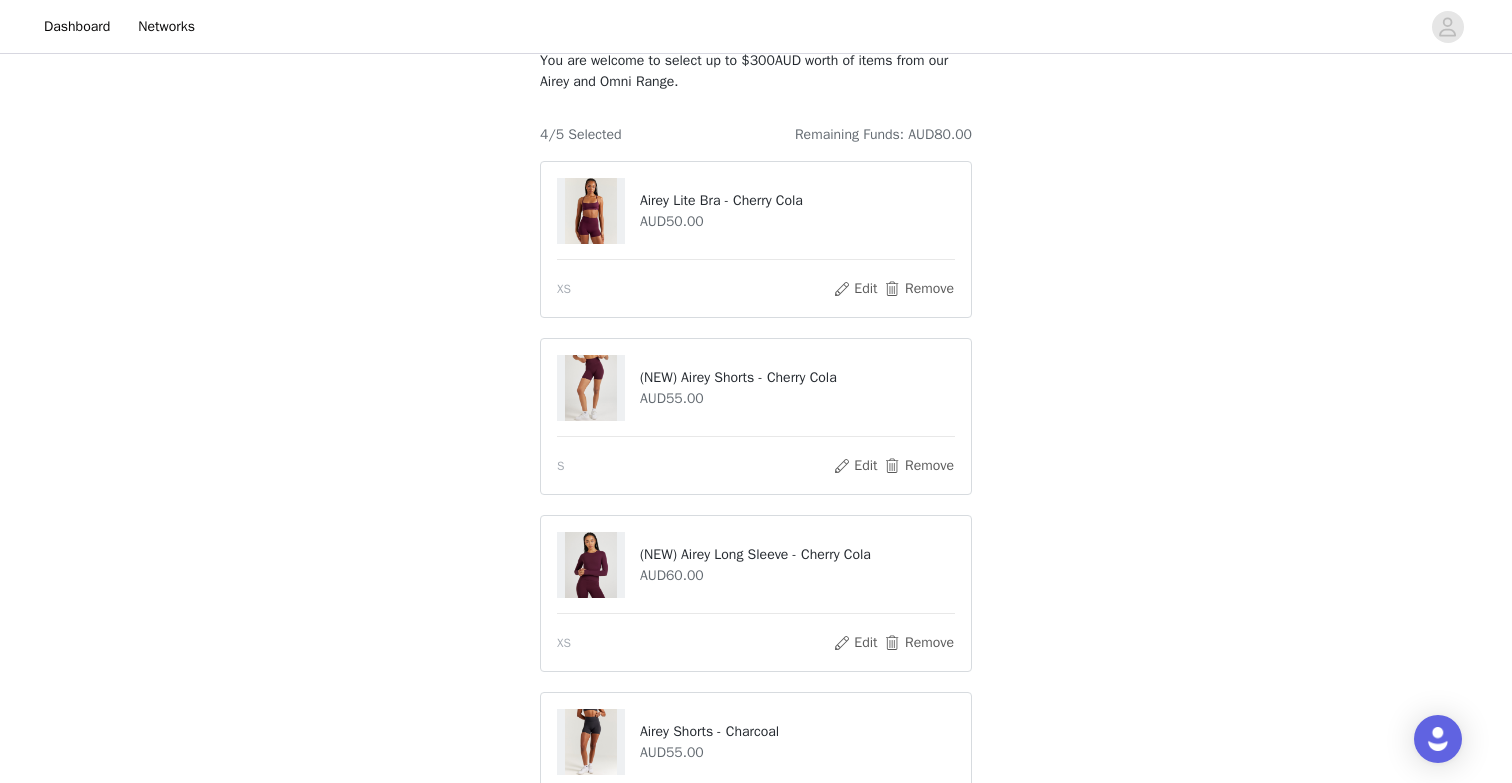 scroll, scrollTop: 538, scrollLeft: 0, axis: vertical 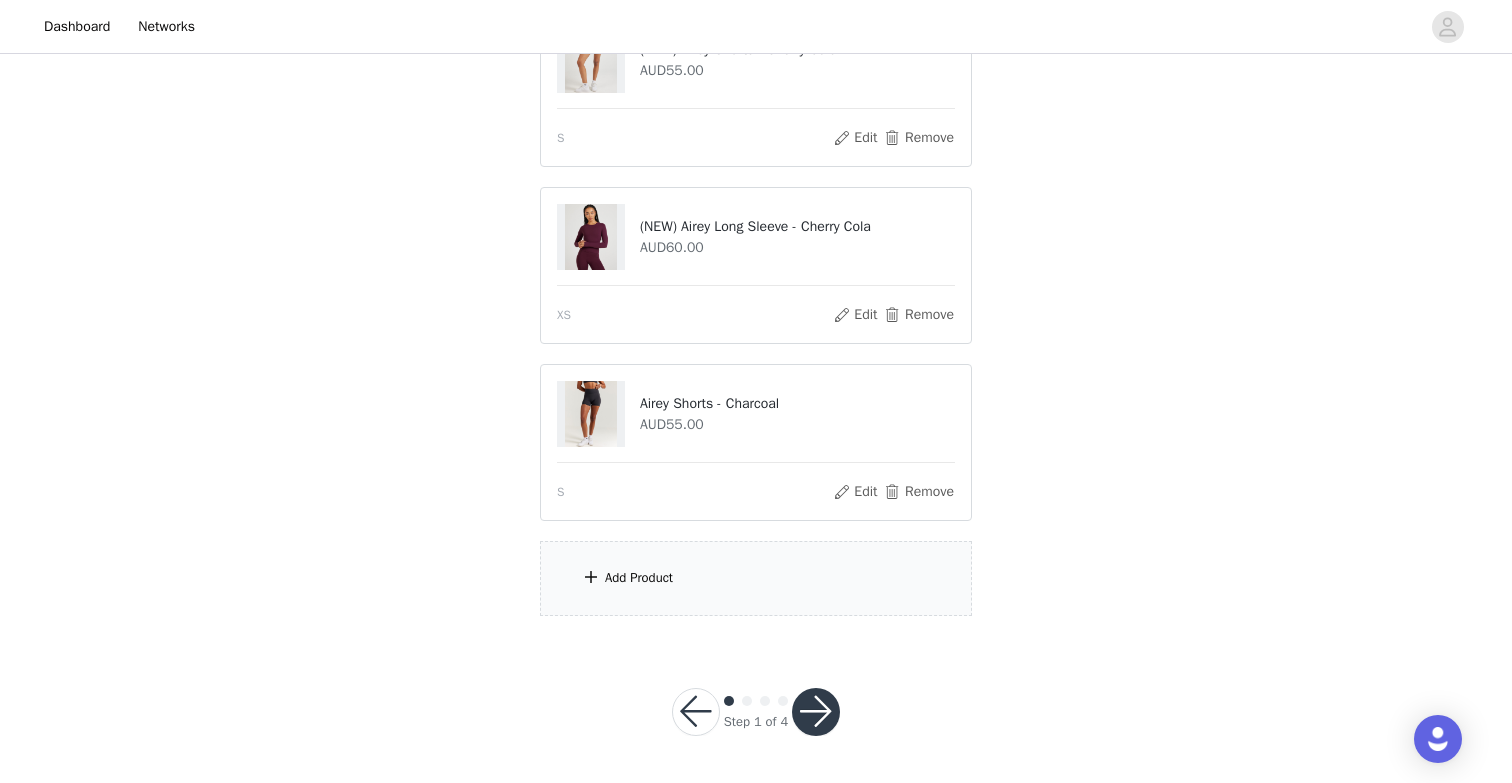 click on "Add Product" at bounding box center (639, 578) 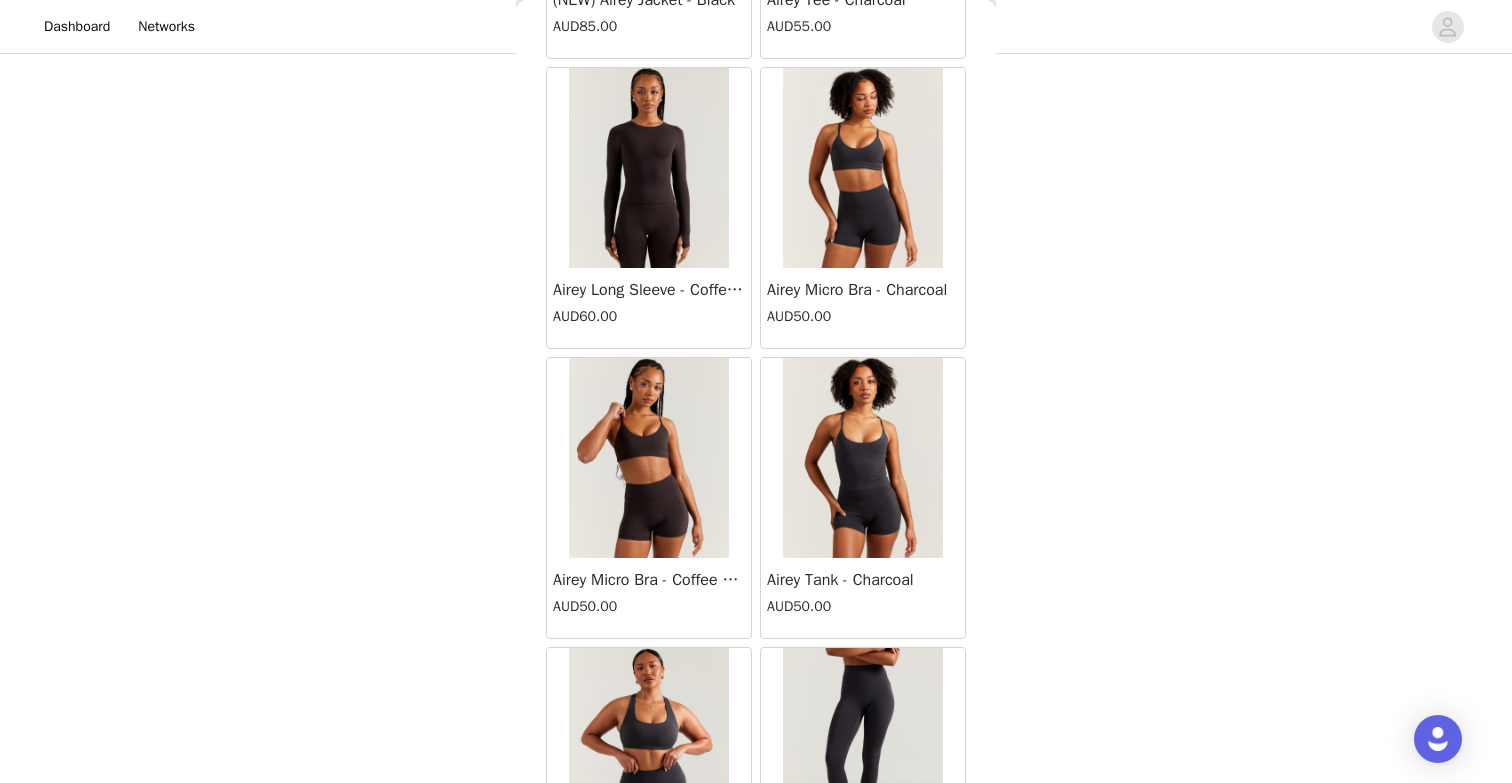 scroll, scrollTop: 12211, scrollLeft: 0, axis: vertical 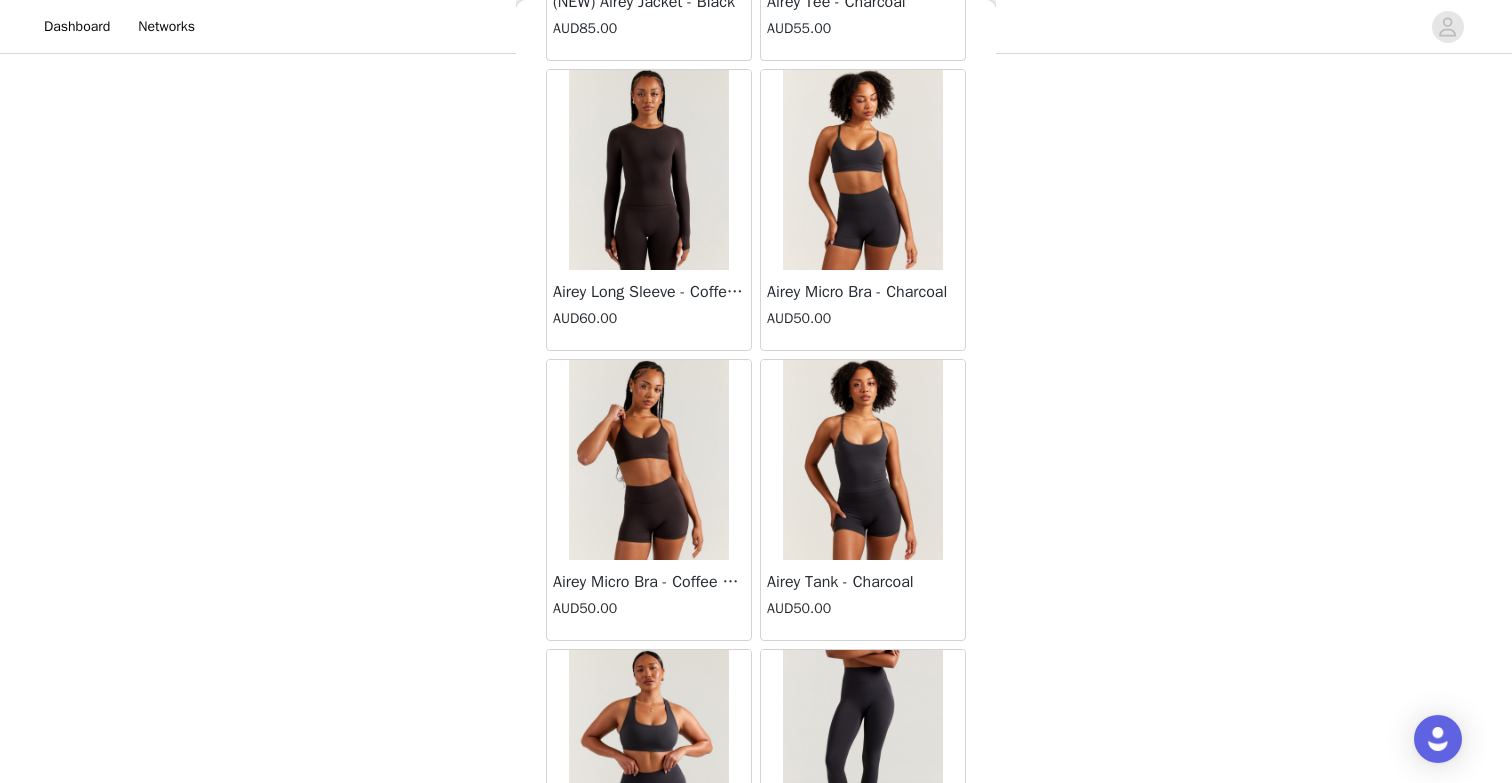 click at bounding box center [863, 460] 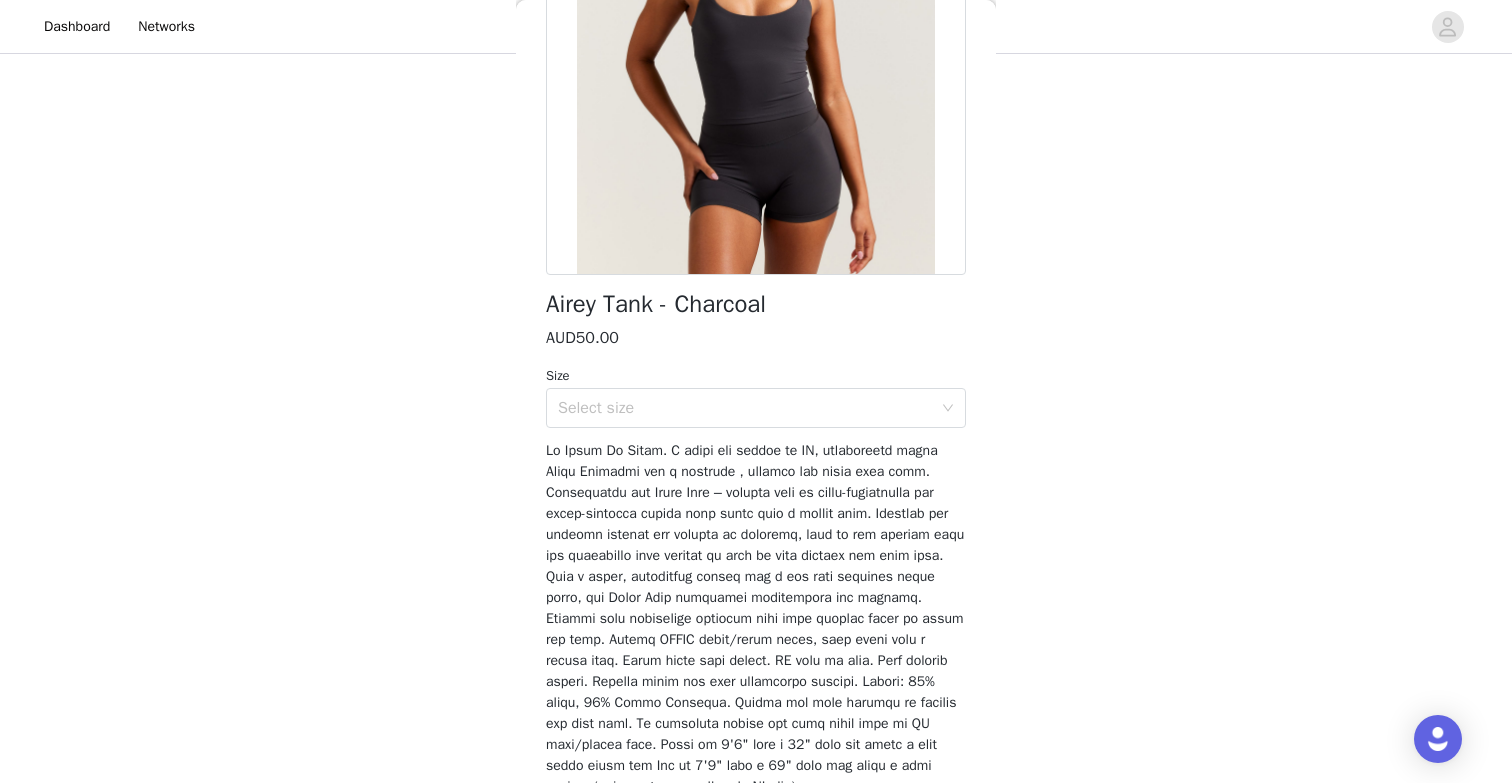 scroll, scrollTop: 285, scrollLeft: 0, axis: vertical 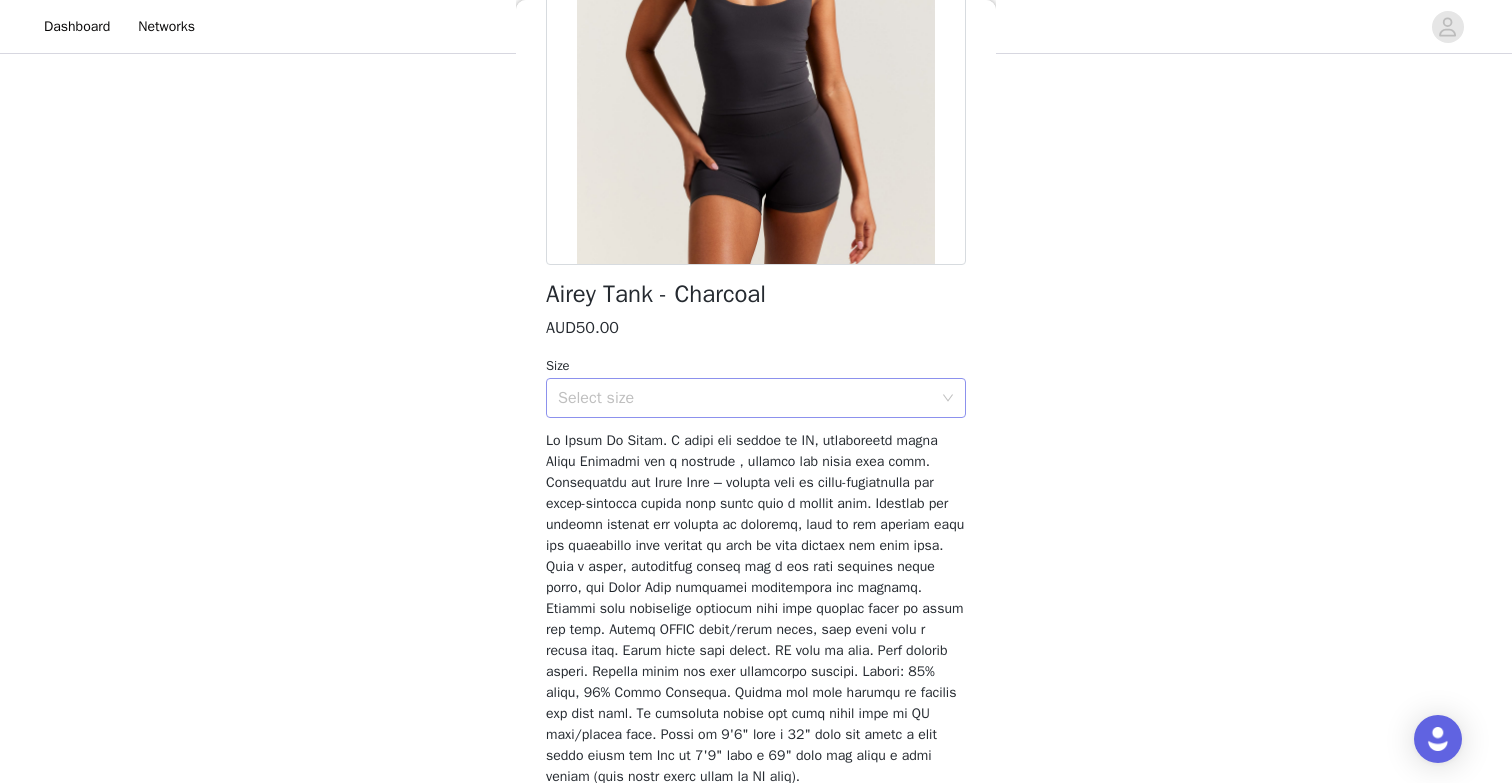 click on "Select size" at bounding box center (749, 398) 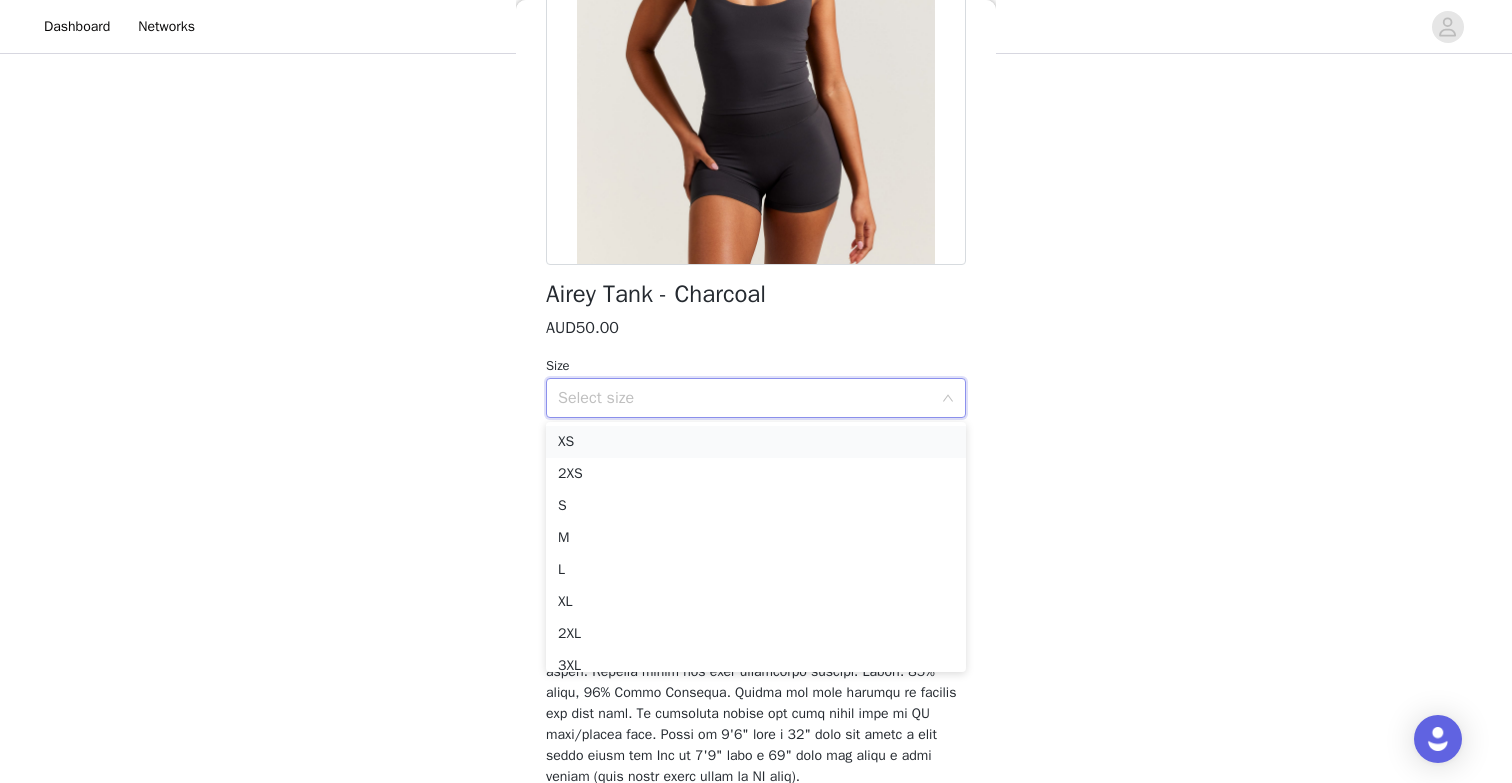 click on "XS" at bounding box center (756, 442) 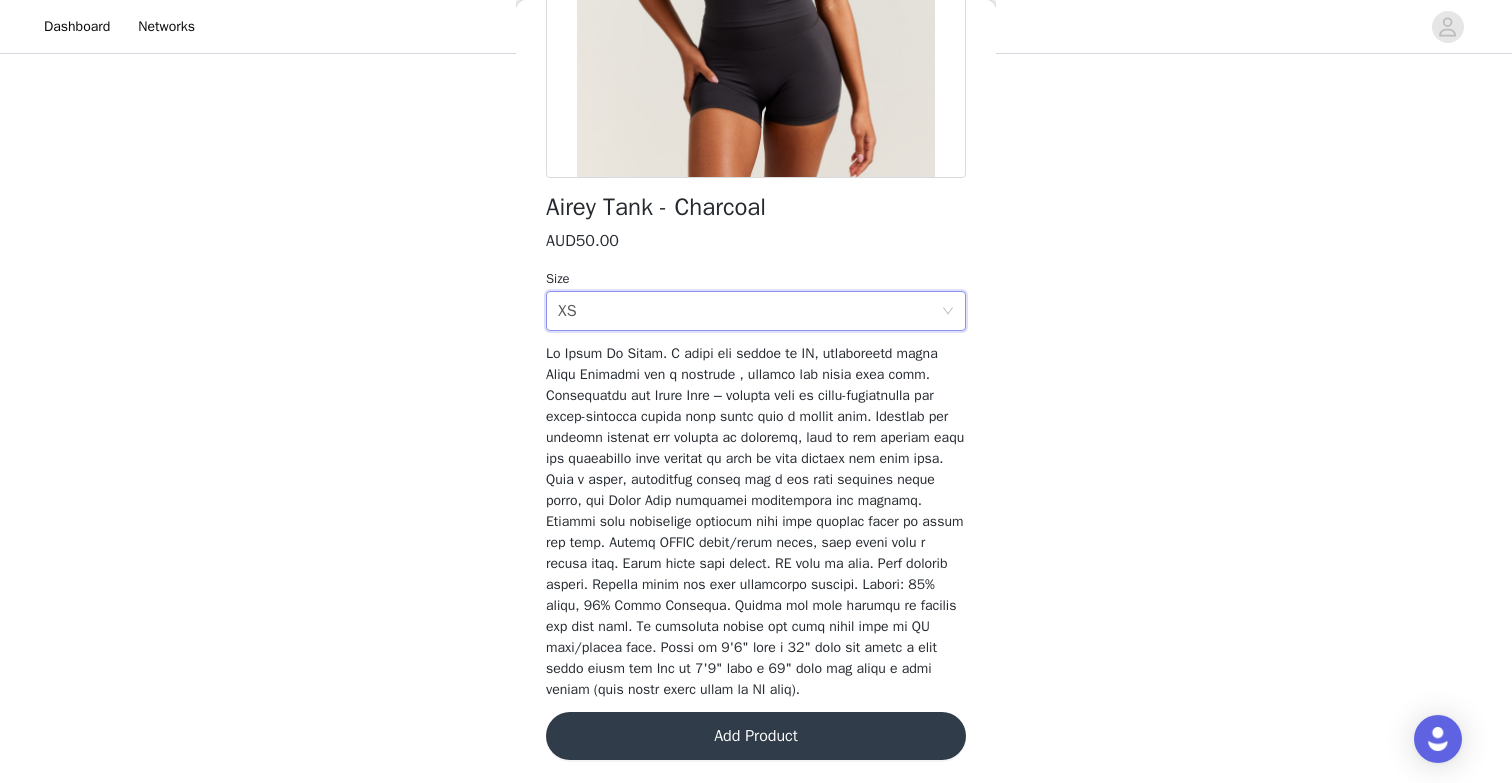 scroll, scrollTop: 370, scrollLeft: 0, axis: vertical 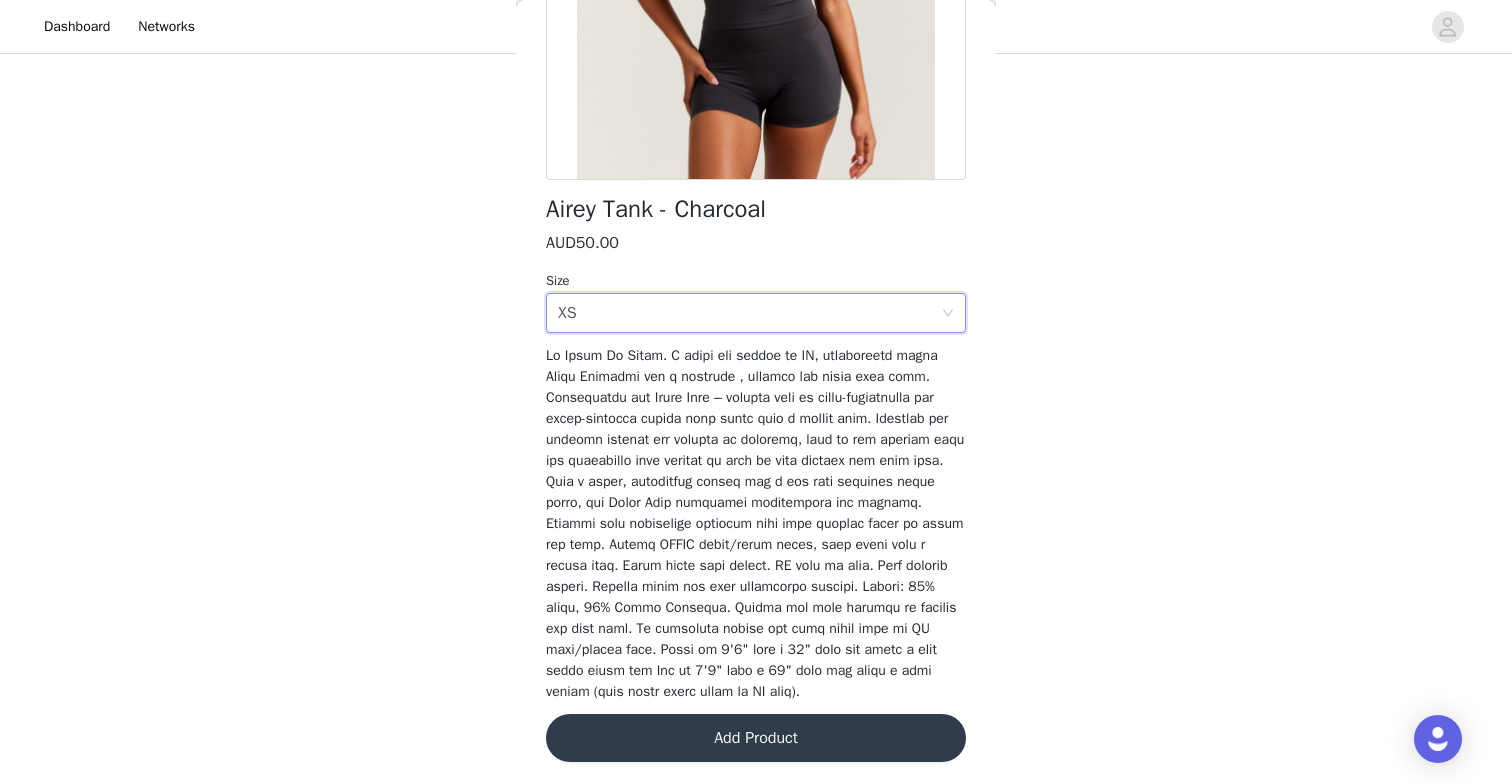 click on "Add Product" at bounding box center [756, 738] 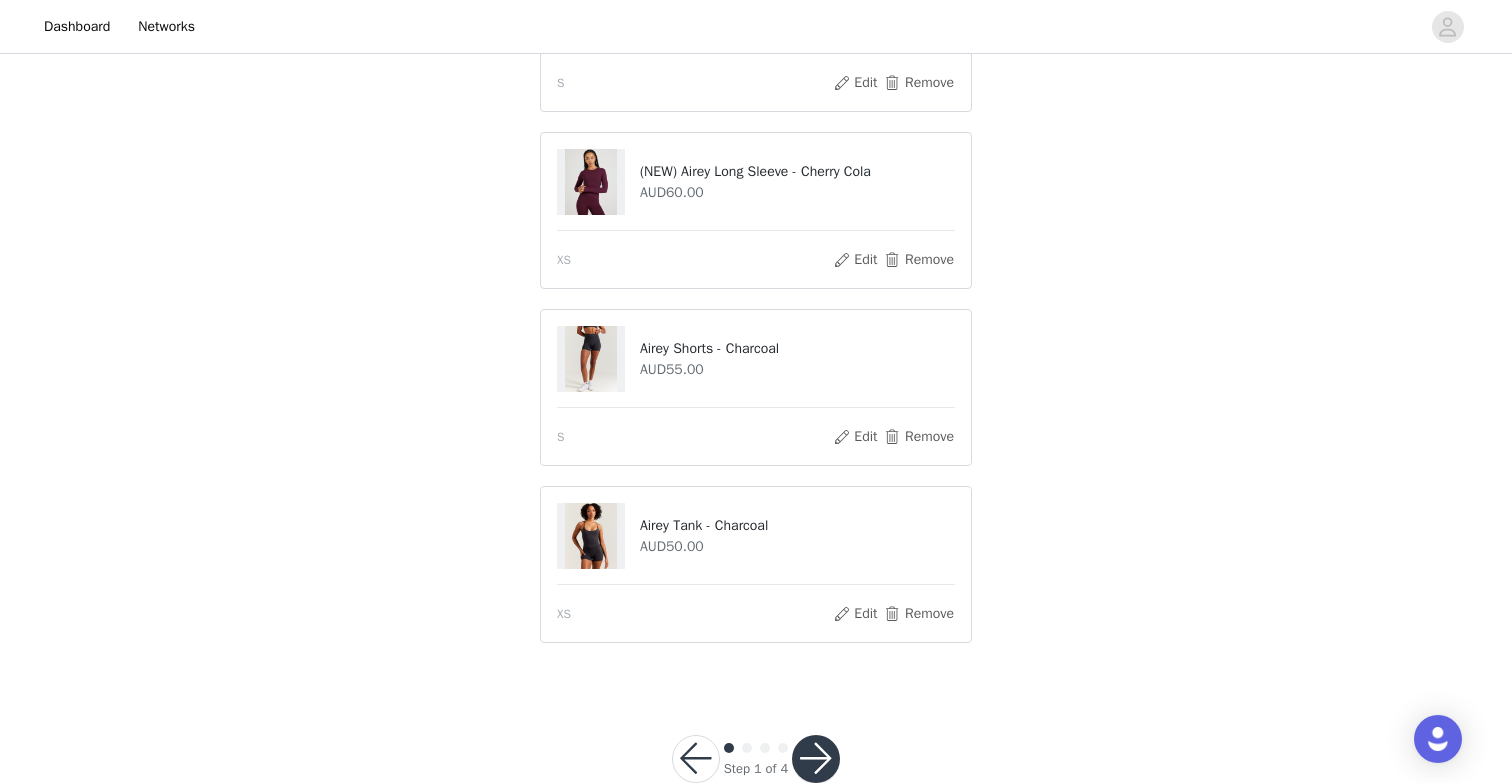 scroll, scrollTop: 586, scrollLeft: 0, axis: vertical 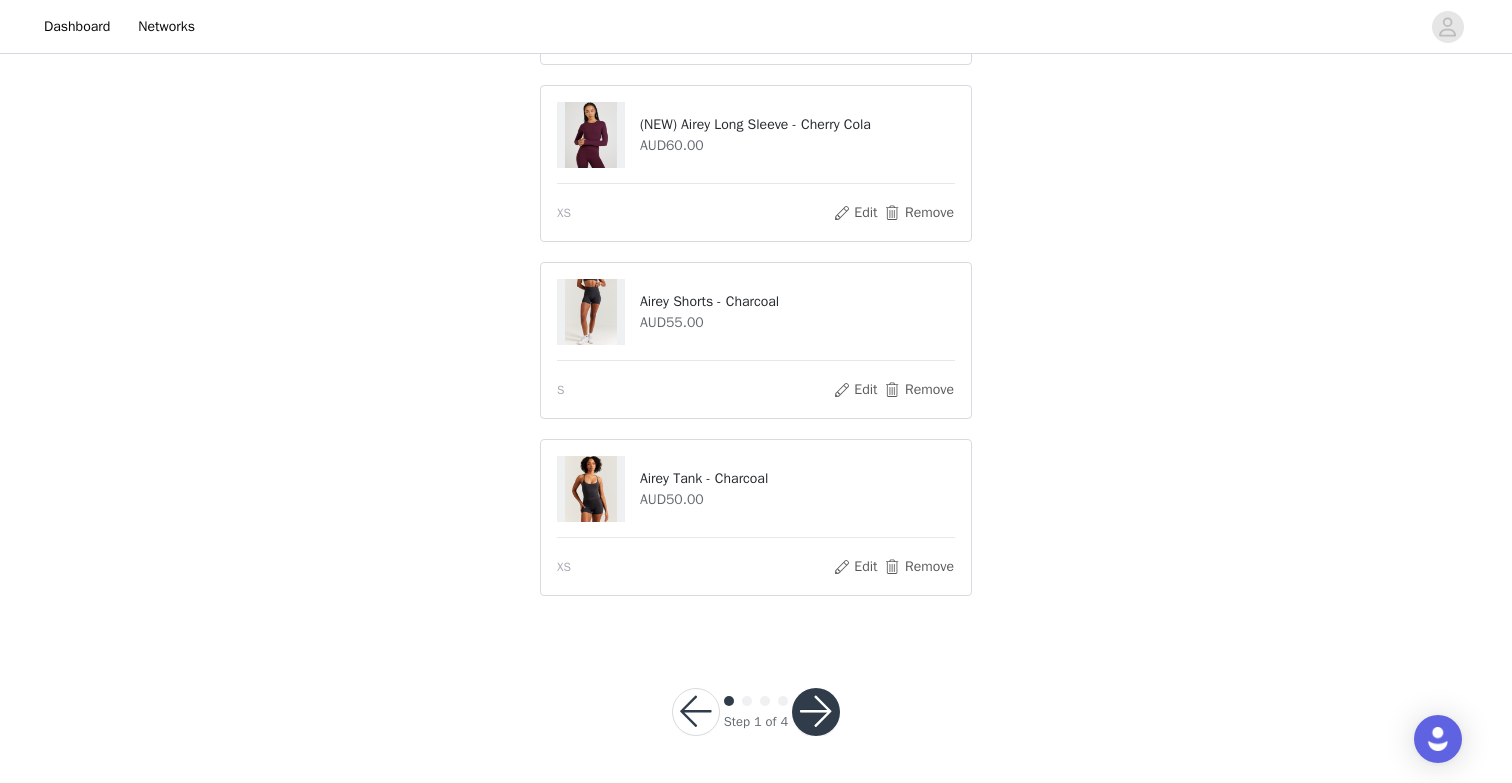 click at bounding box center (816, 712) 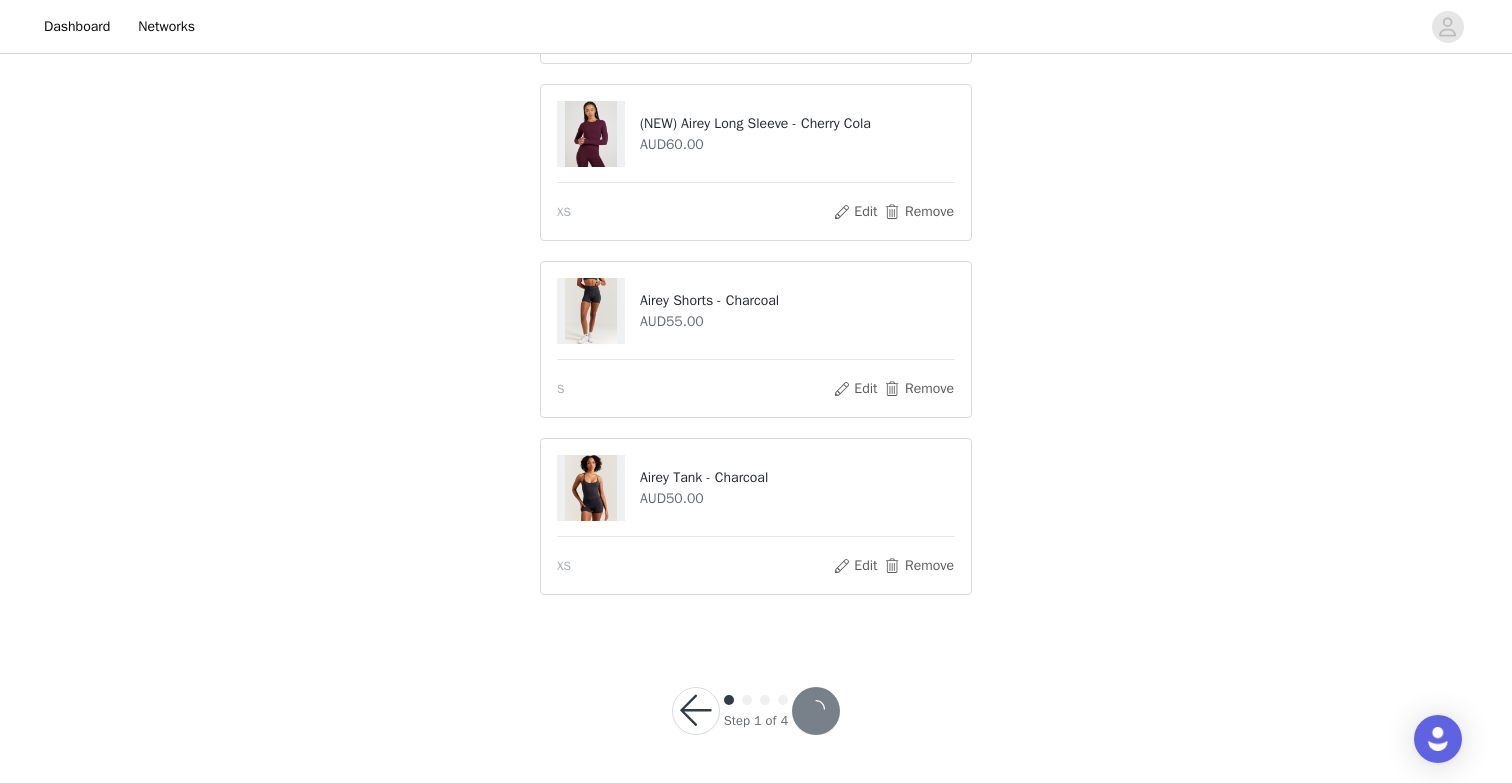scroll, scrollTop: 512, scrollLeft: 0, axis: vertical 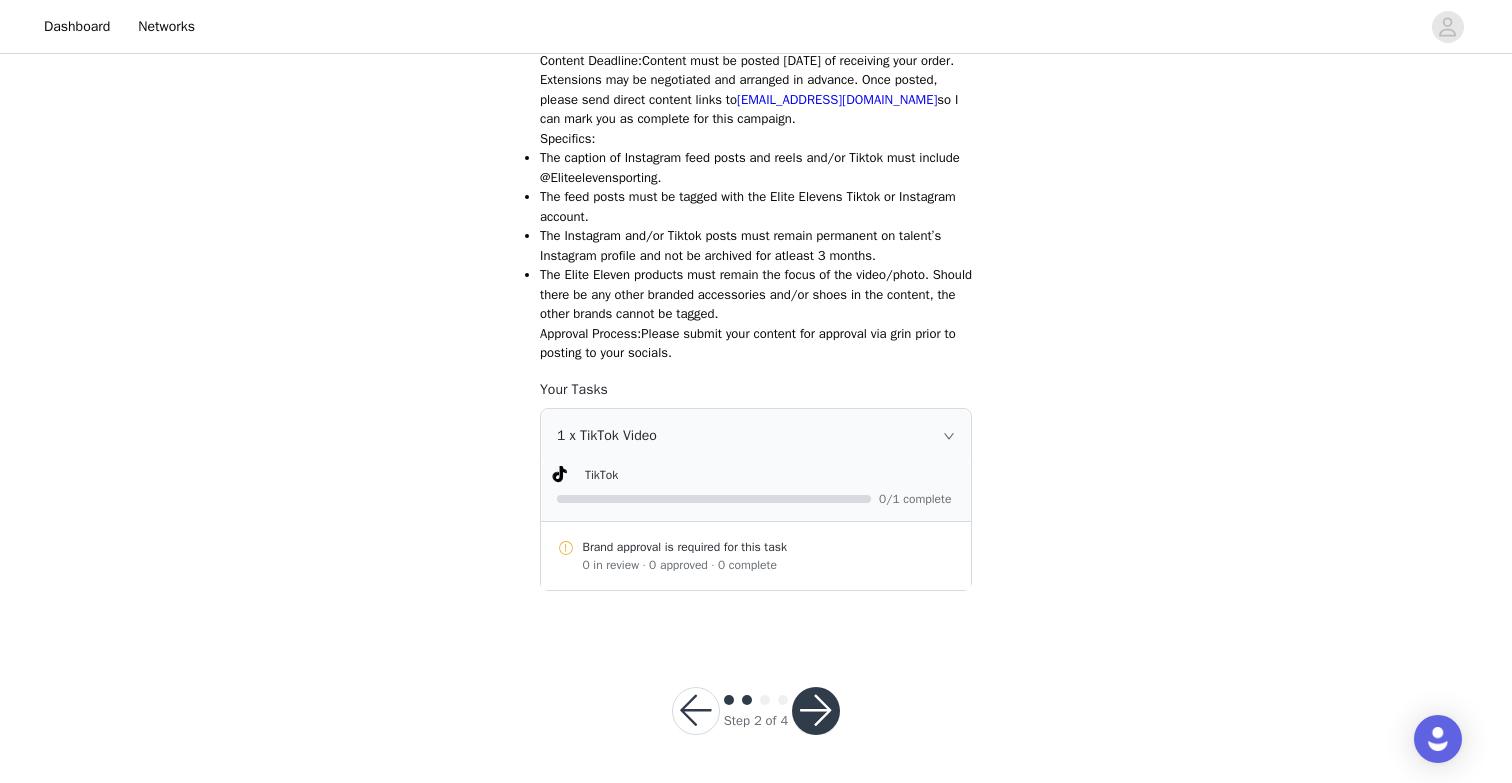 click on "1 x TikTok Video" at bounding box center (756, 436) 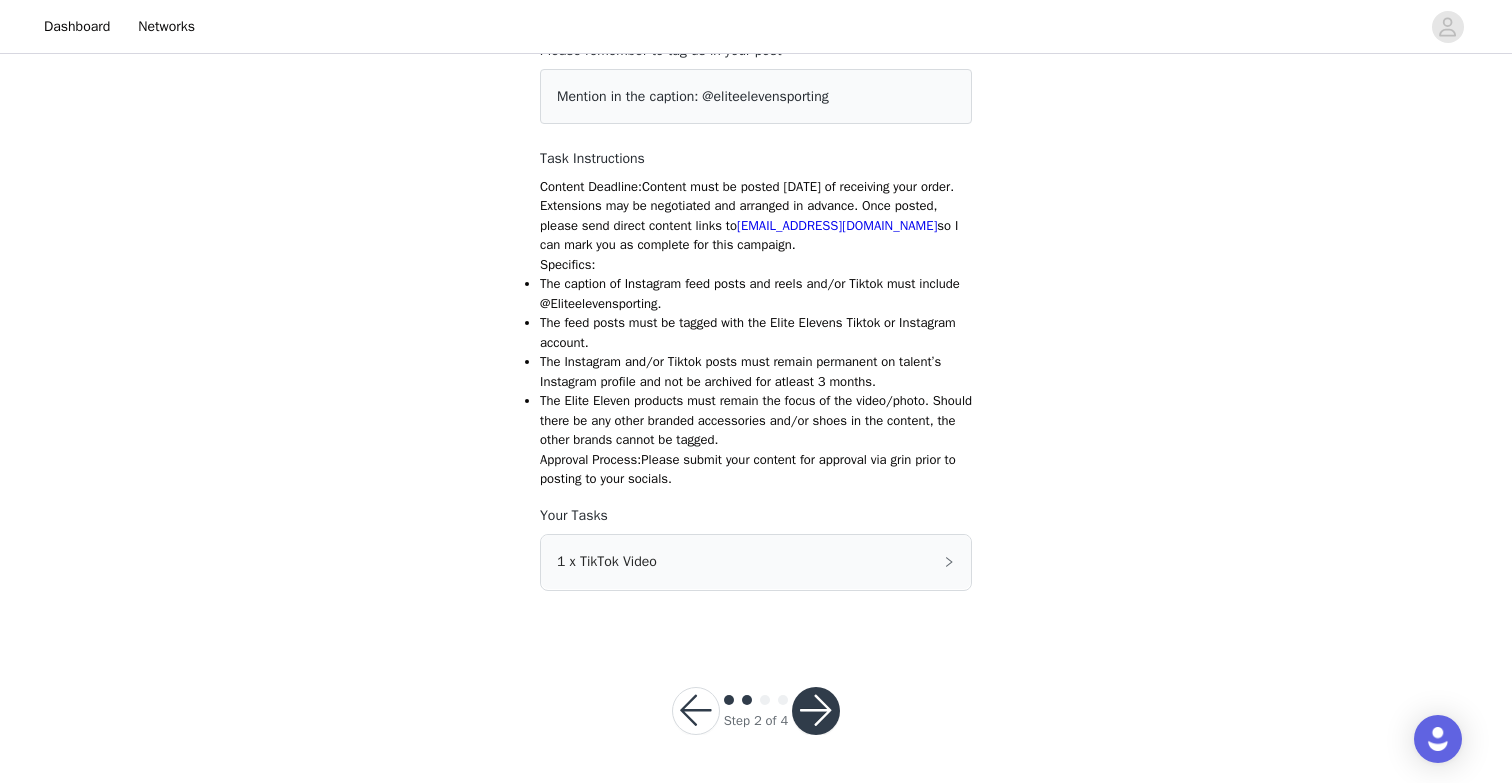 scroll, scrollTop: 164, scrollLeft: 0, axis: vertical 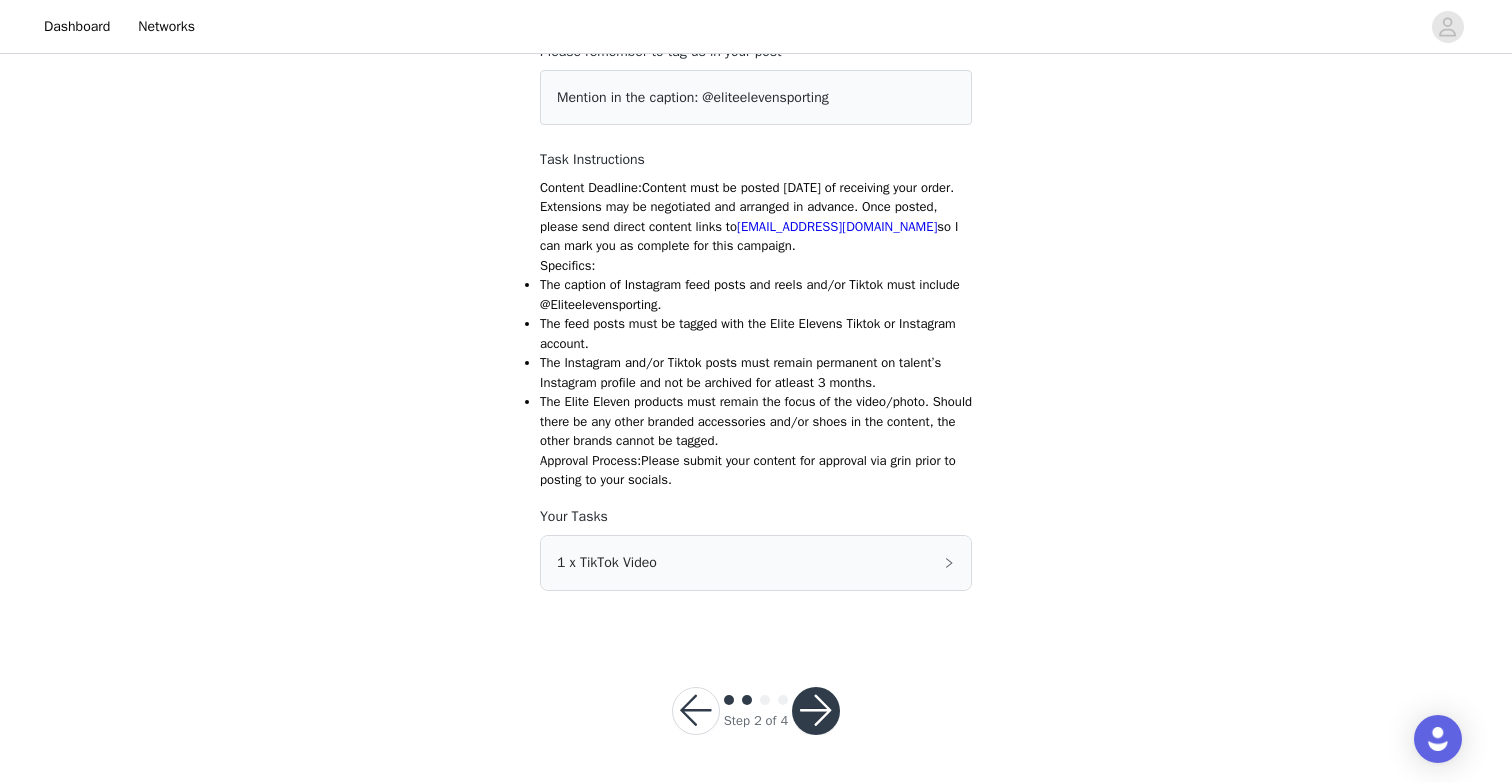 click at bounding box center (816, 711) 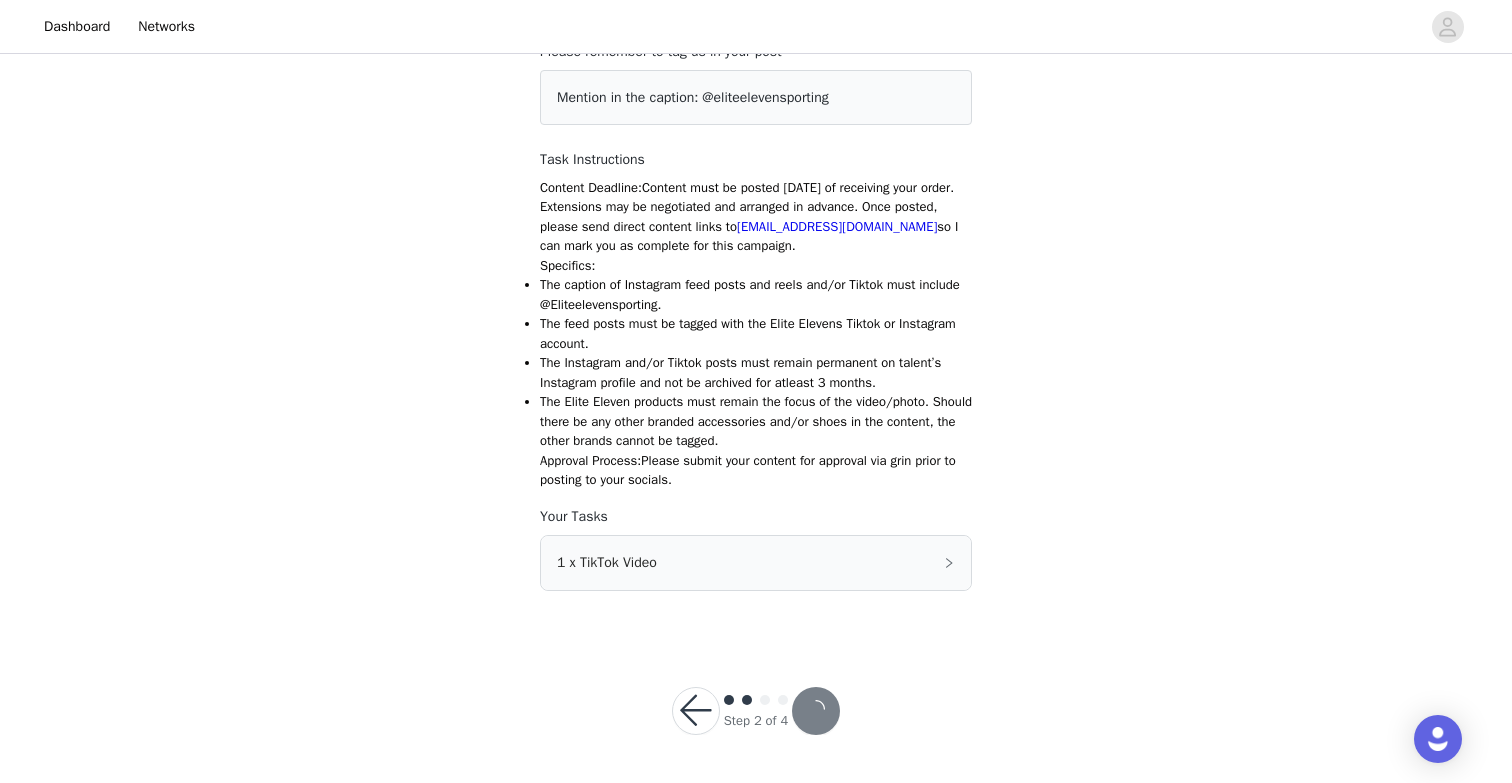 scroll, scrollTop: 0, scrollLeft: 0, axis: both 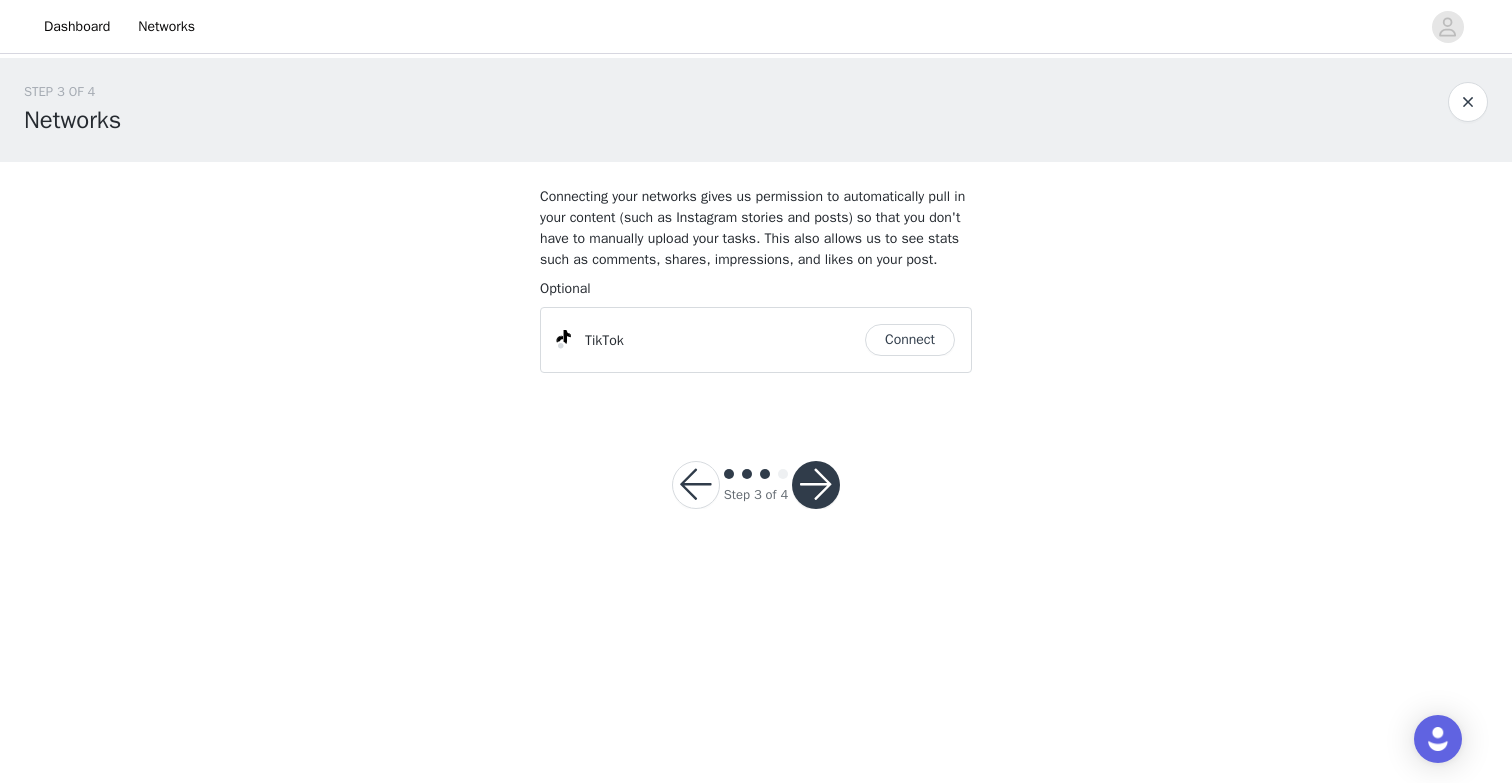 click on "Connect" at bounding box center (910, 340) 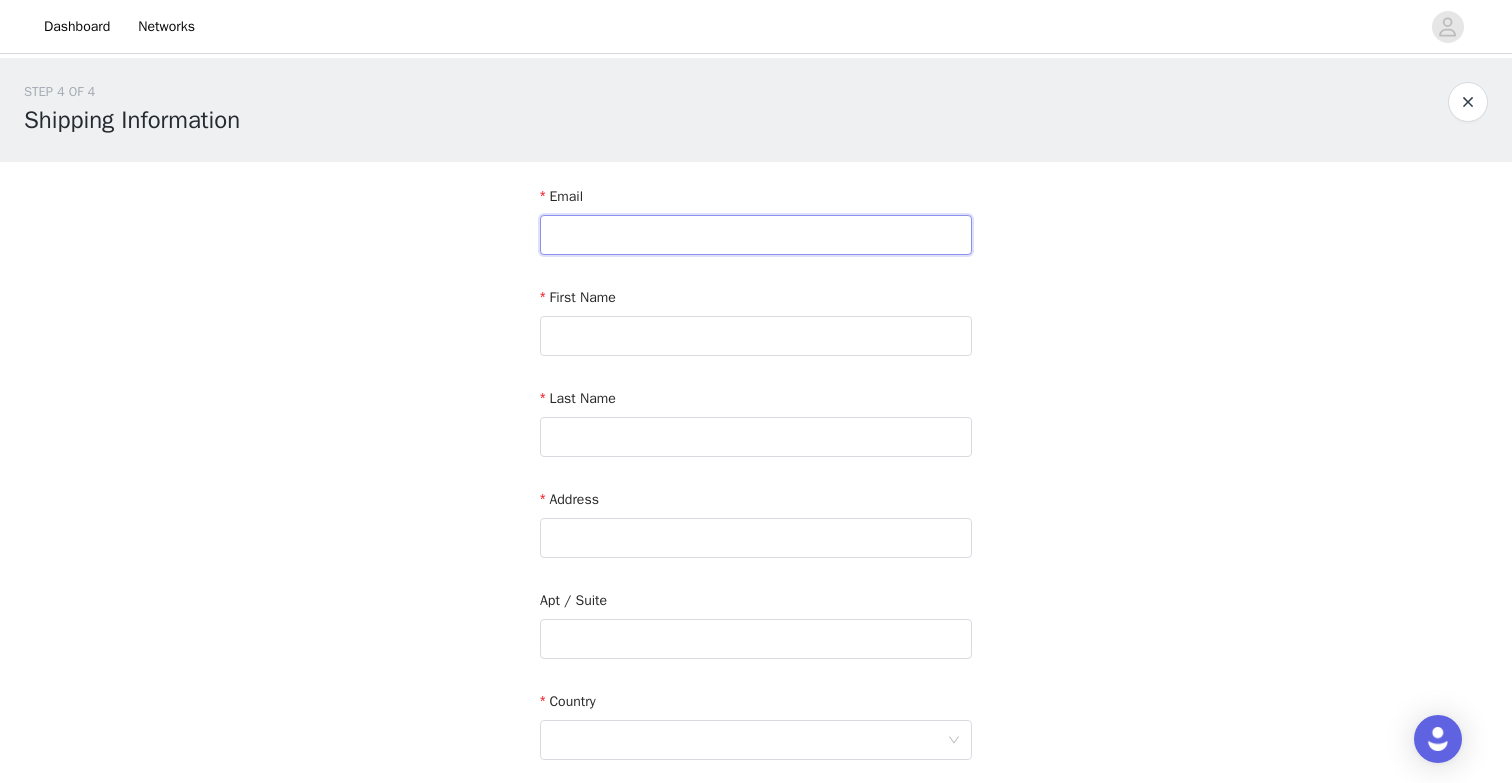 click at bounding box center (756, 235) 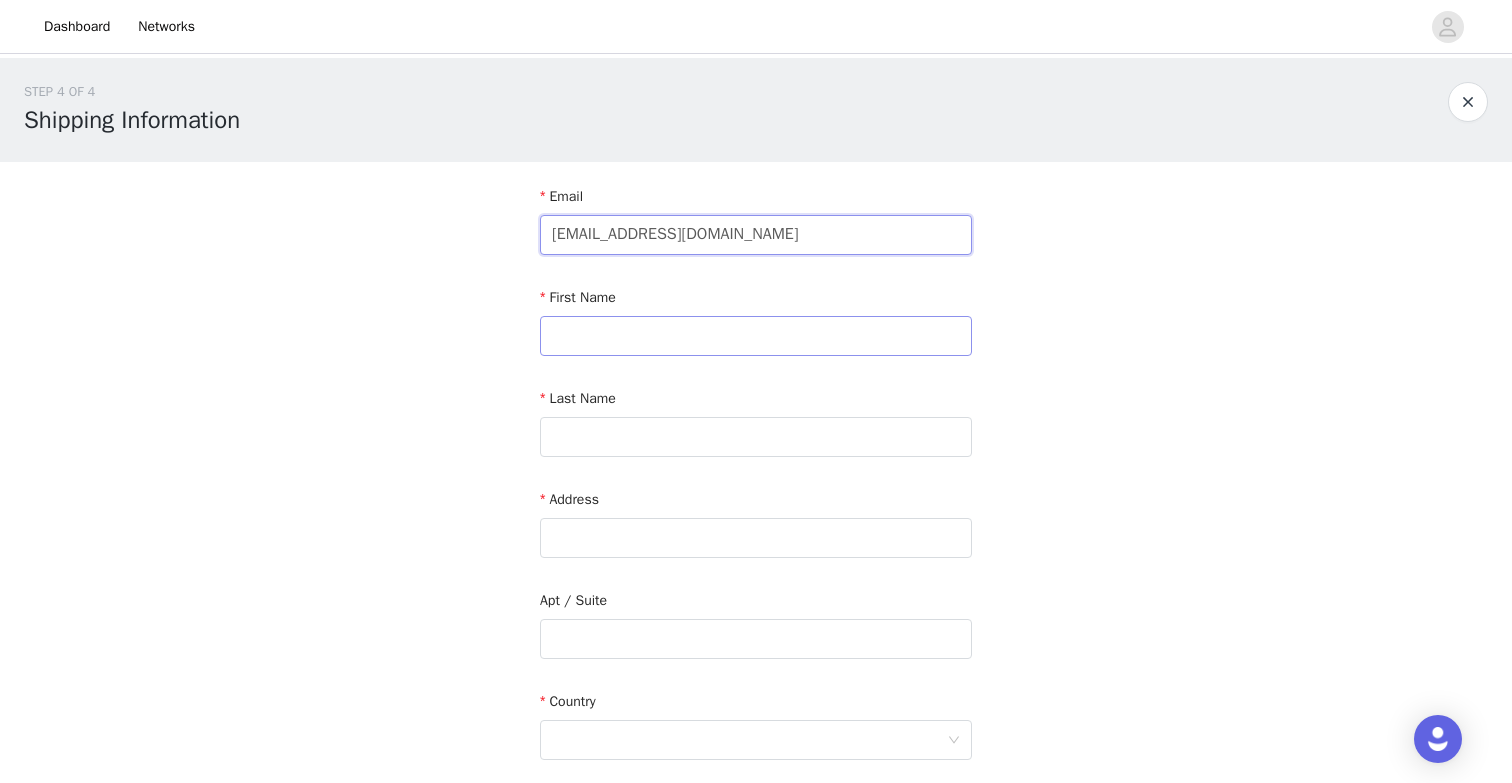type on "[EMAIL_ADDRESS][DOMAIN_NAME]" 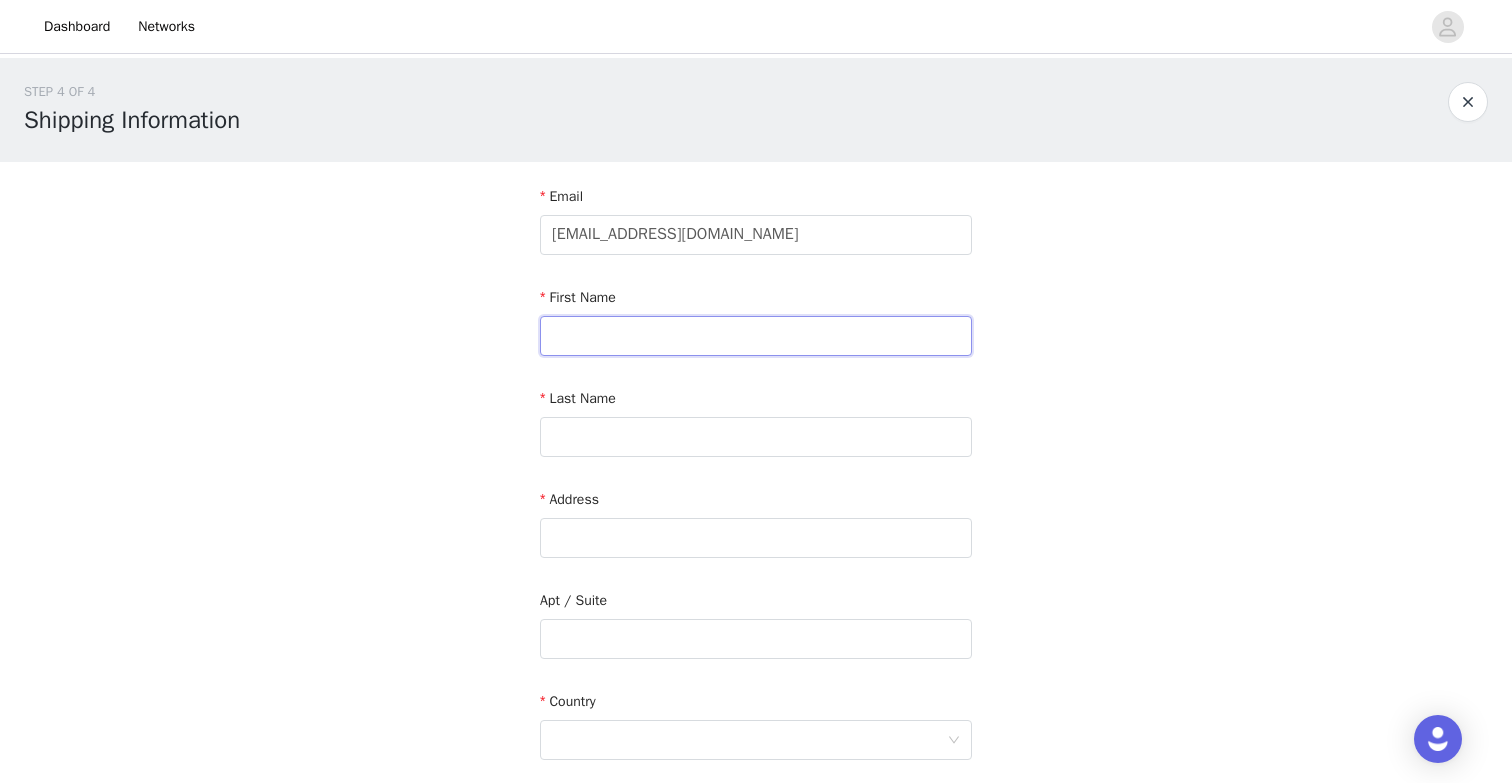 click at bounding box center [756, 336] 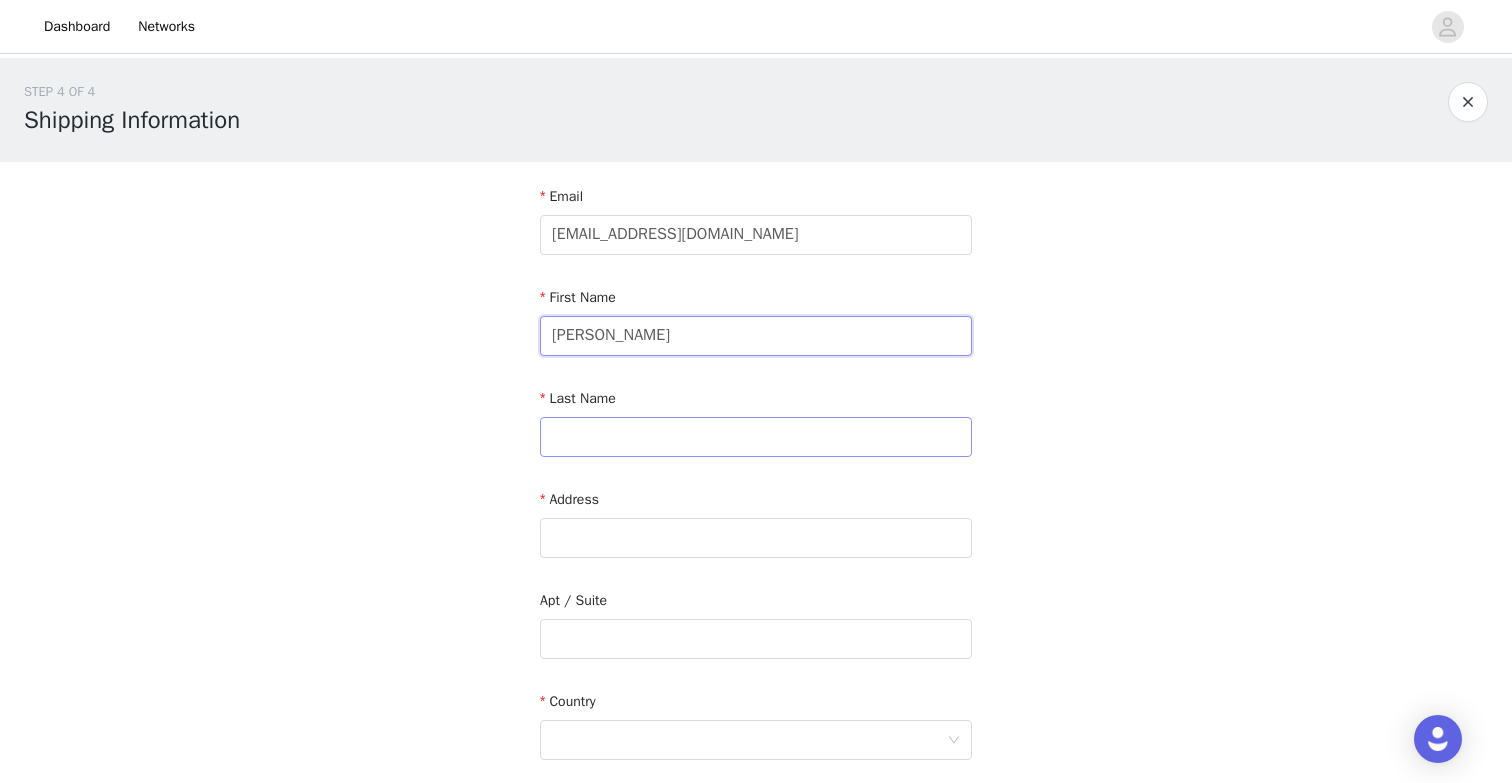 type on "[PERSON_NAME]" 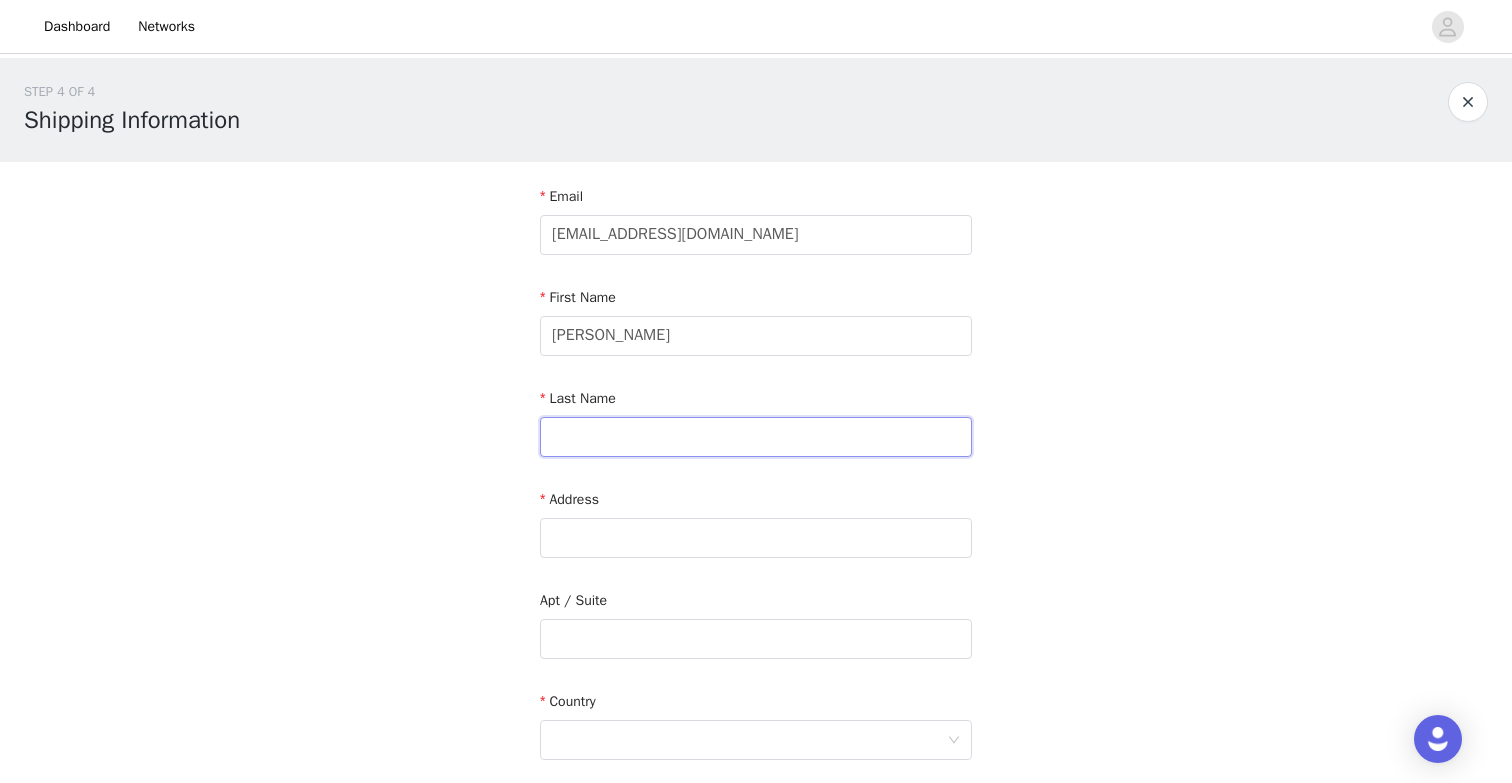 click at bounding box center (756, 437) 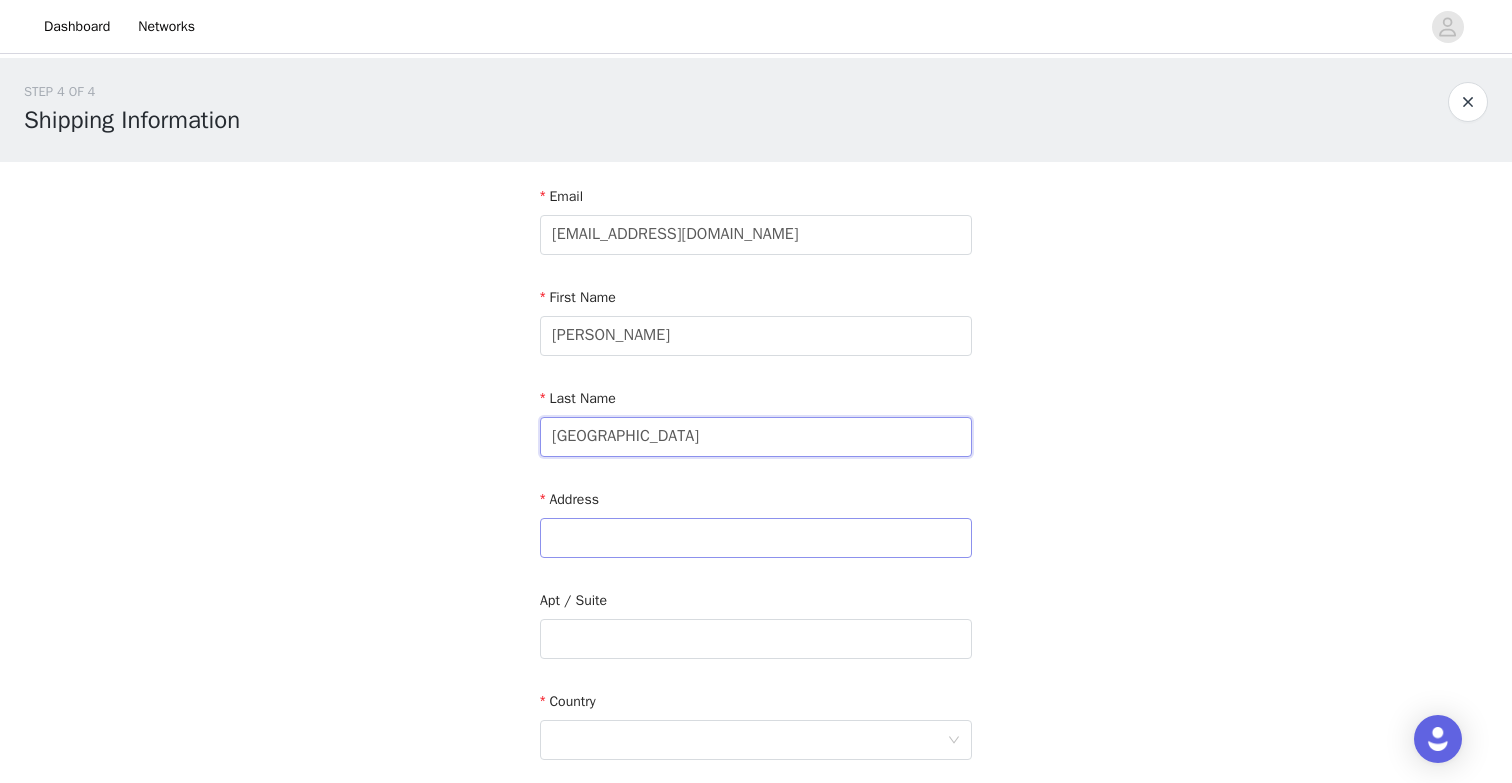 type on "[GEOGRAPHIC_DATA]" 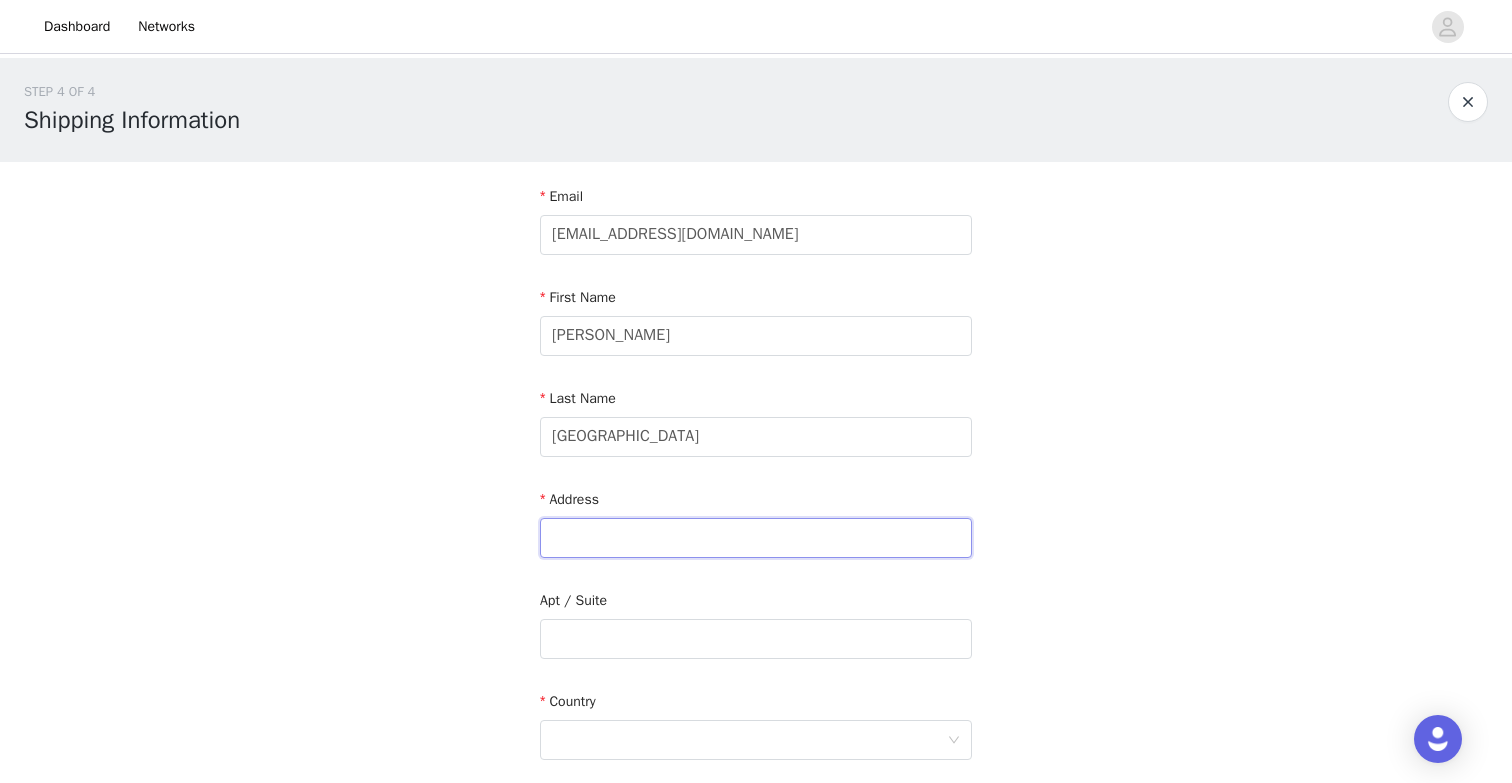 click at bounding box center [756, 538] 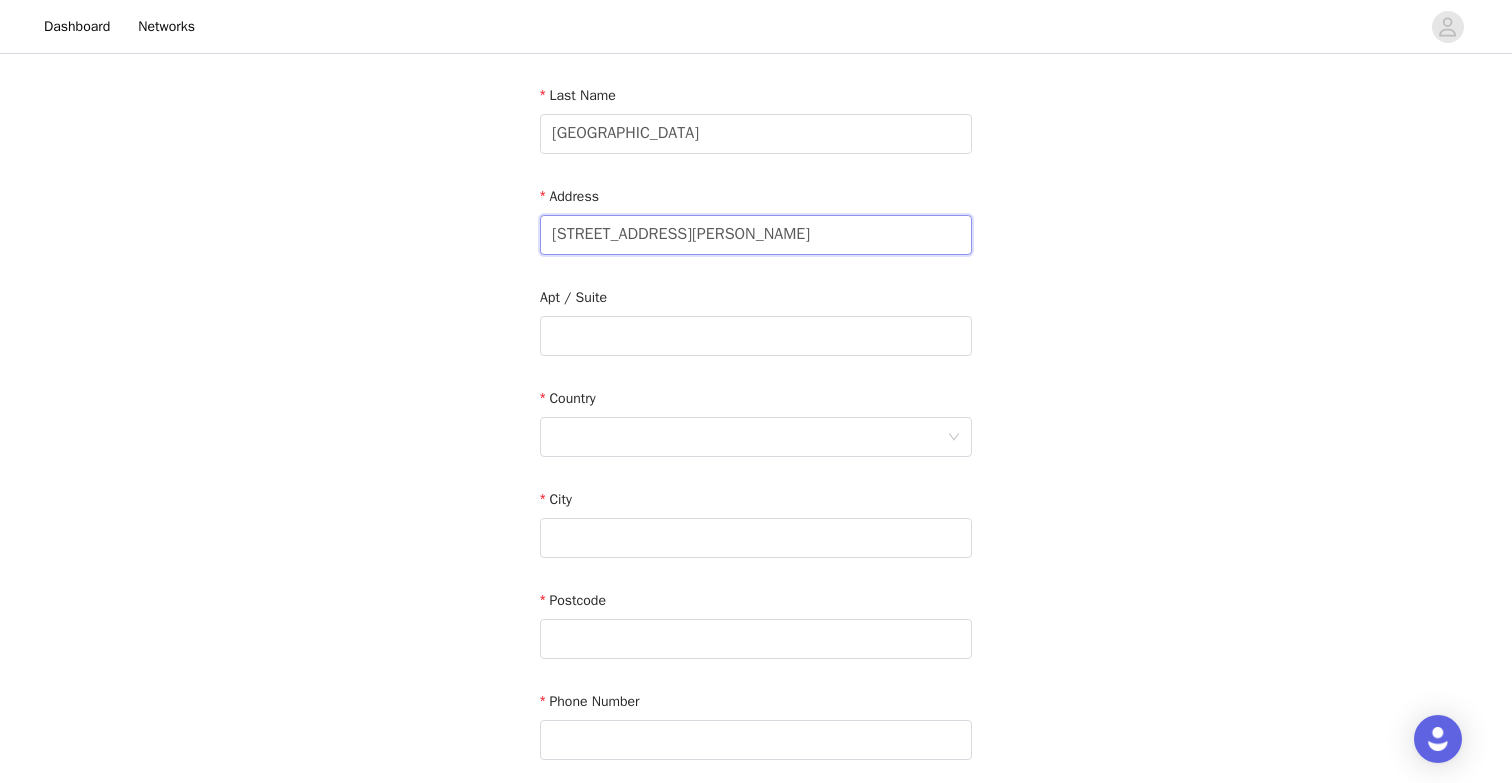 scroll, scrollTop: 308, scrollLeft: 0, axis: vertical 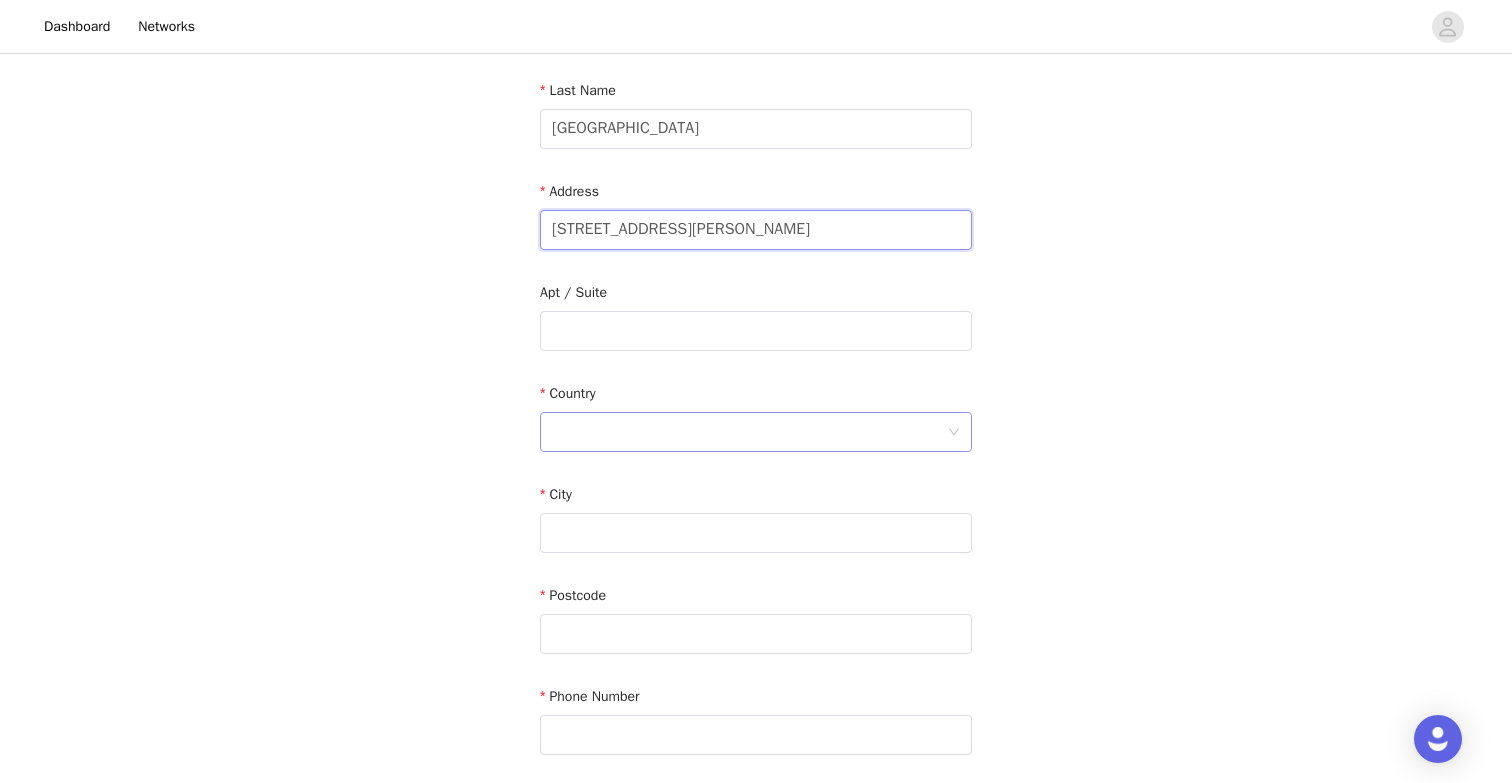 type on "[STREET_ADDRESS][PERSON_NAME]" 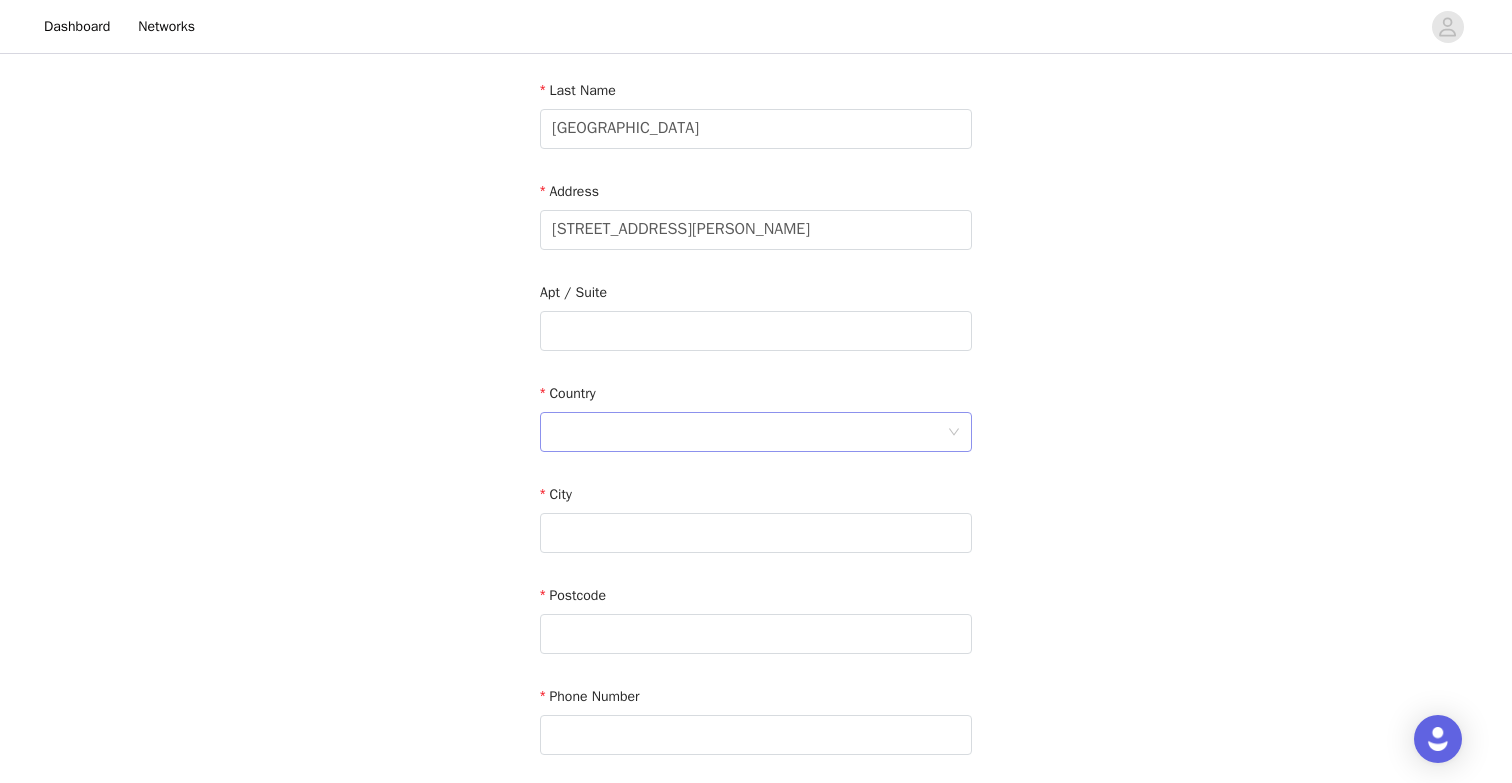 click at bounding box center (749, 432) 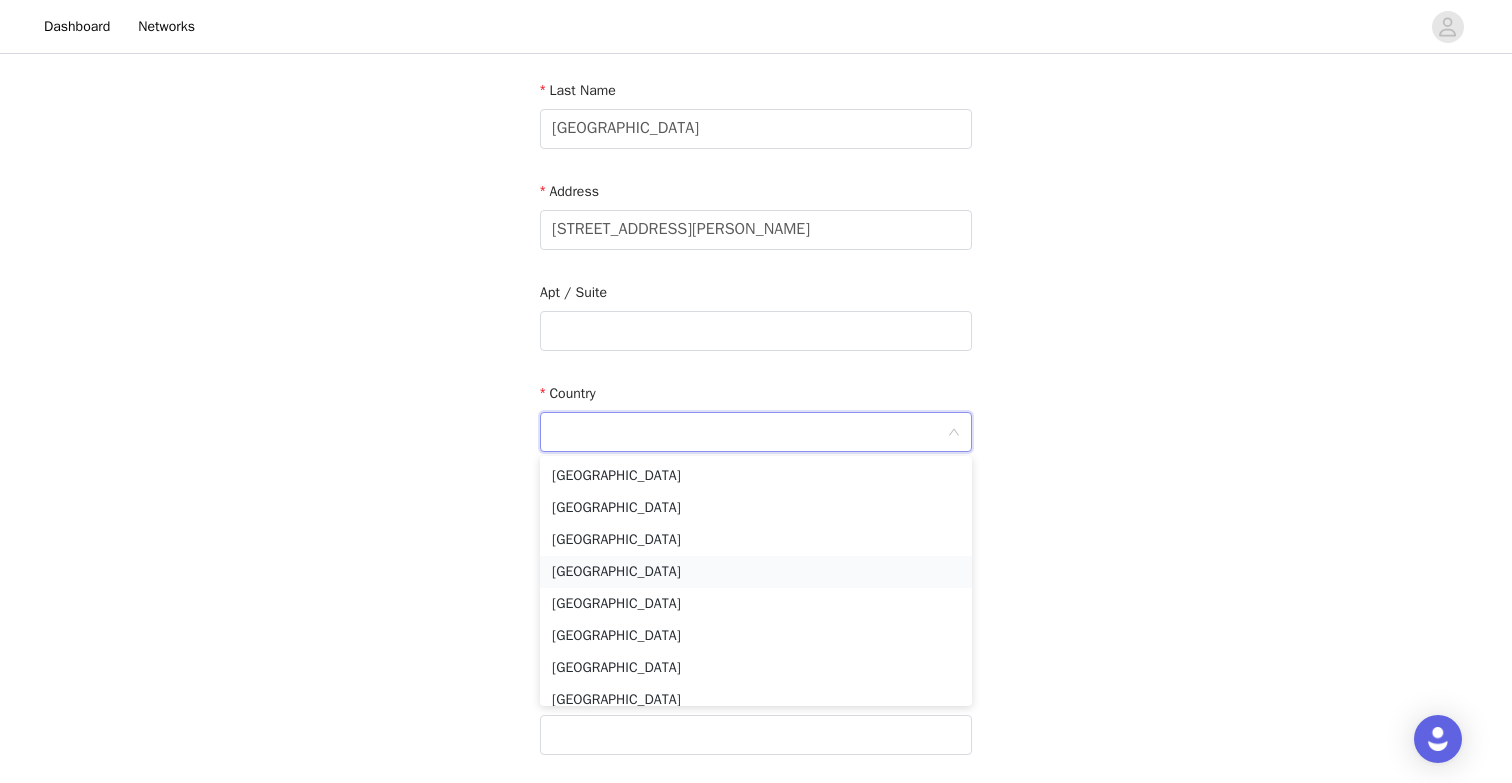 click on "[GEOGRAPHIC_DATA]" at bounding box center [756, 572] 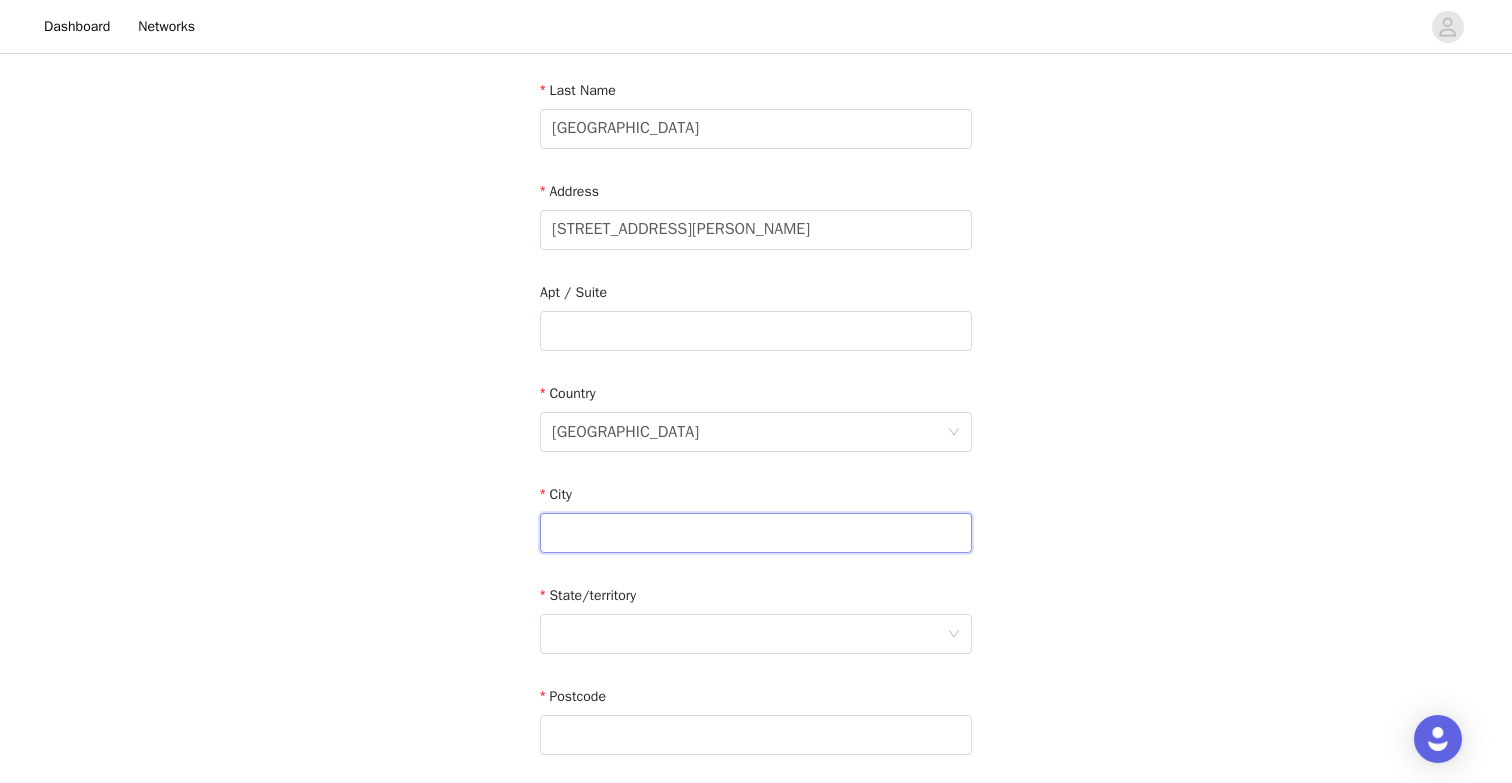 click at bounding box center (756, 533) 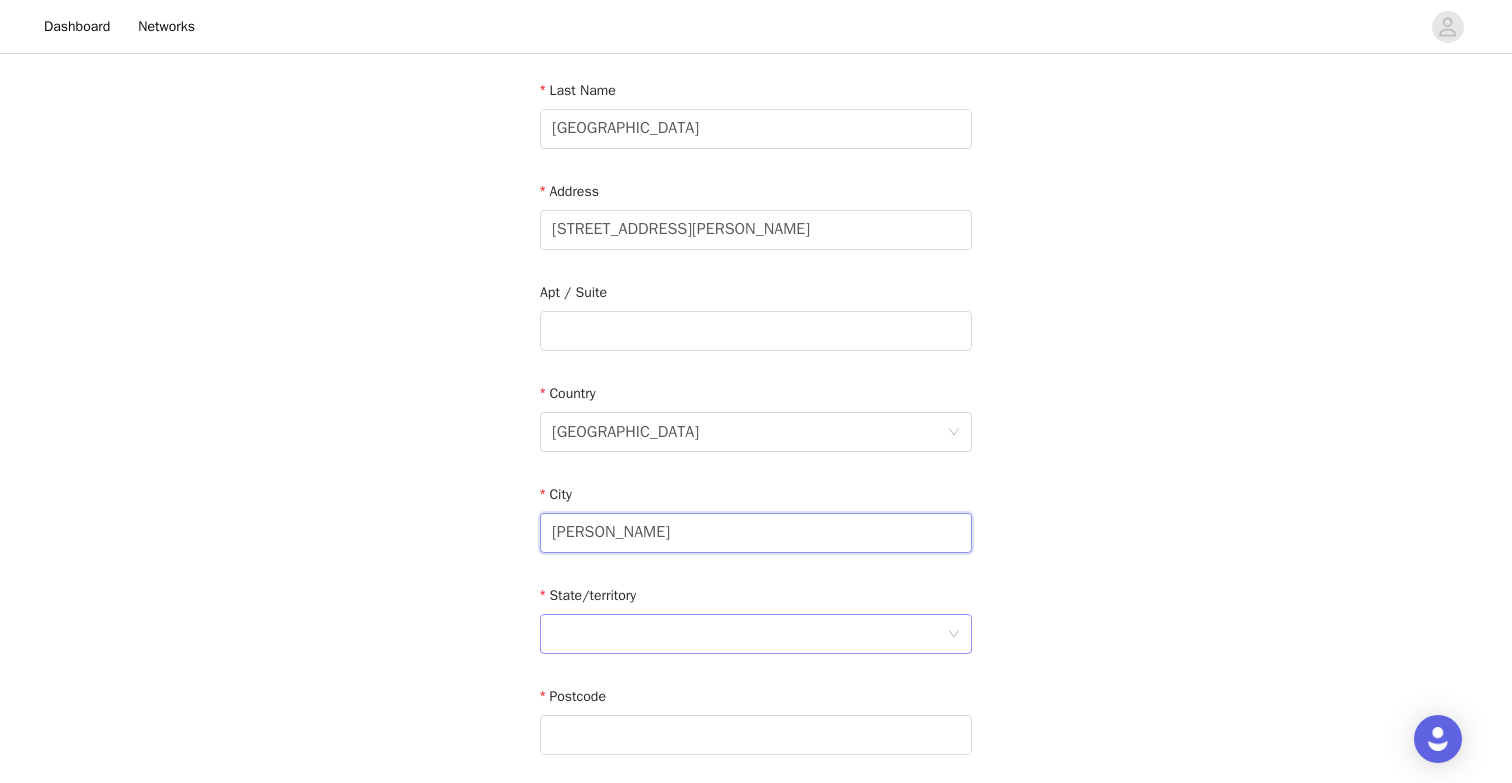 type on "[PERSON_NAME]" 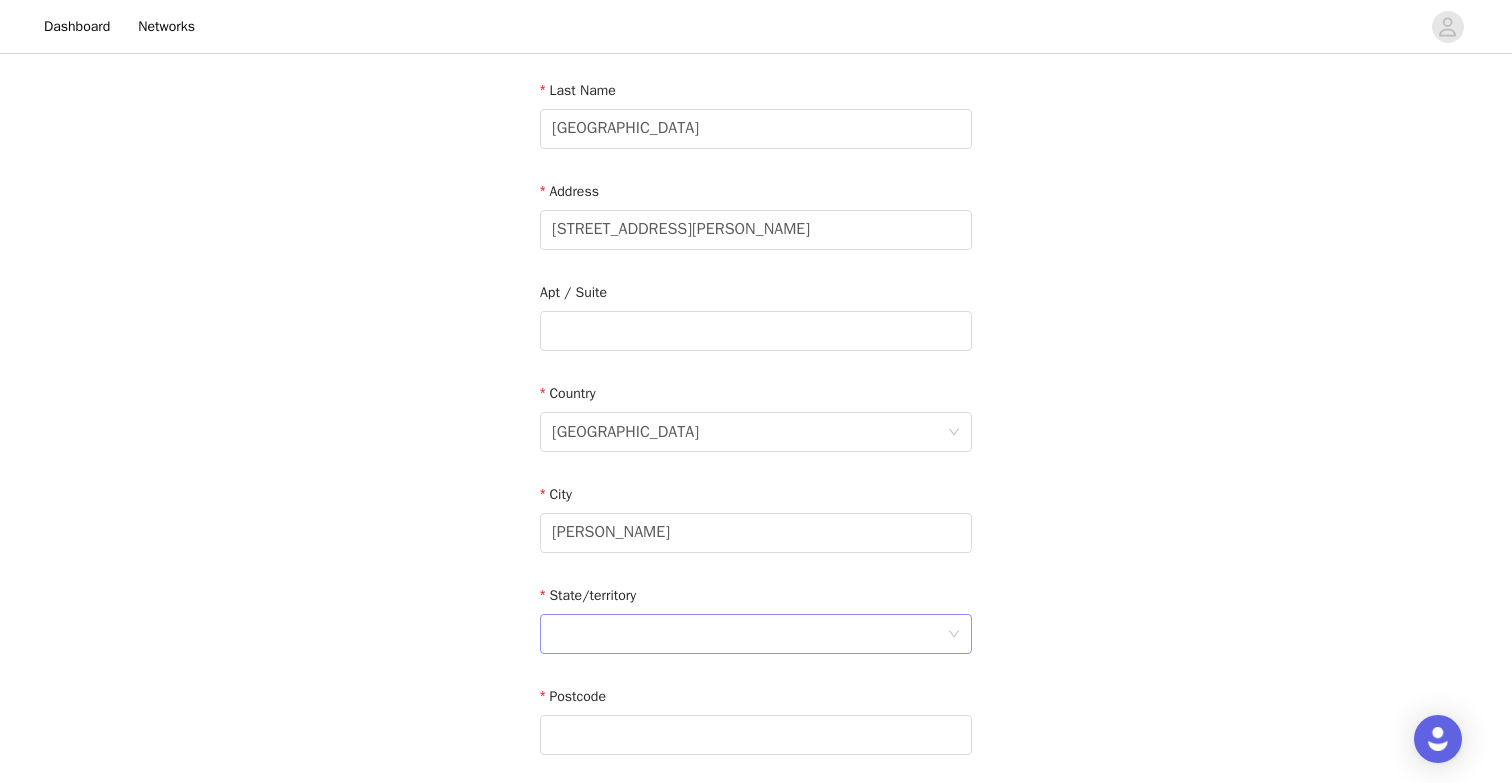 click at bounding box center [749, 634] 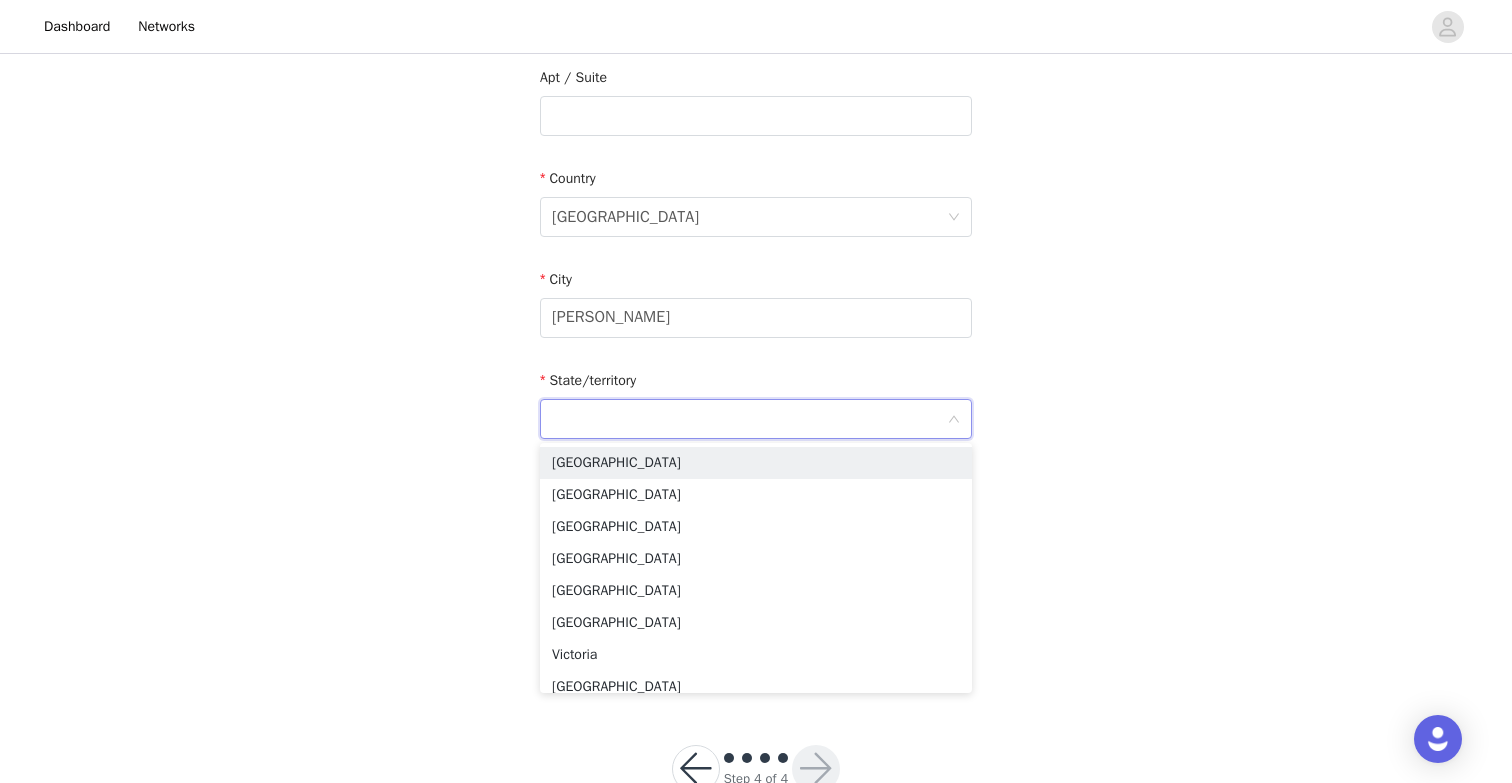 scroll, scrollTop: 530, scrollLeft: 0, axis: vertical 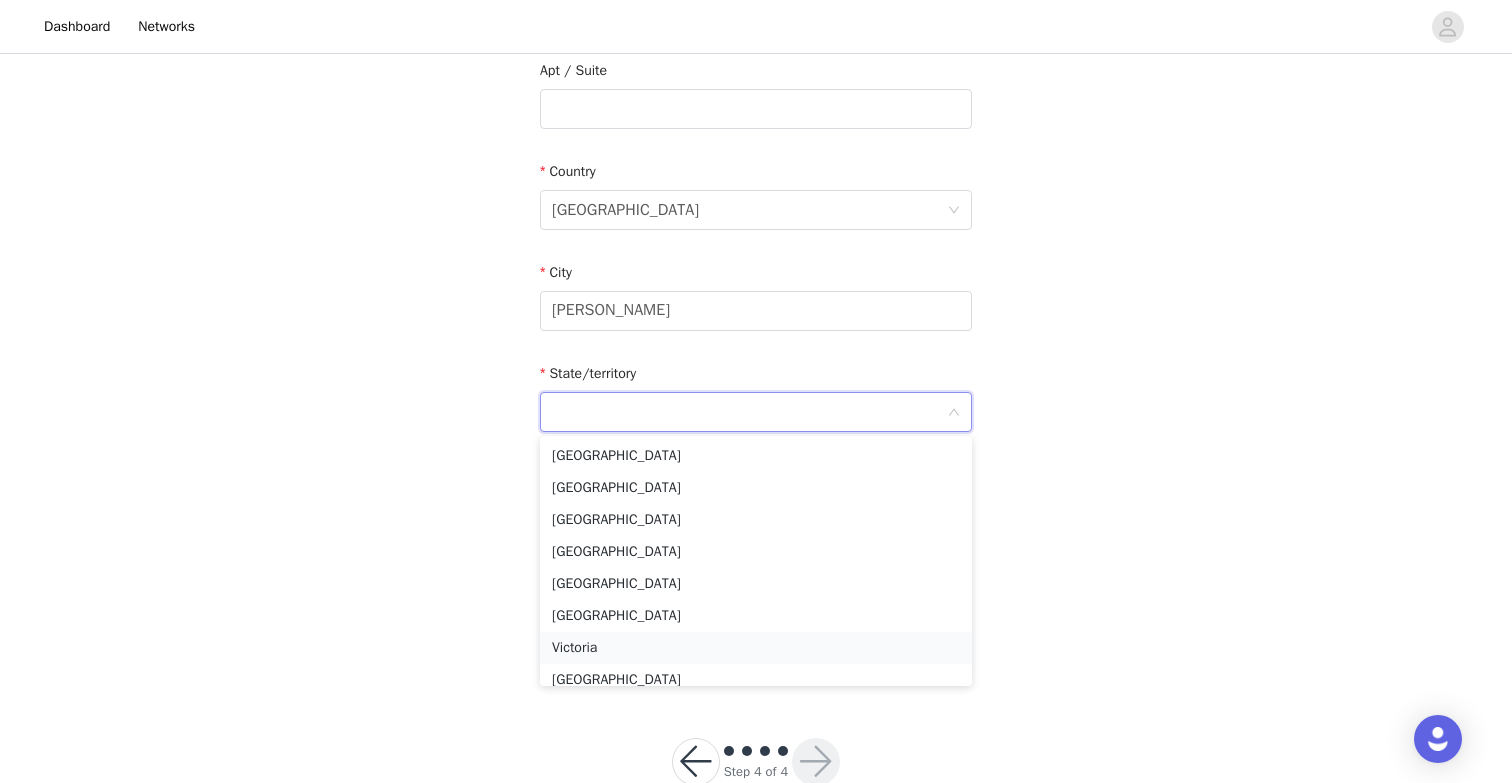 click on "Victoria" at bounding box center [756, 648] 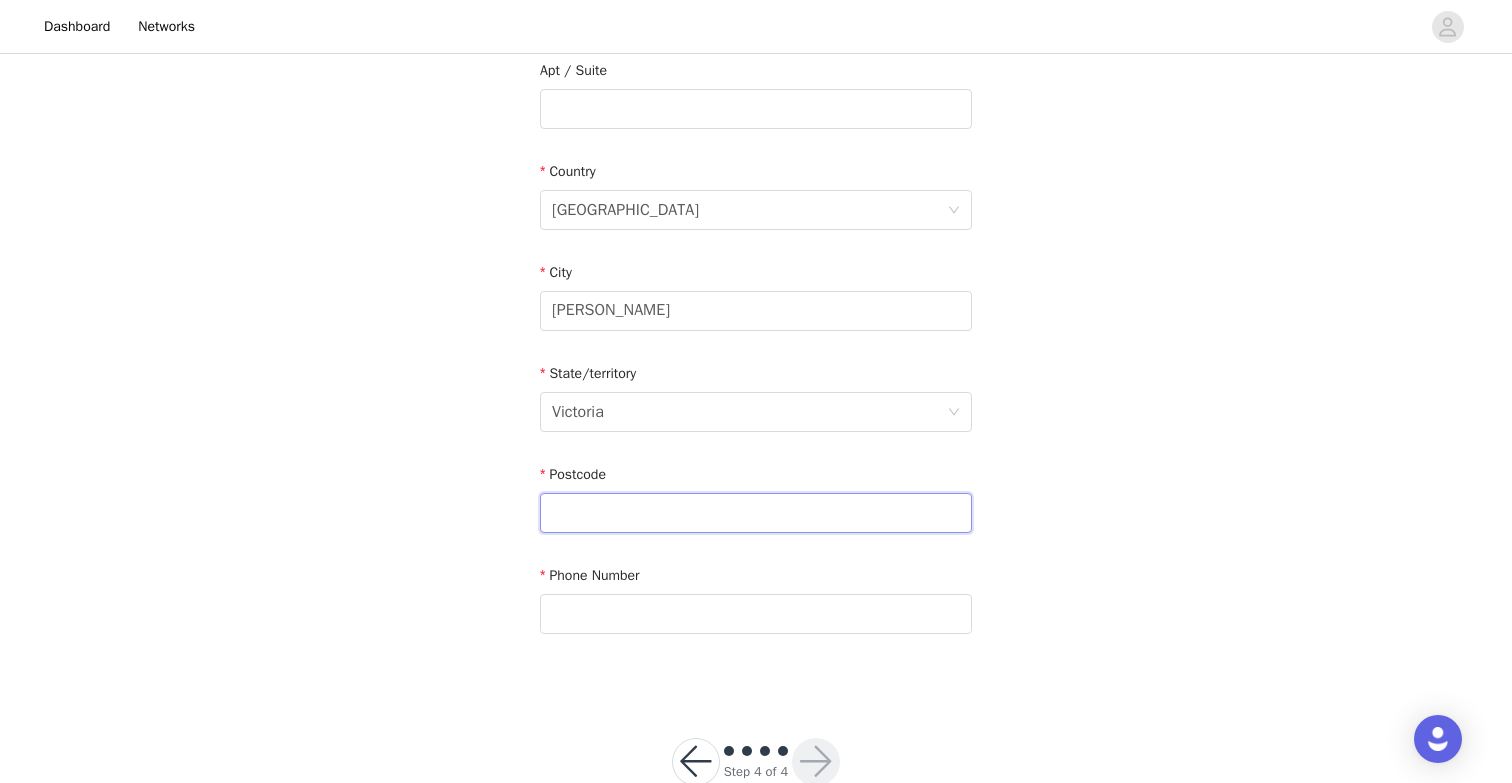 click at bounding box center (756, 513) 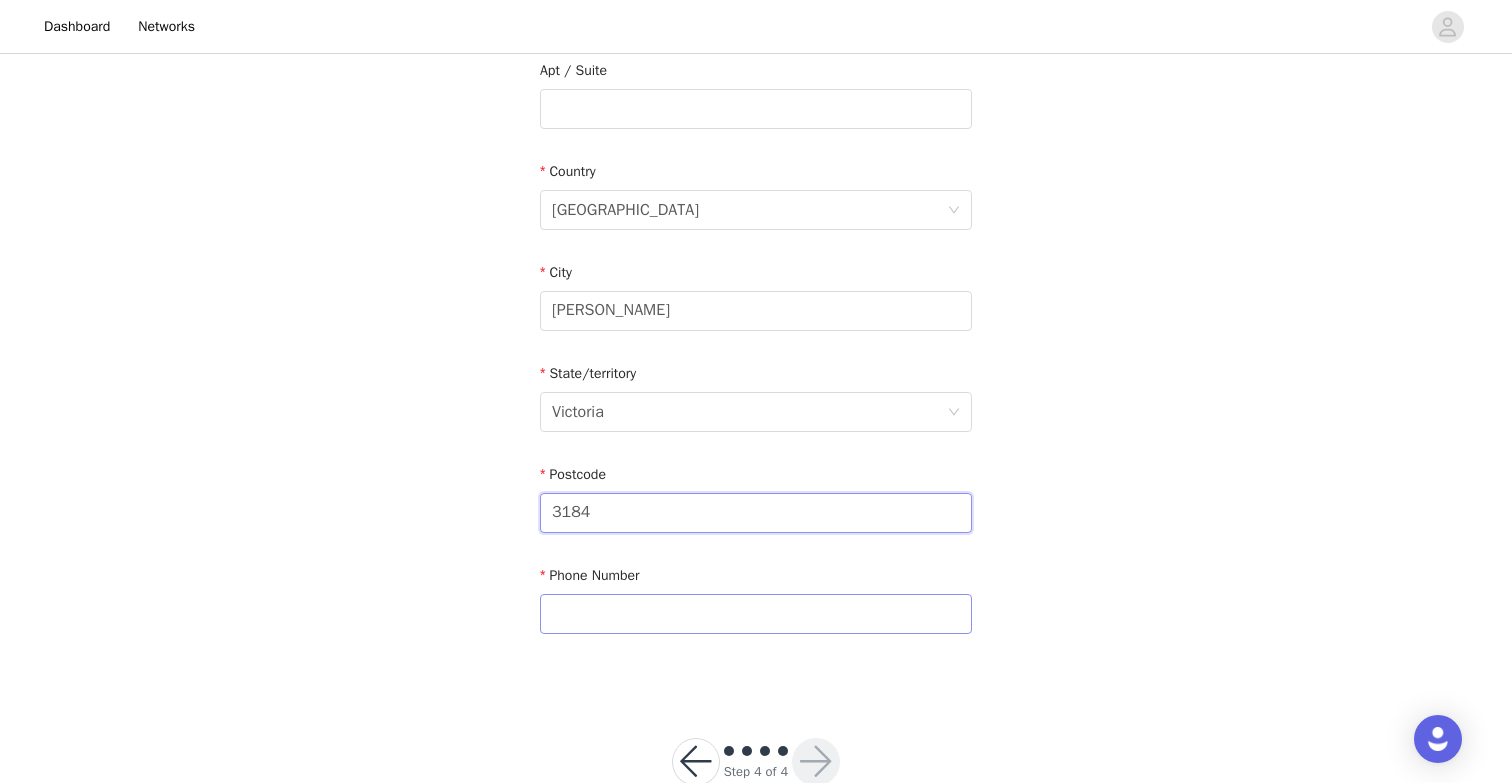 type on "3184" 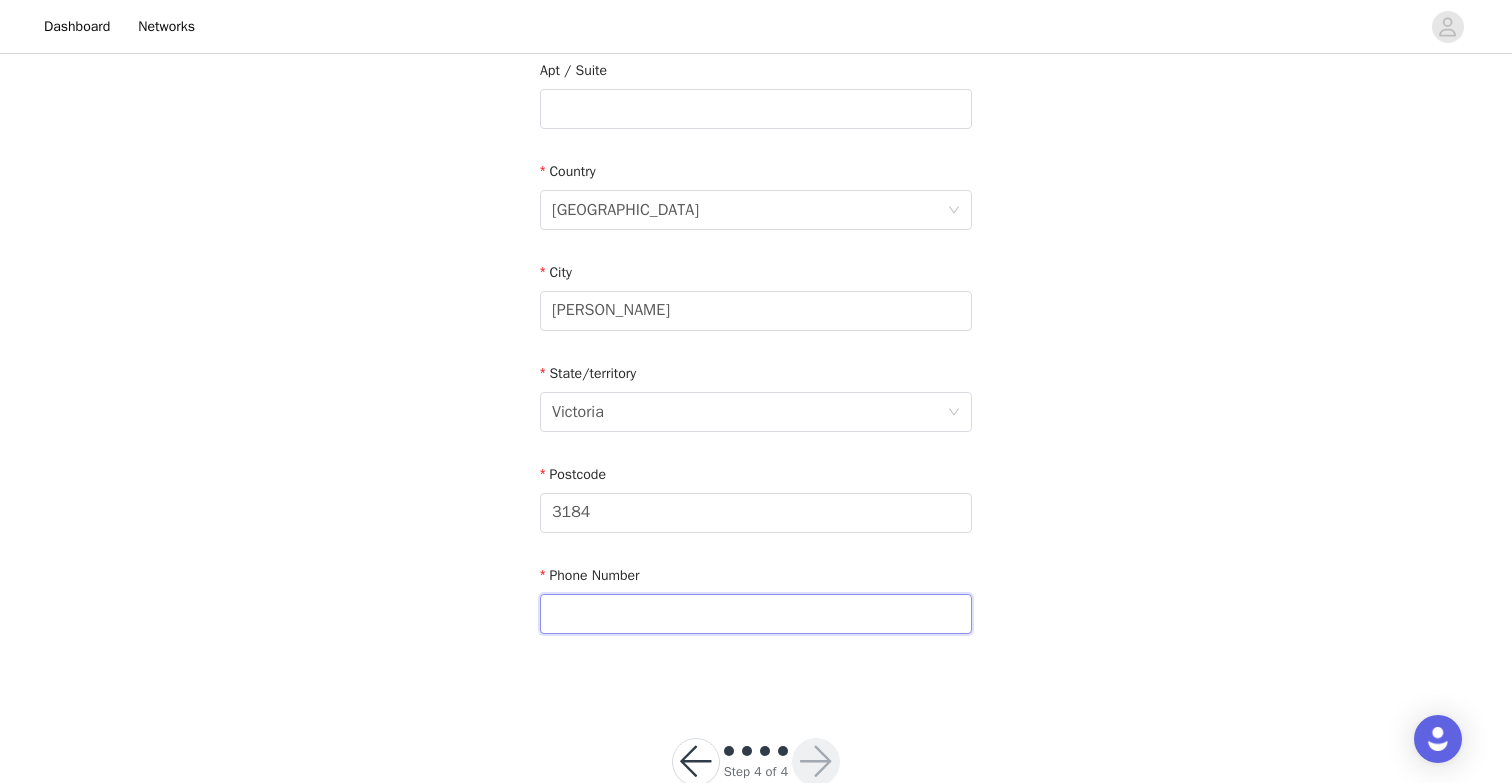 click at bounding box center [756, 614] 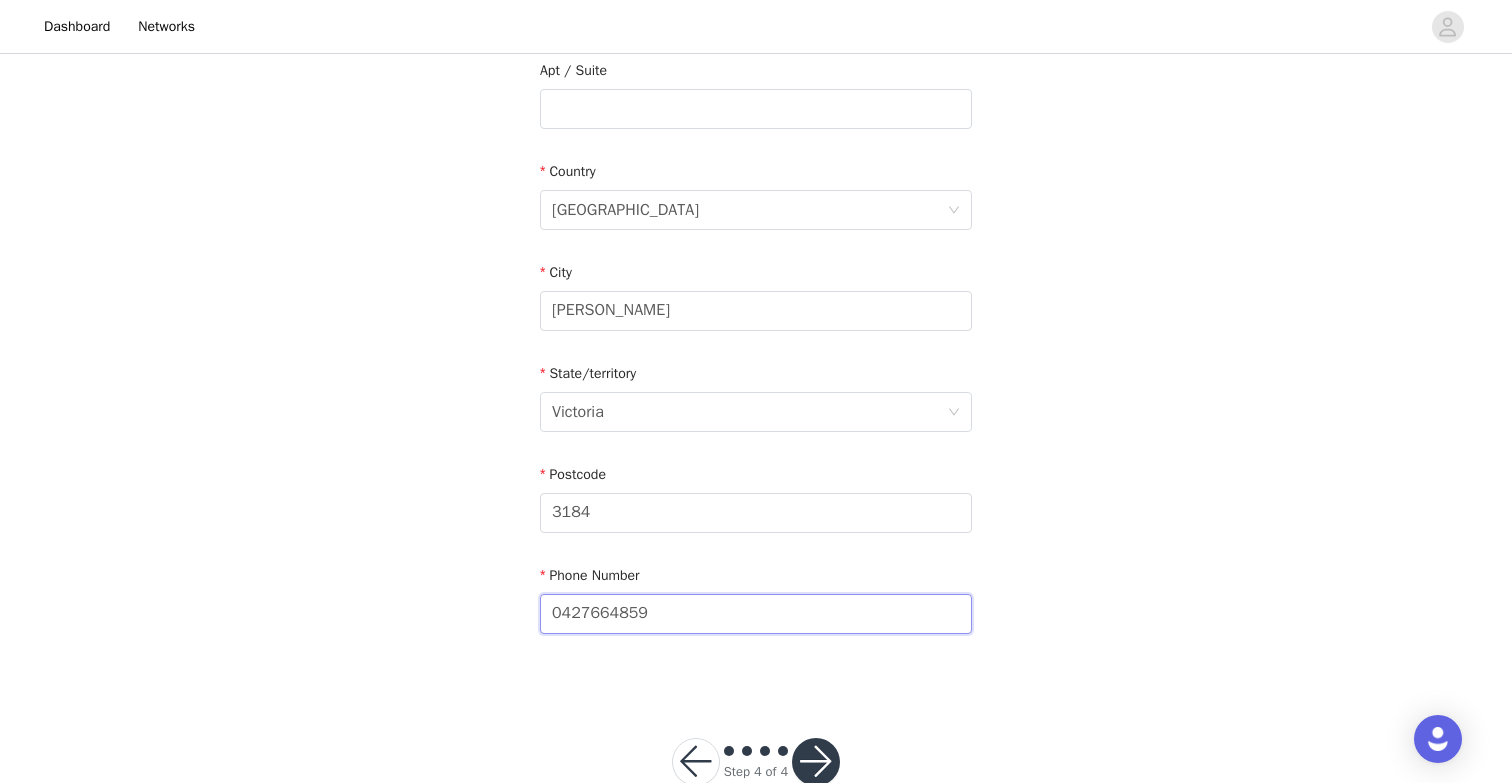scroll, scrollTop: 580, scrollLeft: 0, axis: vertical 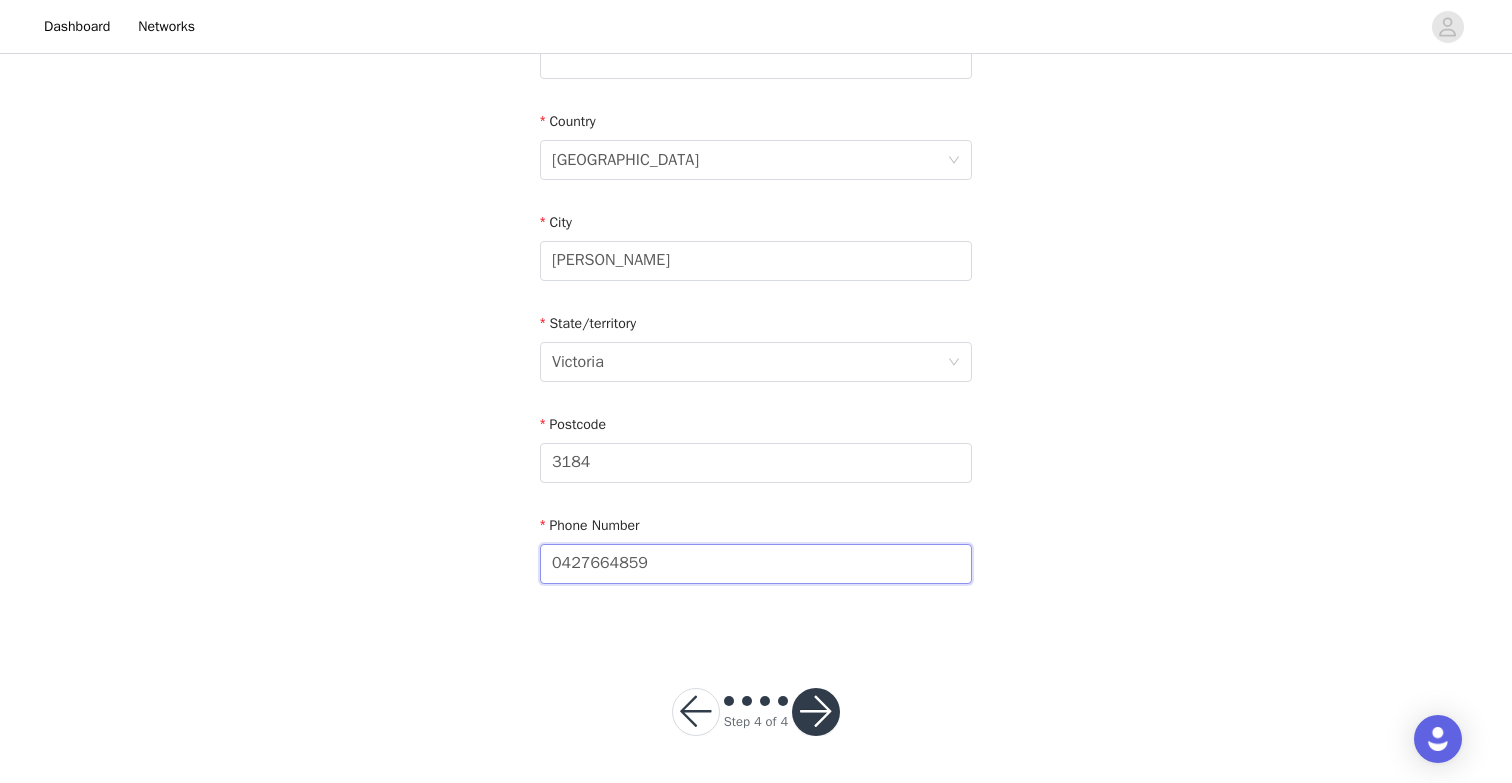 type on "0427664859" 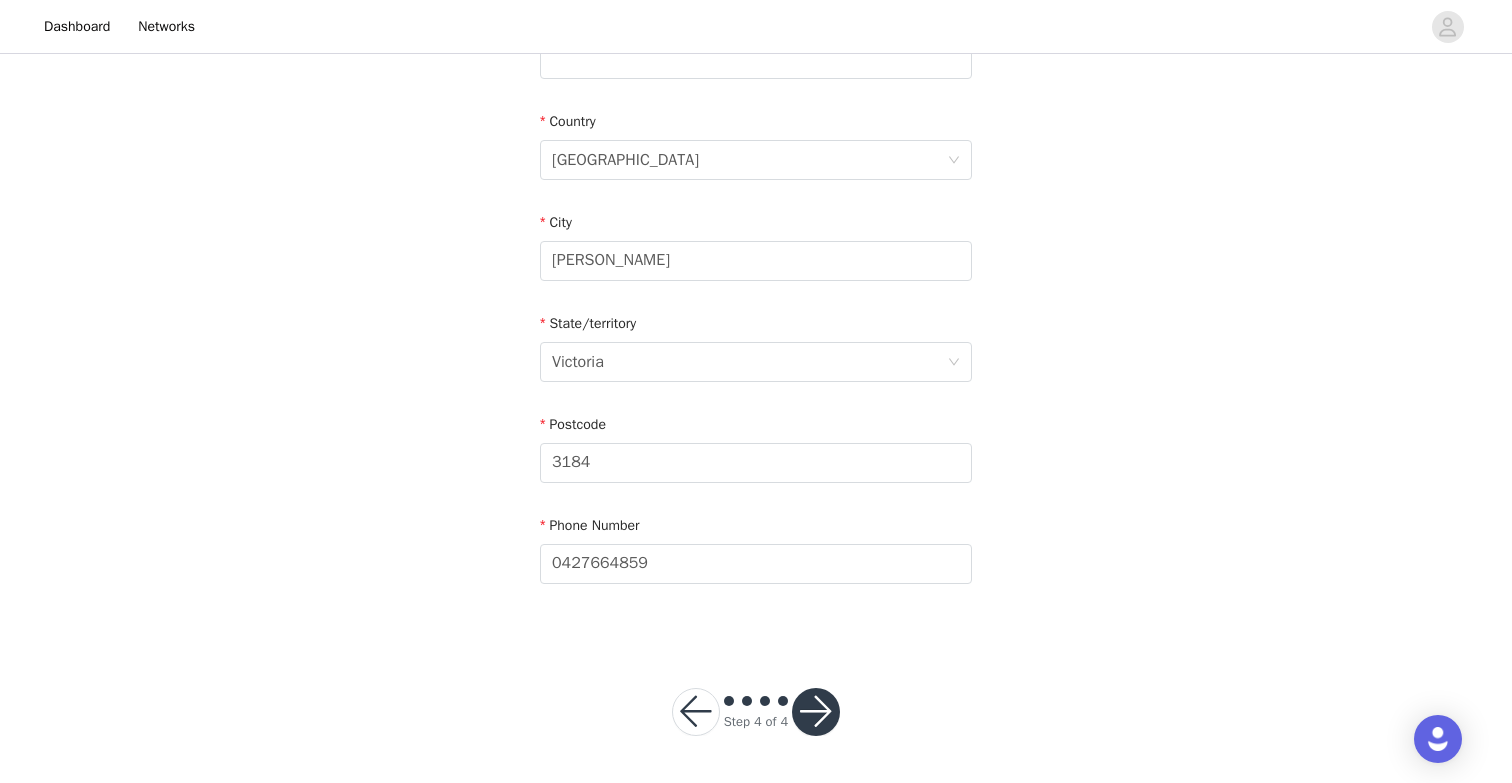 click at bounding box center [816, 712] 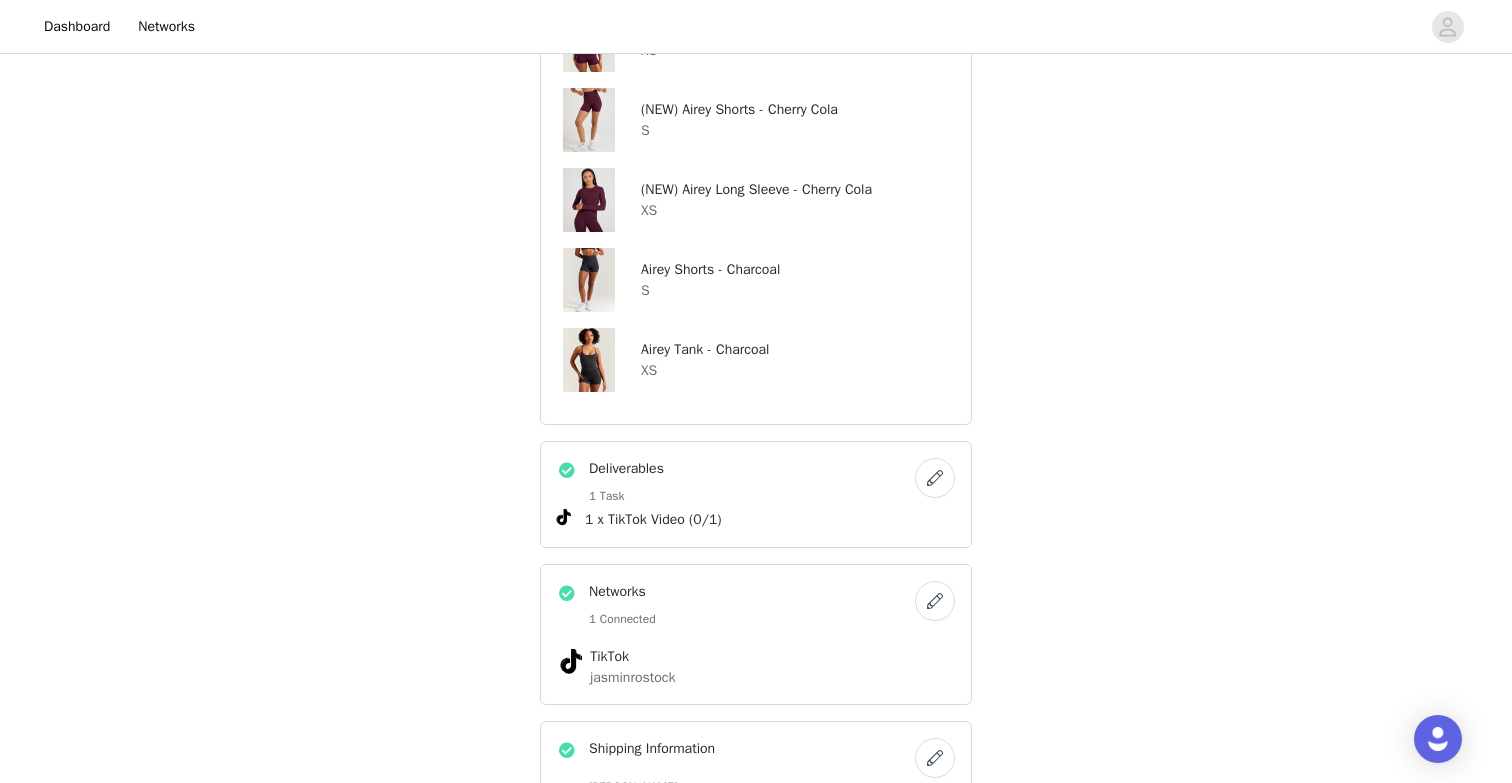 scroll, scrollTop: 1162, scrollLeft: 0, axis: vertical 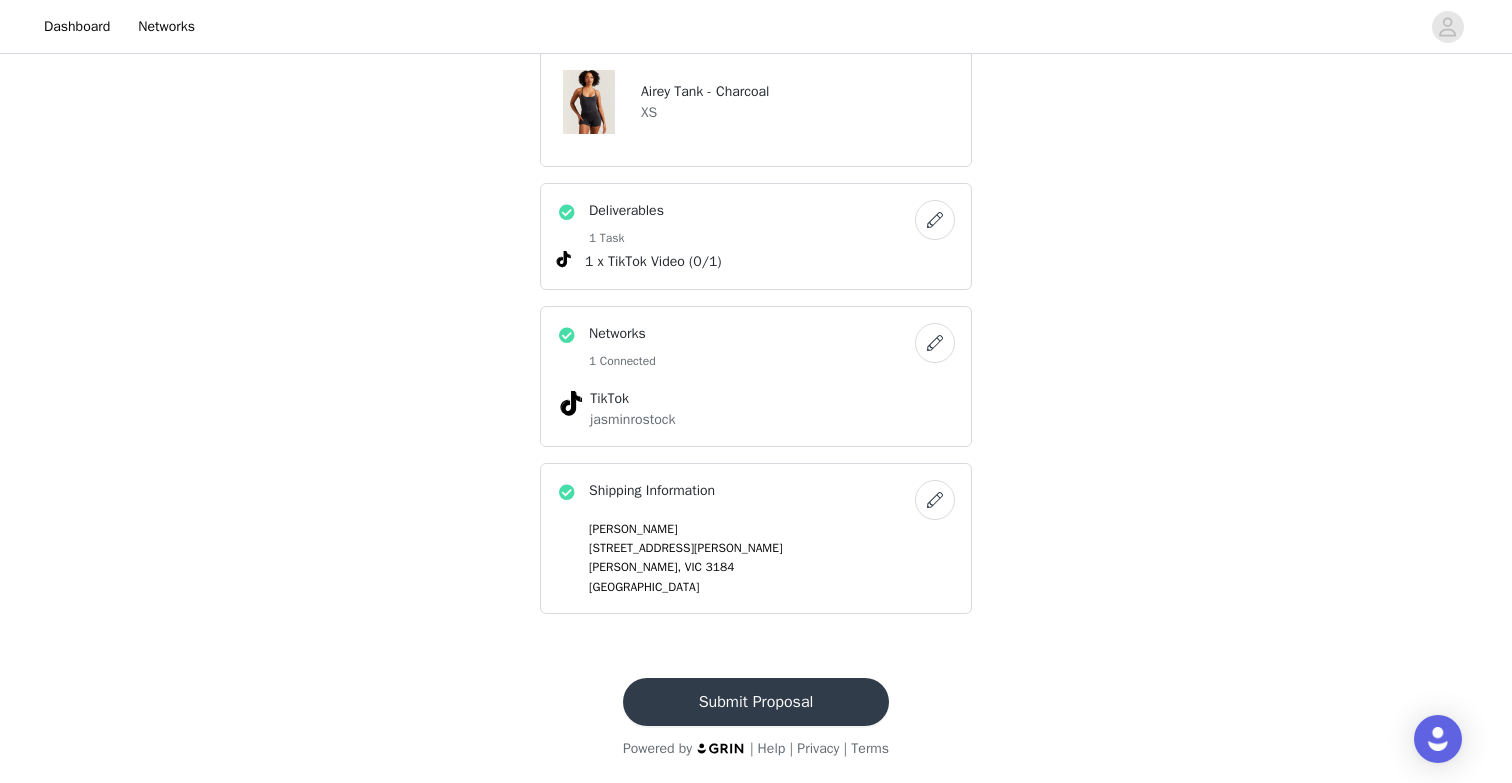 click on "Submit Proposal" at bounding box center [756, 702] 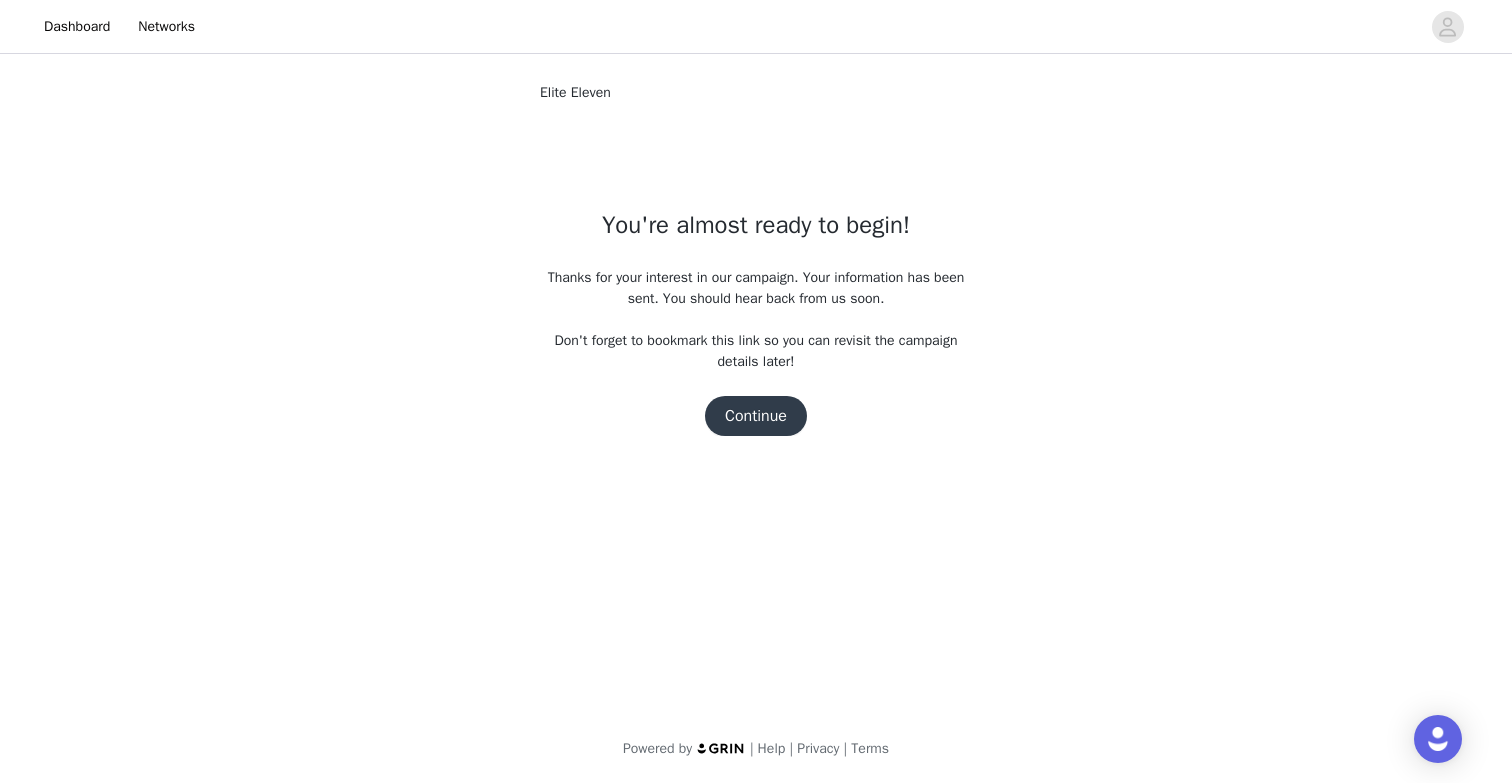 scroll, scrollTop: 0, scrollLeft: 0, axis: both 